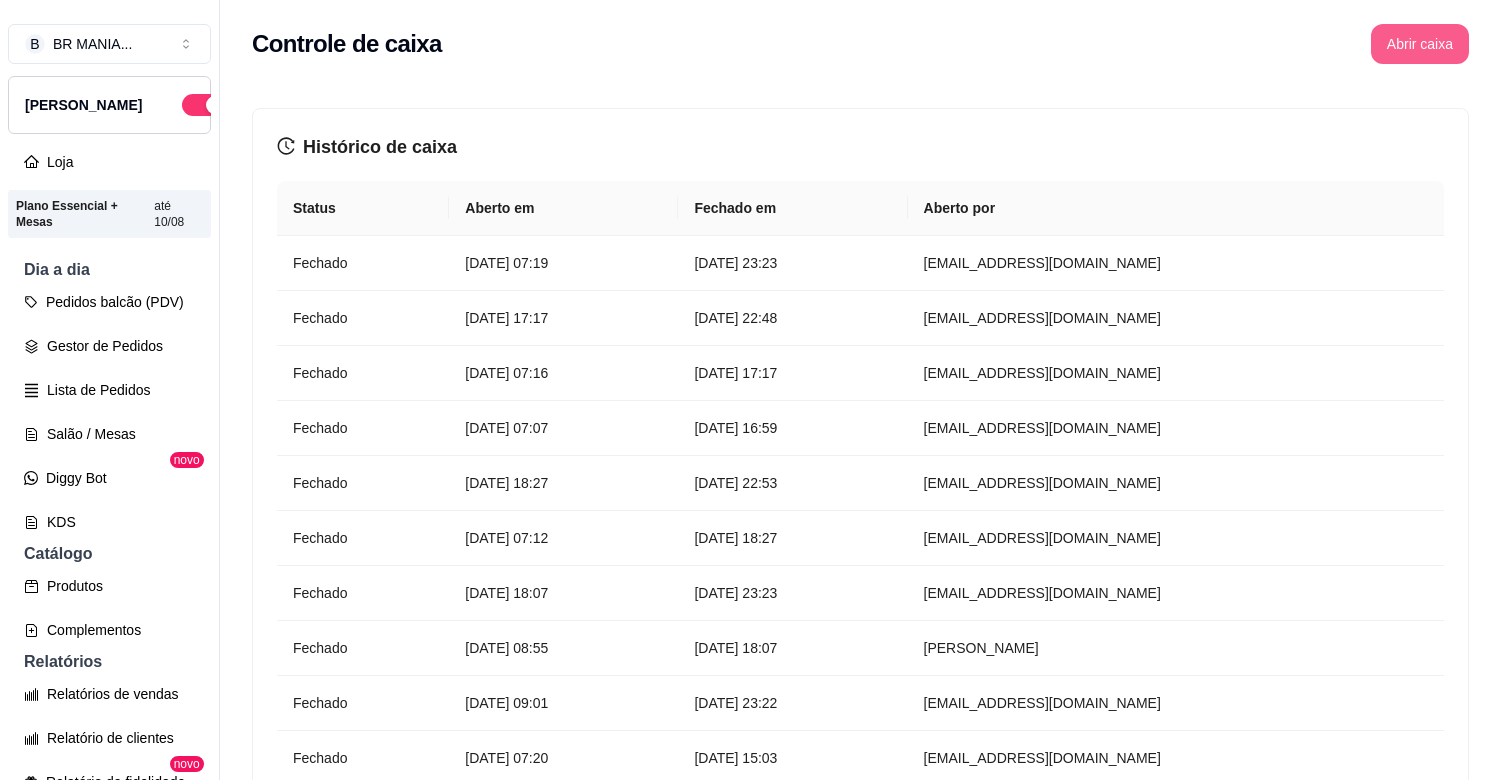 click on "Abrir caixa" at bounding box center (1420, 44) 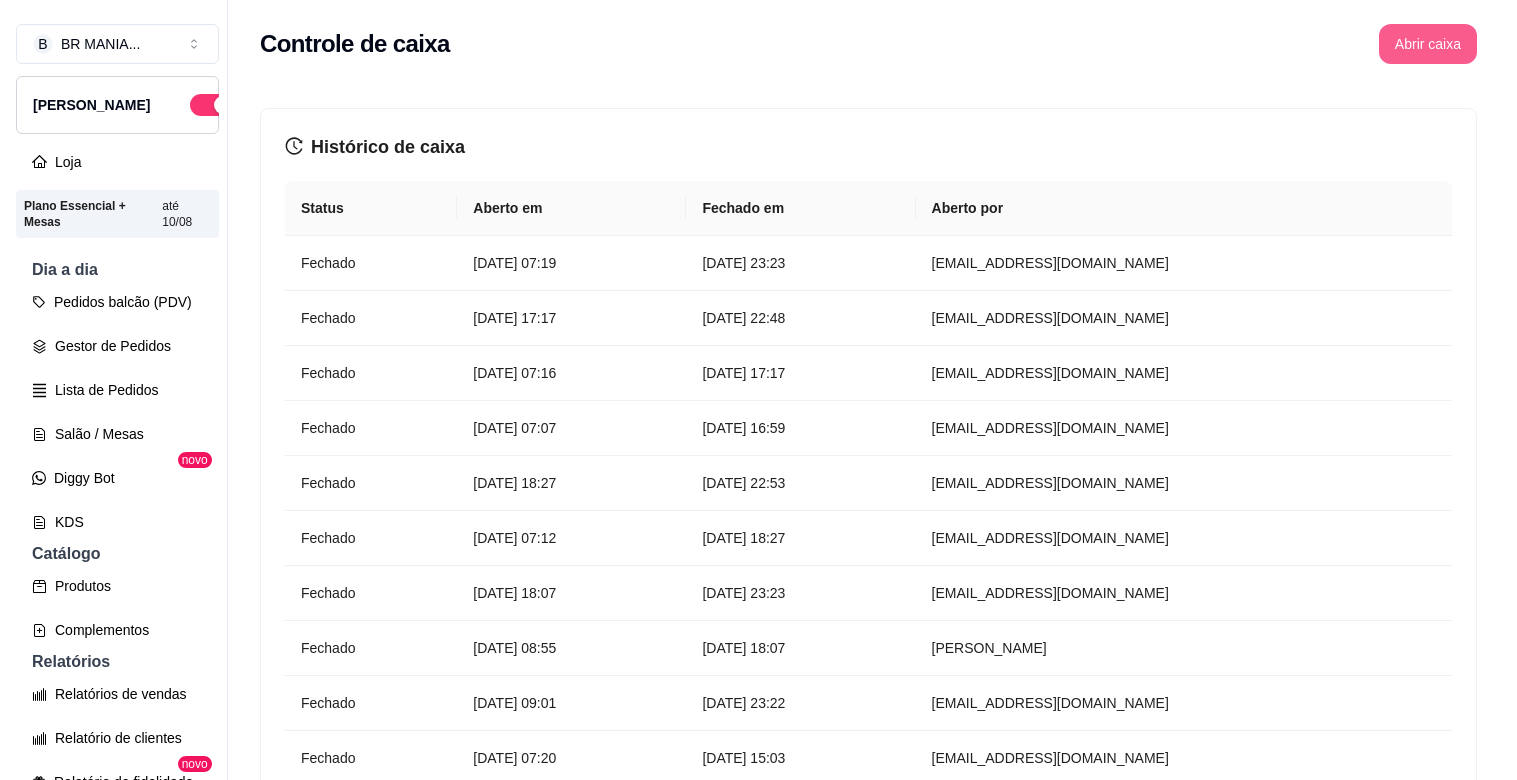 scroll, scrollTop: 0, scrollLeft: 0, axis: both 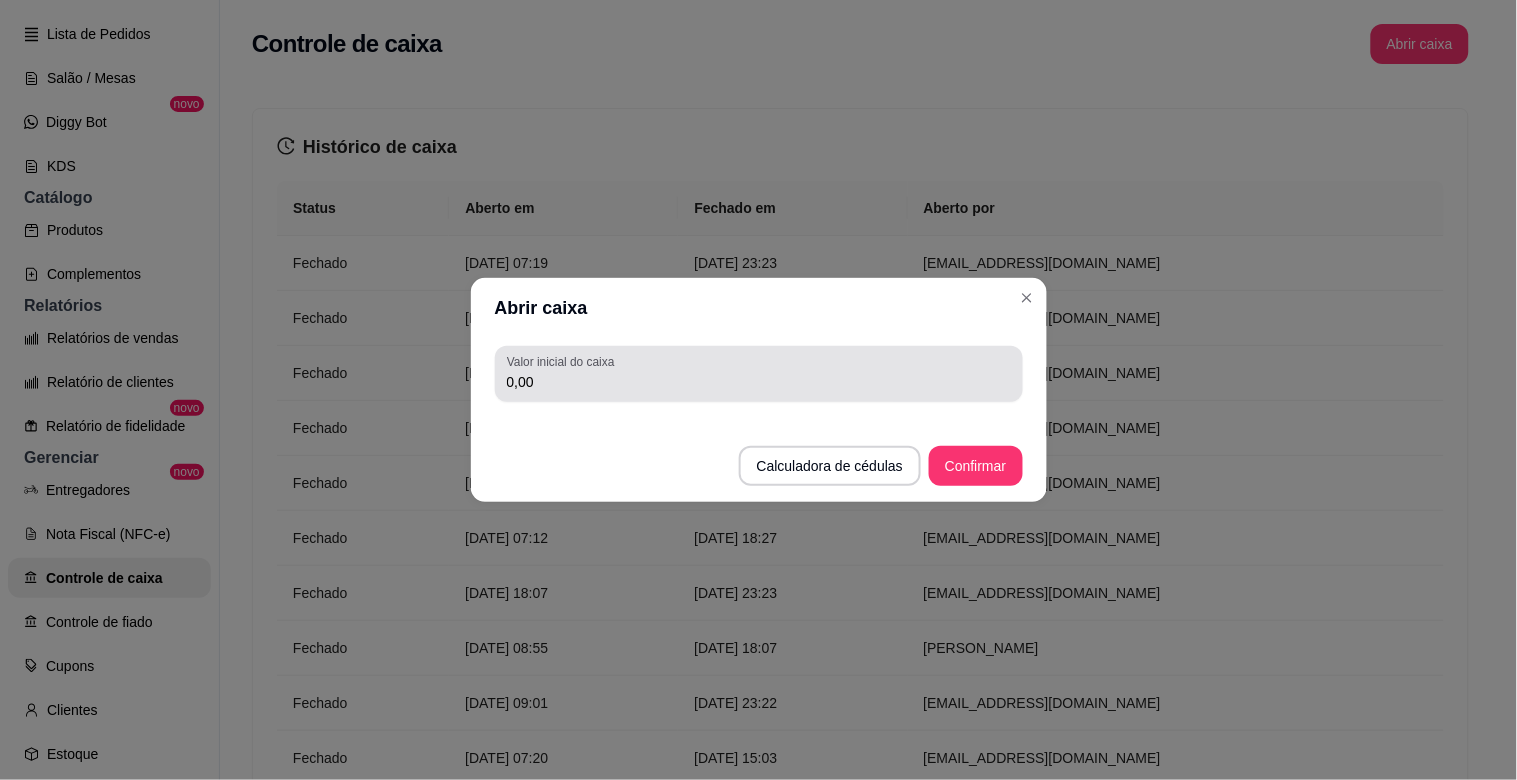 click on "0,00" at bounding box center [759, 382] 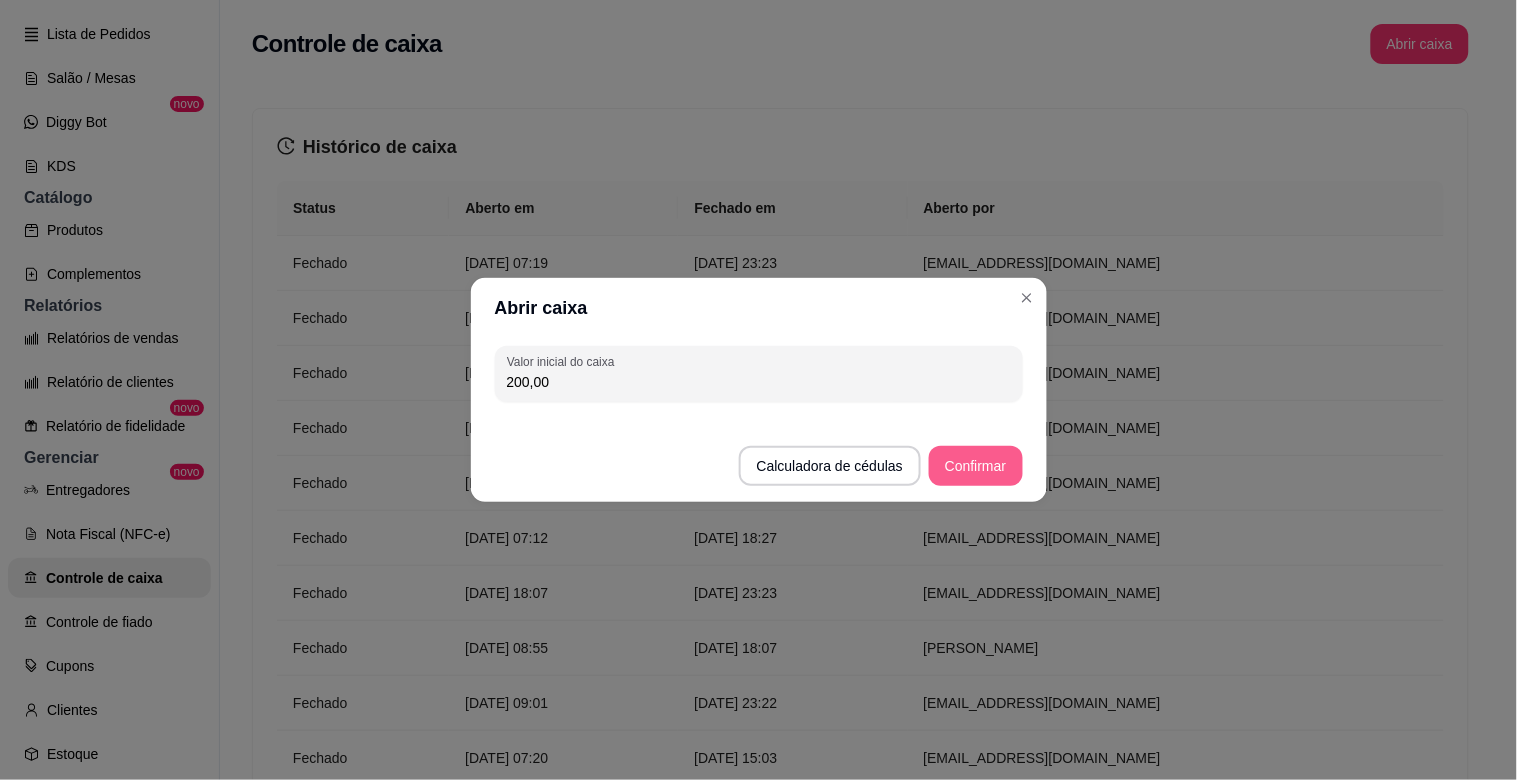 type on "200,00" 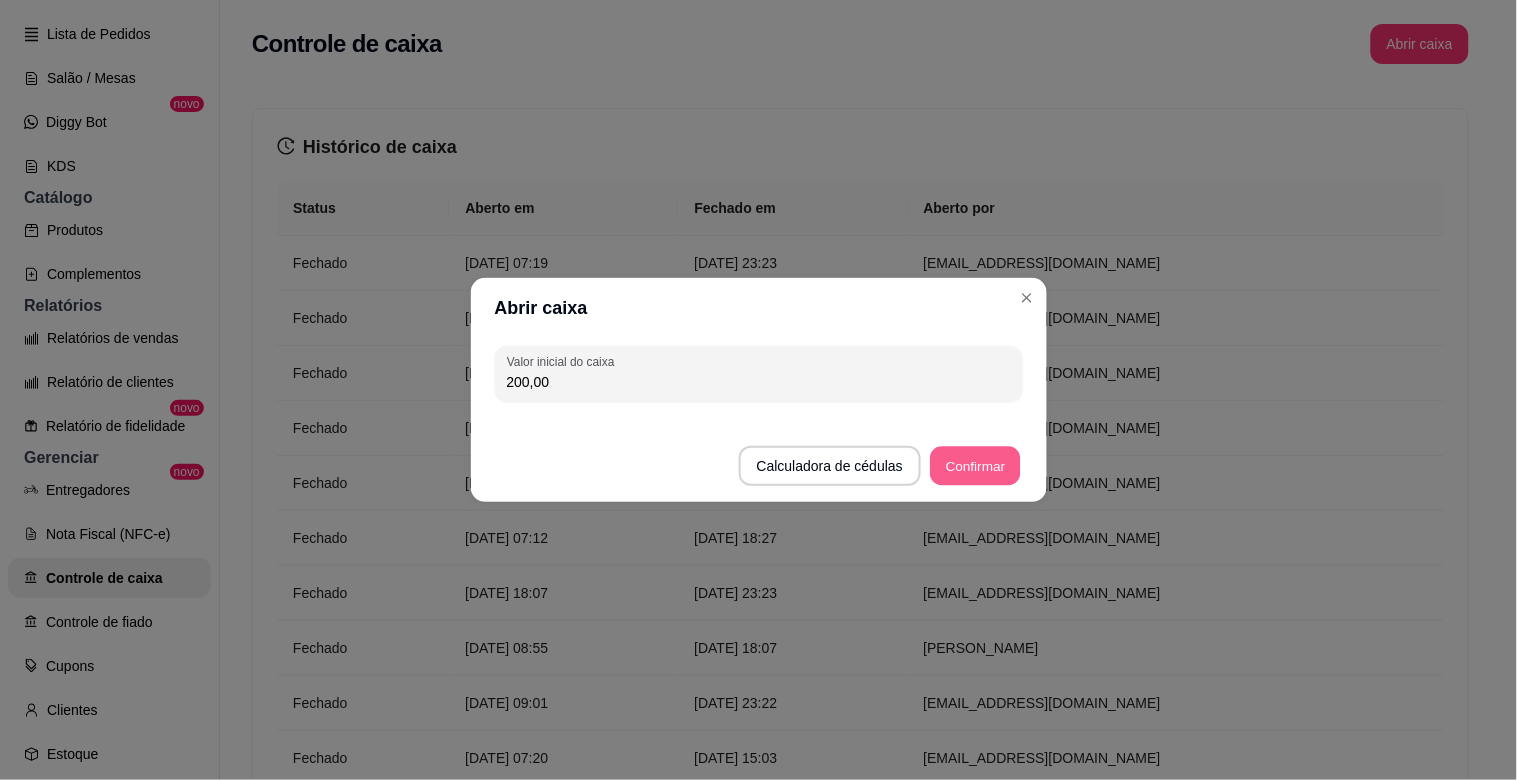 click on "Confirmar" at bounding box center (975, 466) 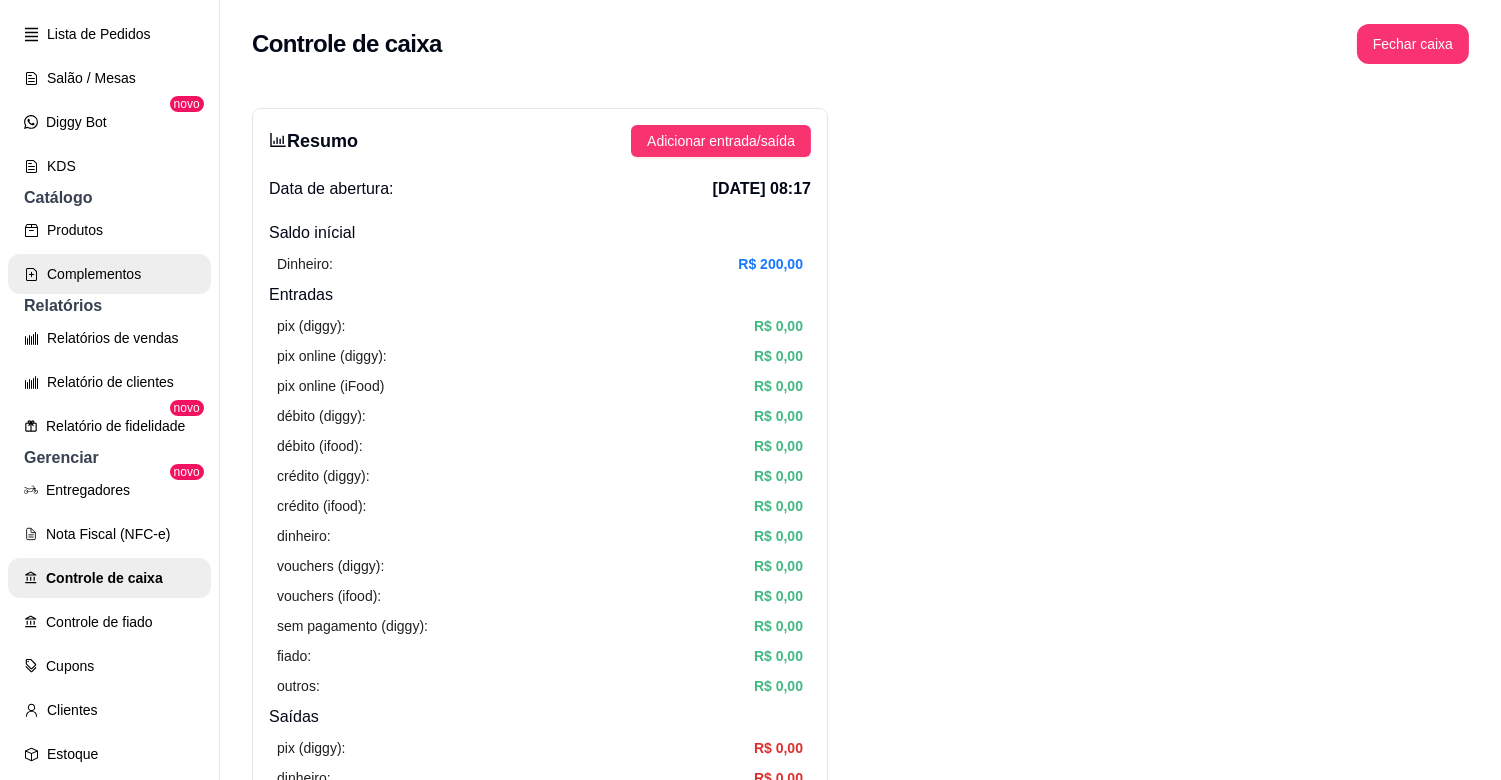 click on "Complementos" at bounding box center [109, 274] 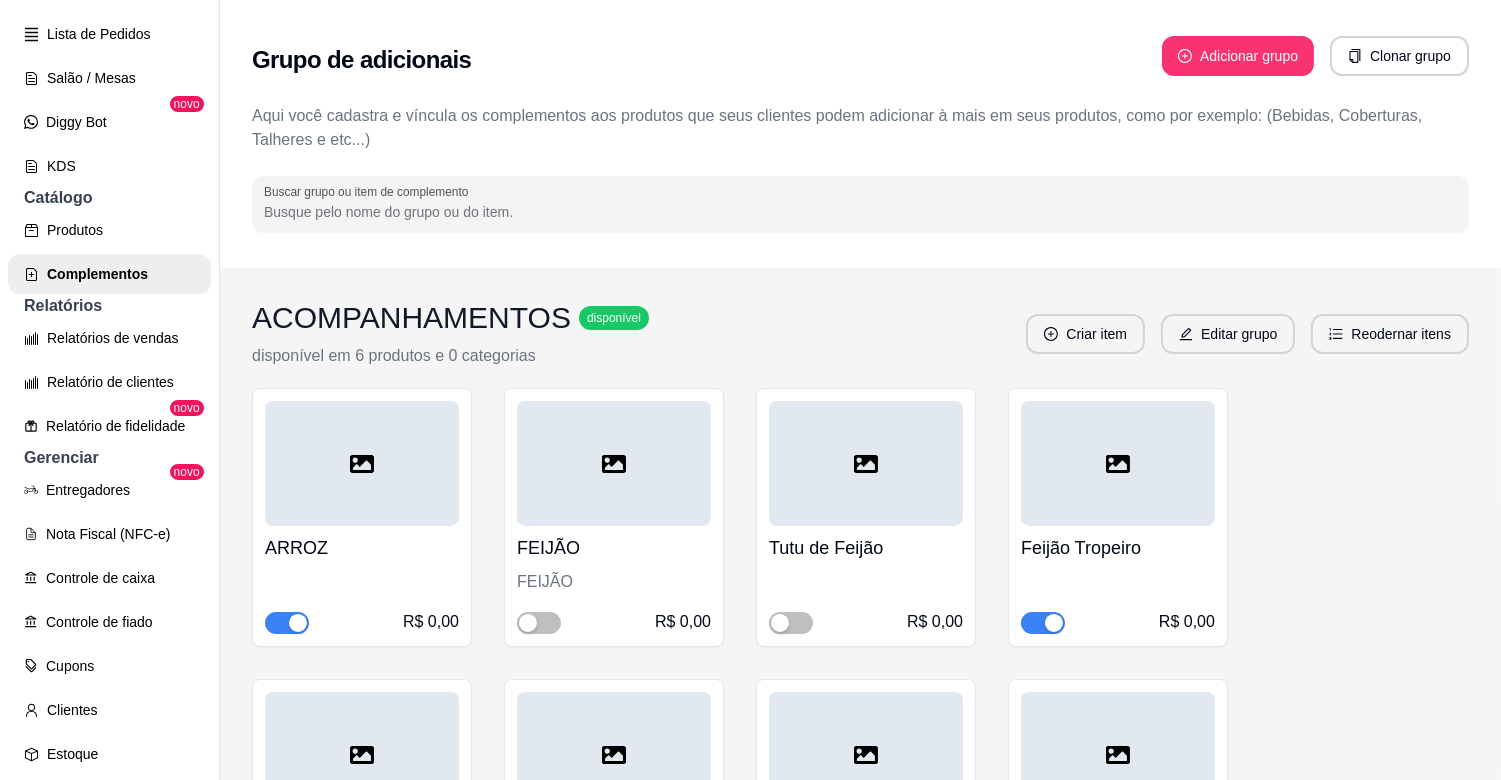 click at bounding box center [1054, 623] 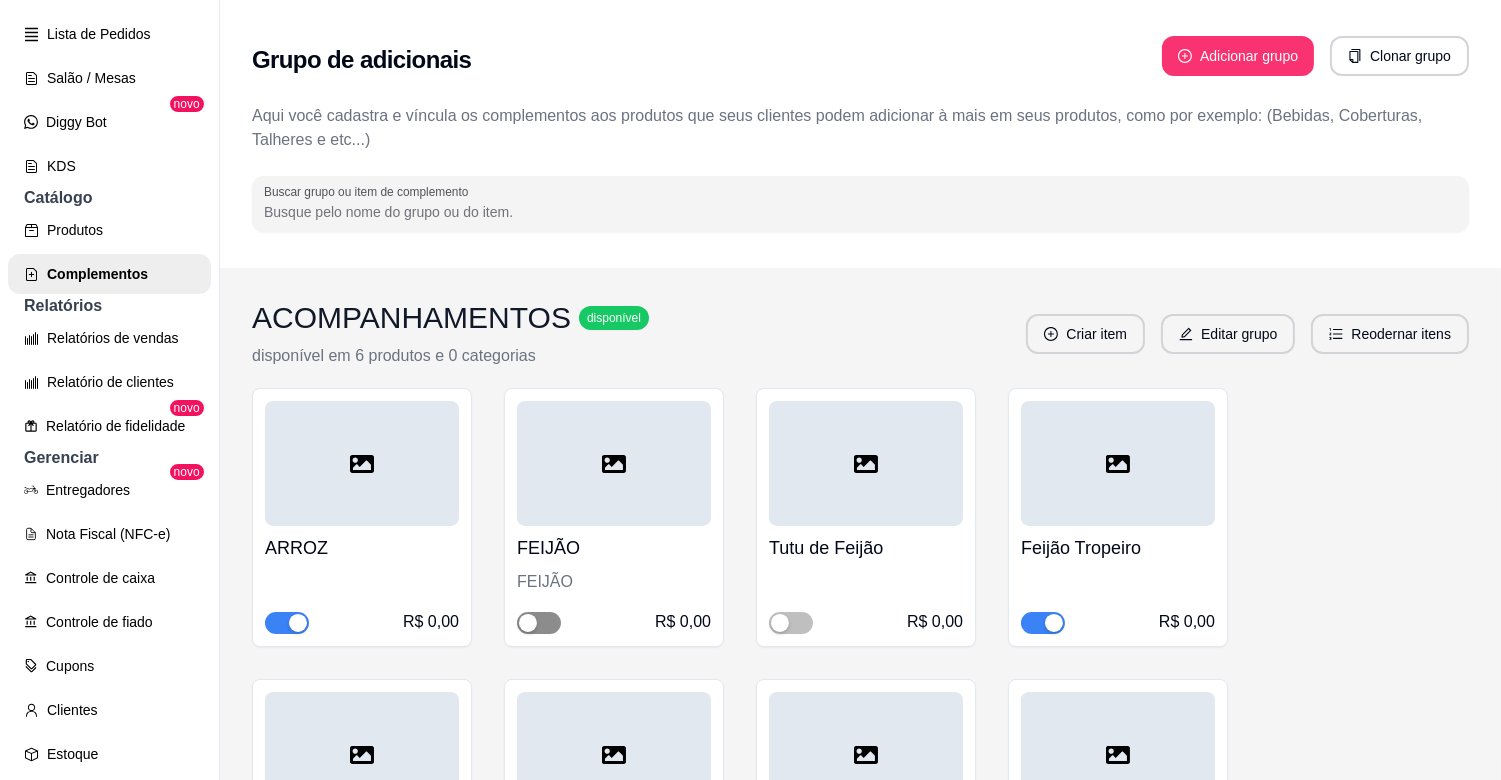 click at bounding box center (539, 623) 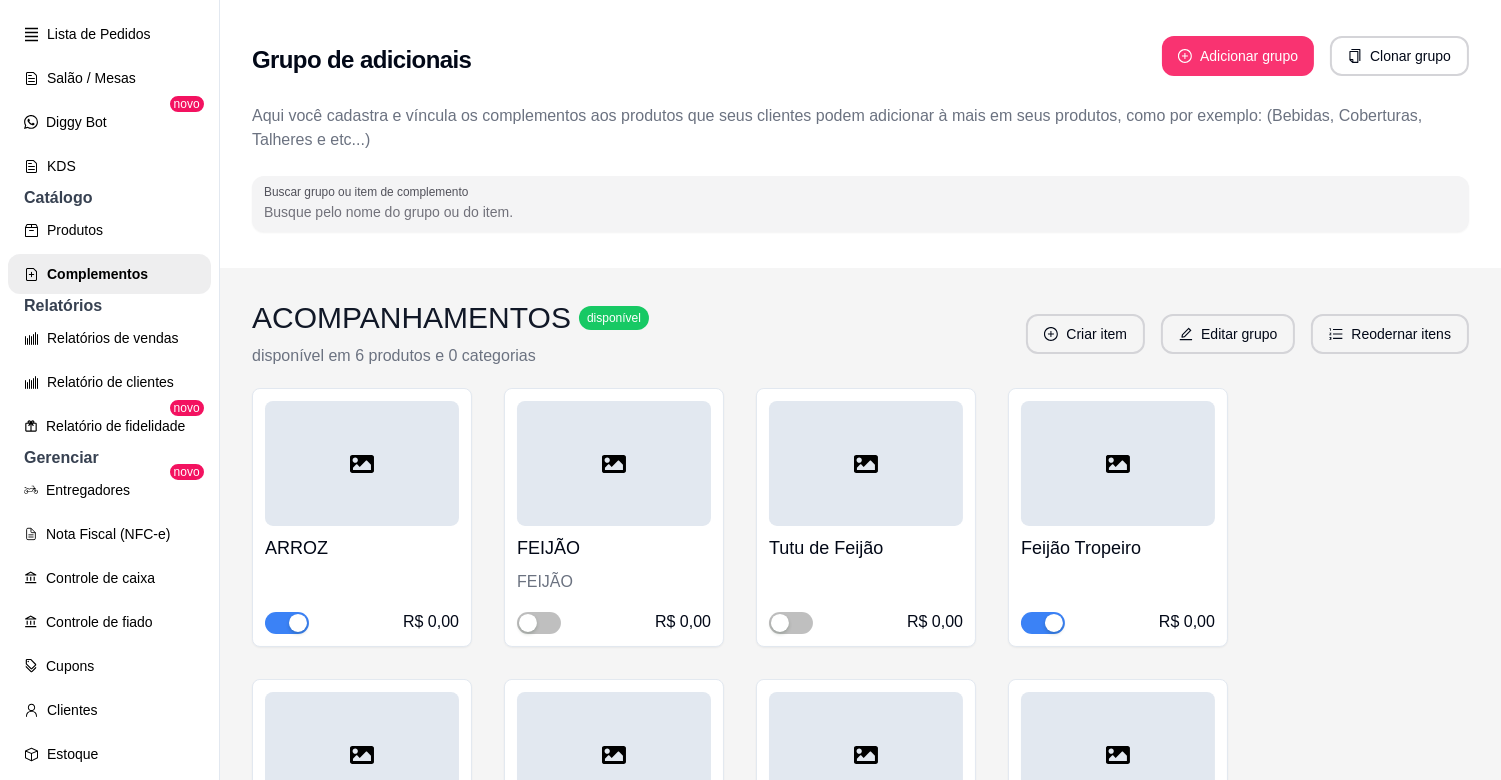 type 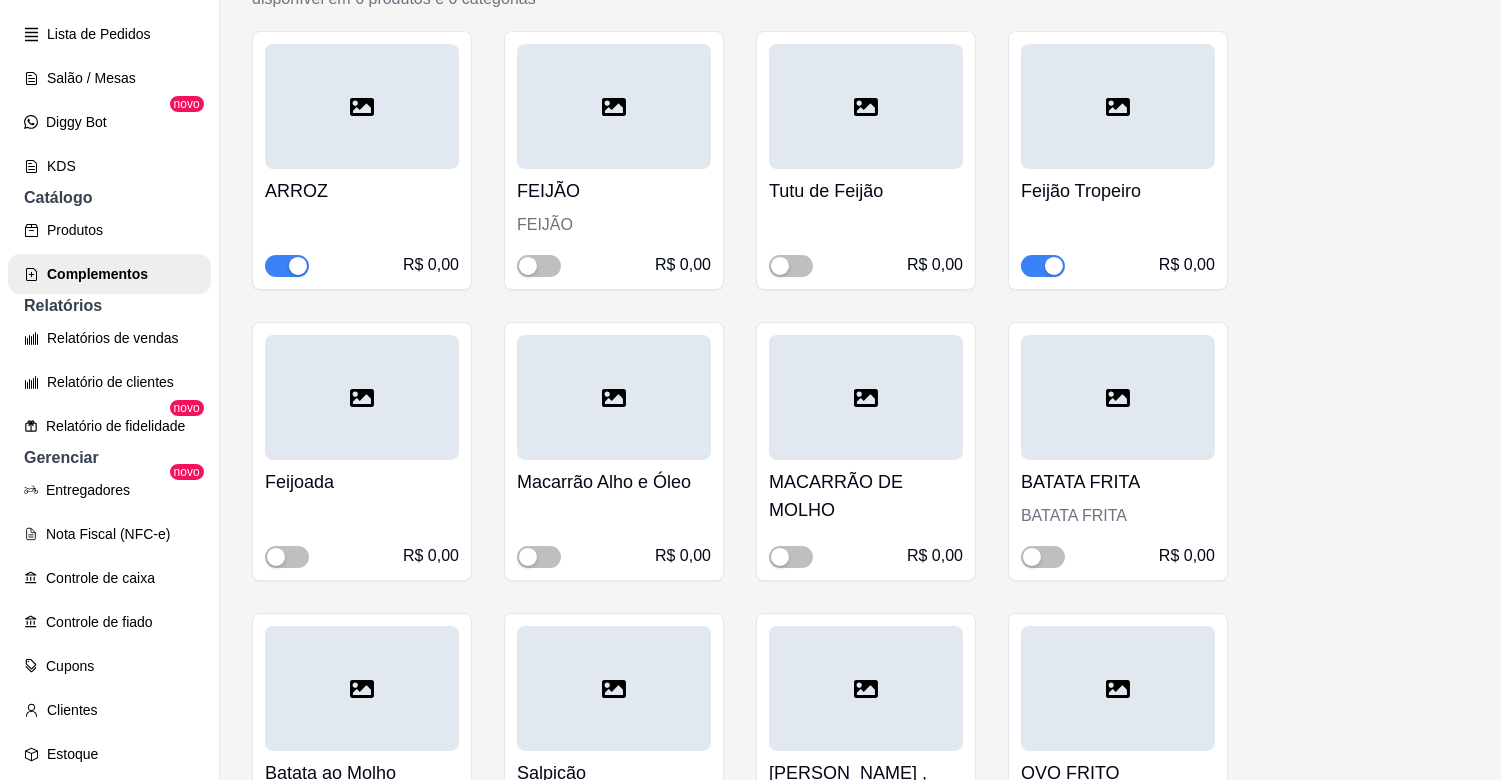 scroll, scrollTop: 533, scrollLeft: 0, axis: vertical 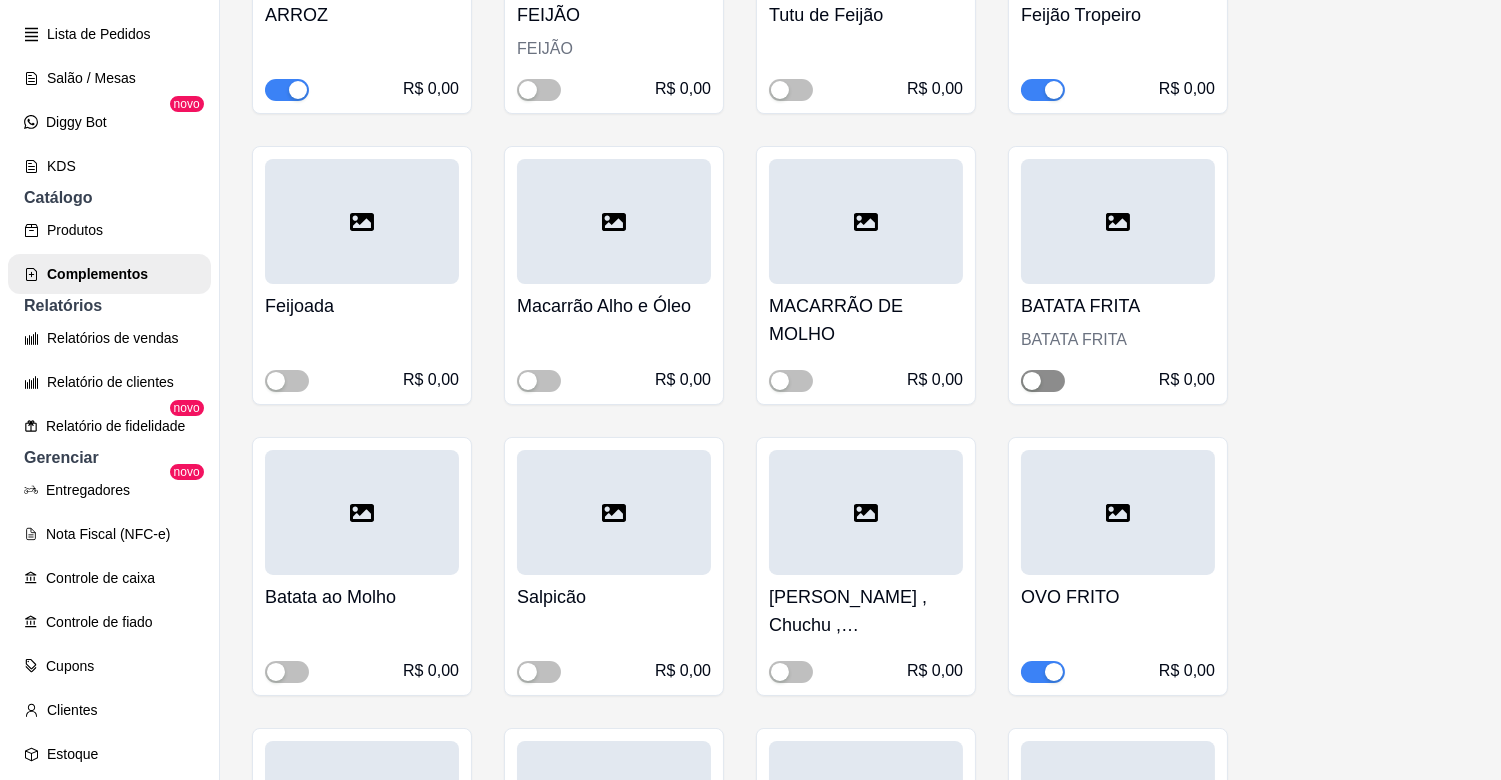 click at bounding box center [1043, 381] 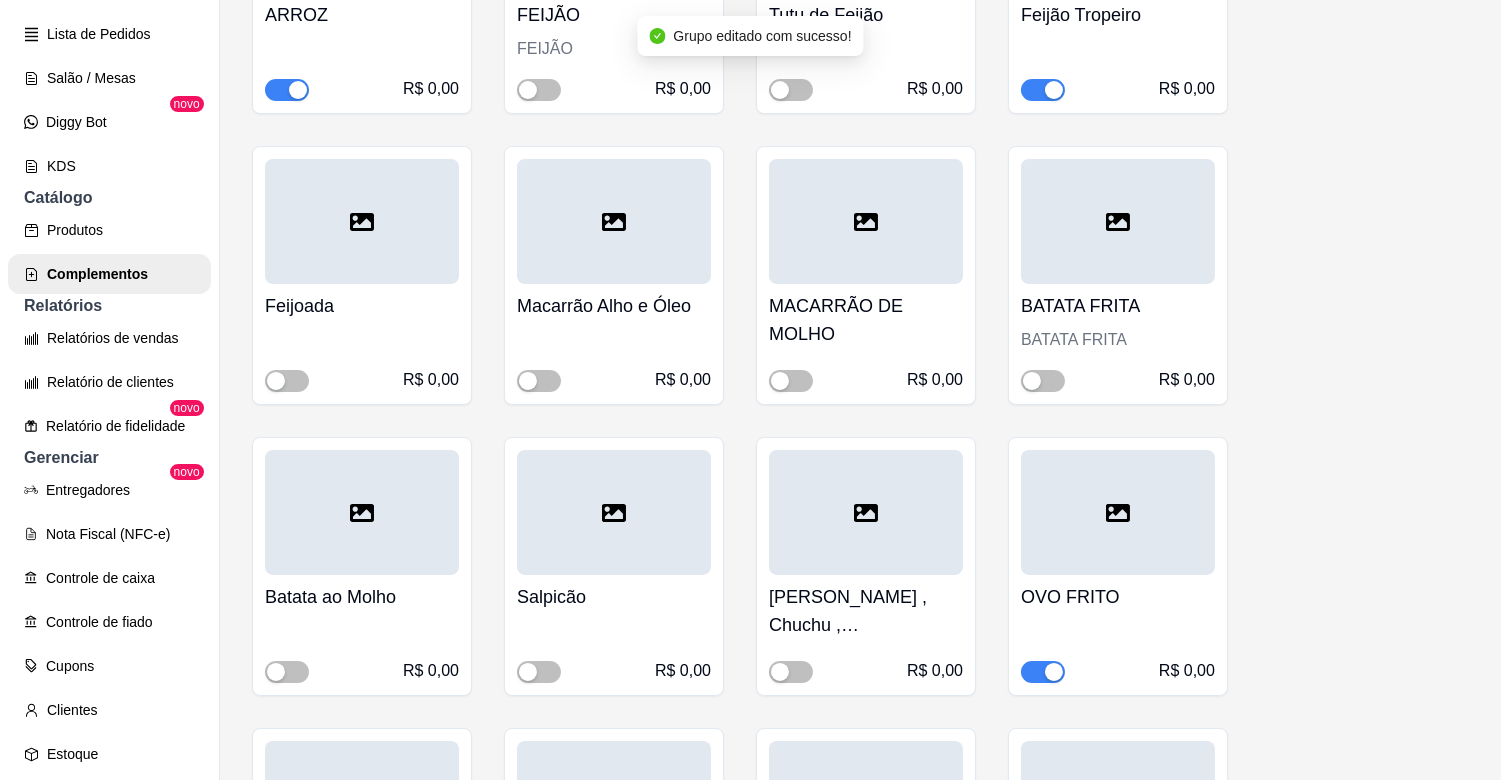 type 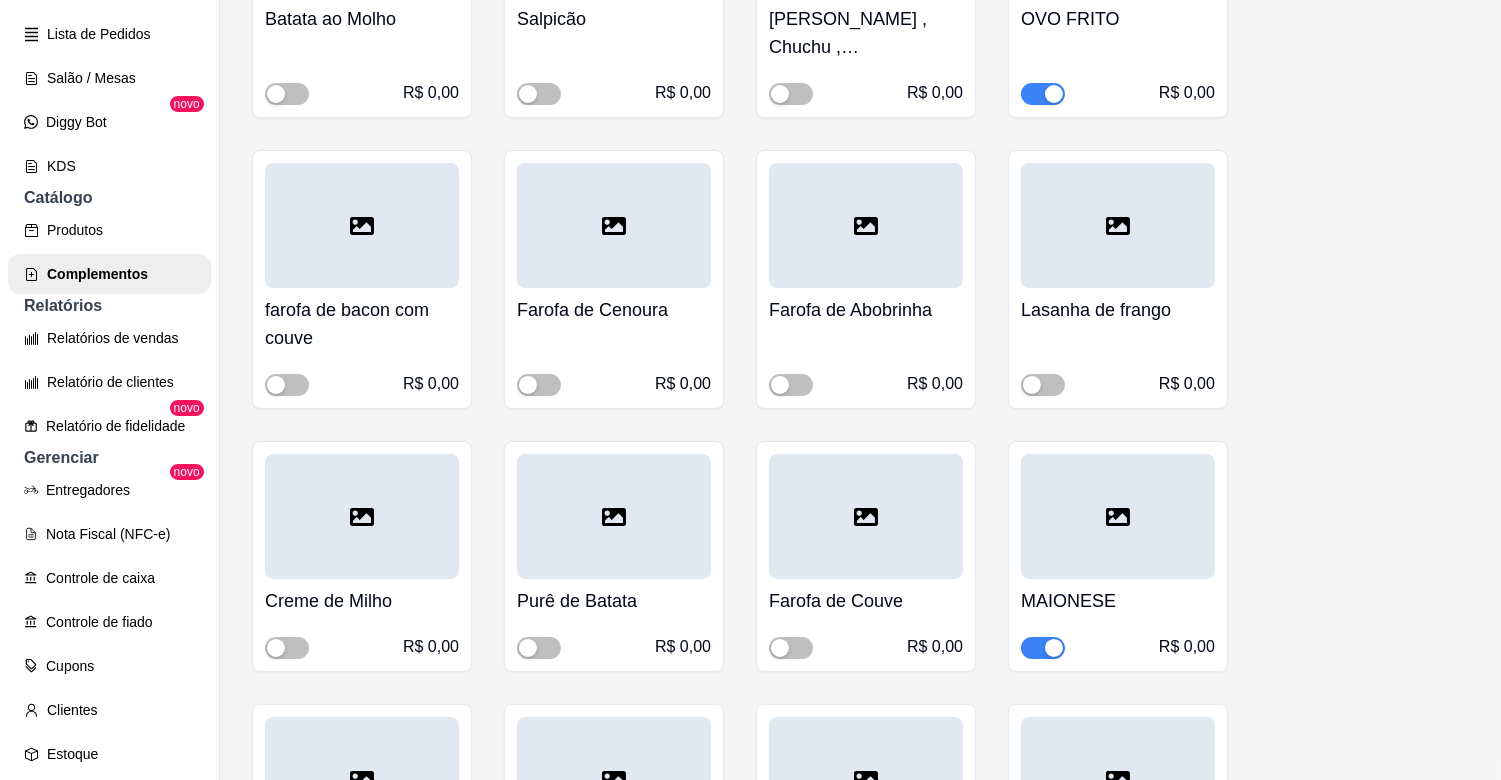 scroll, scrollTop: 1155, scrollLeft: 0, axis: vertical 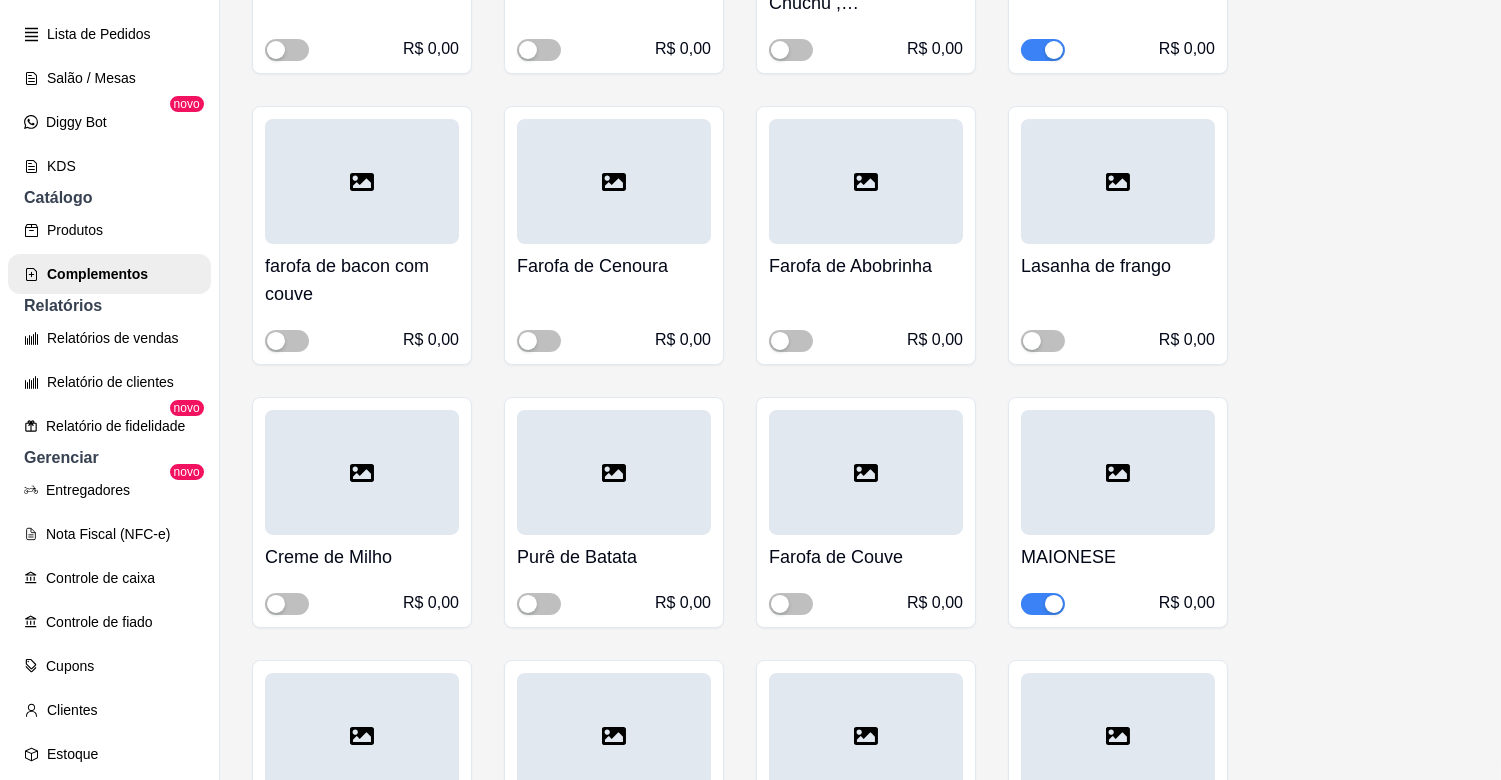 click at bounding box center [1054, 604] 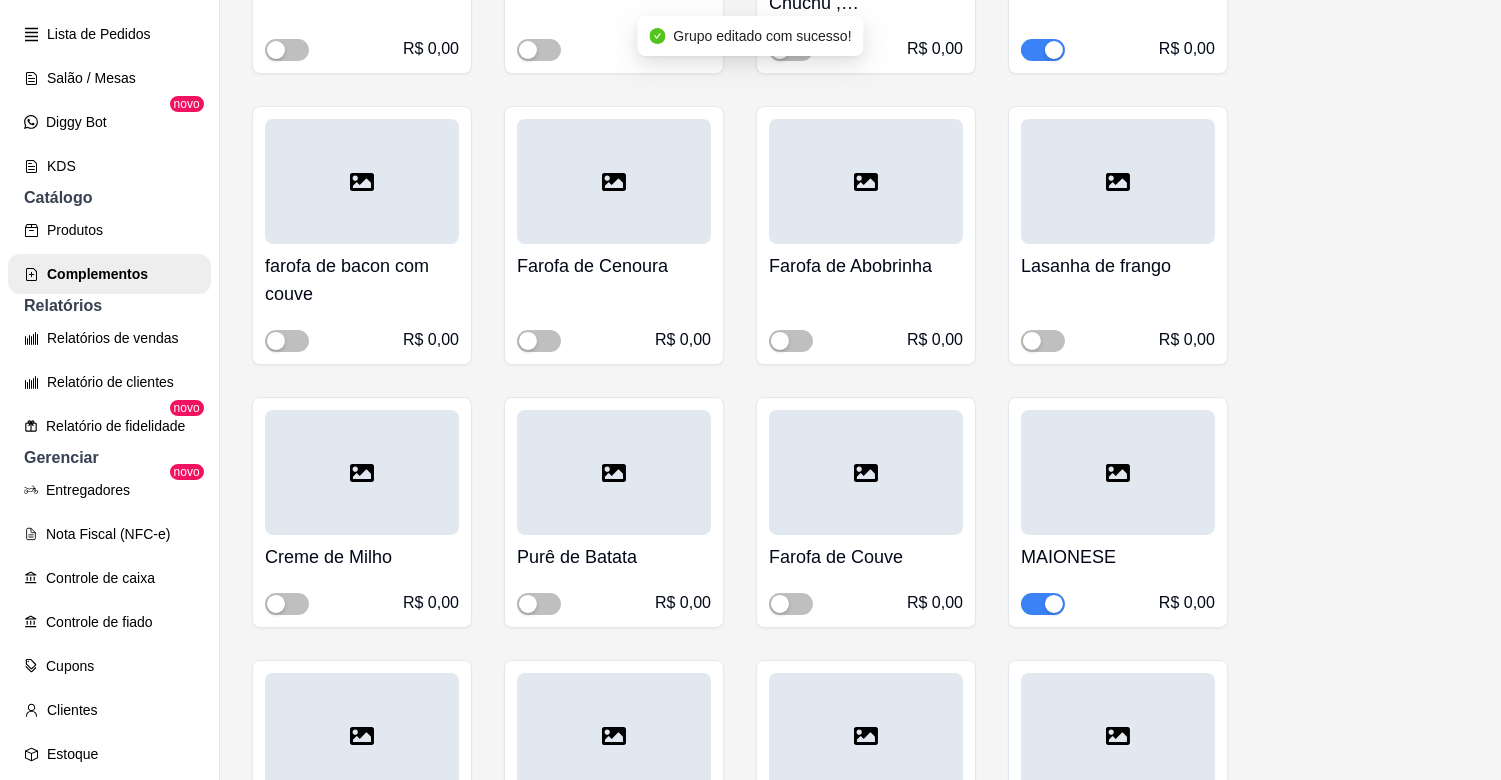 type 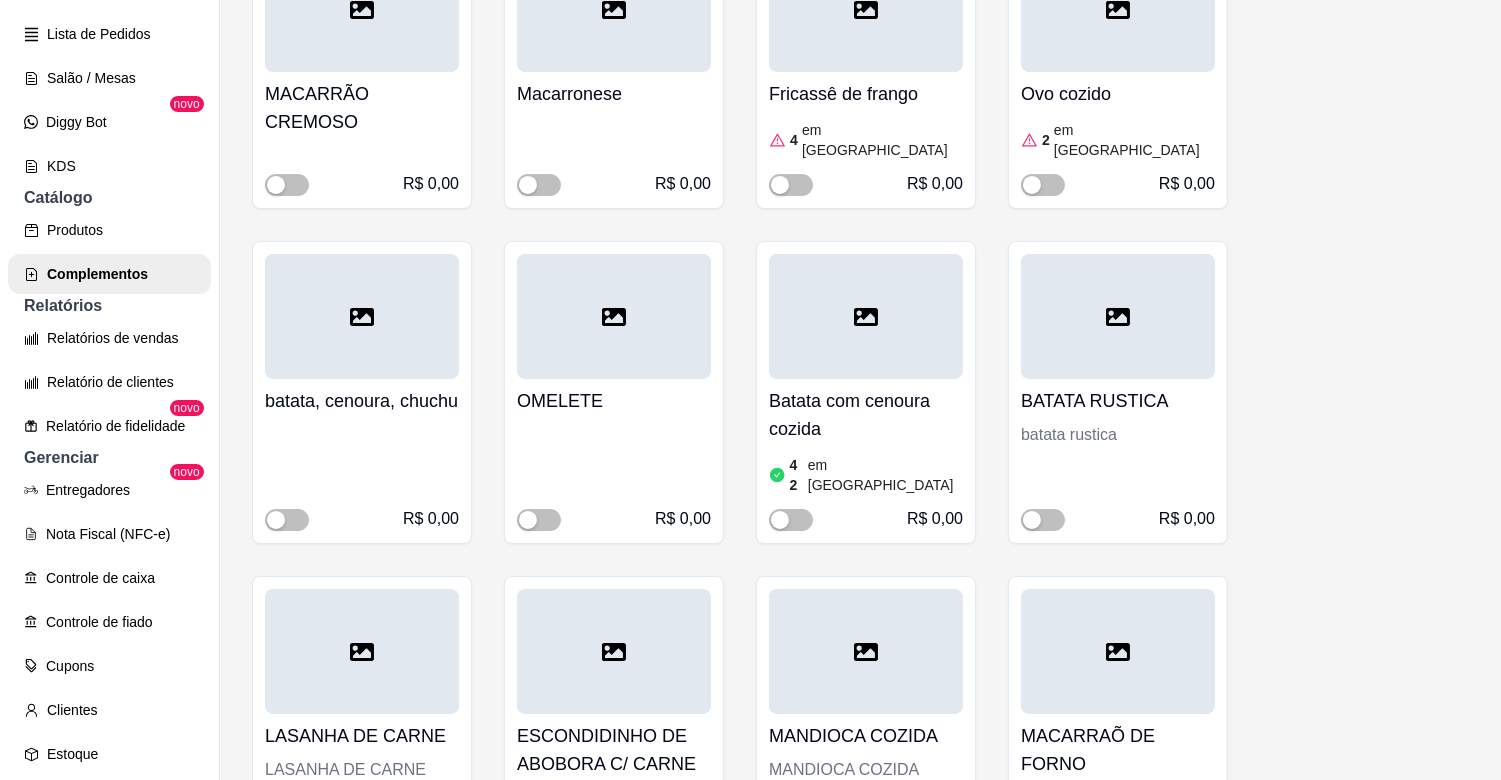scroll, scrollTop: 2577, scrollLeft: 0, axis: vertical 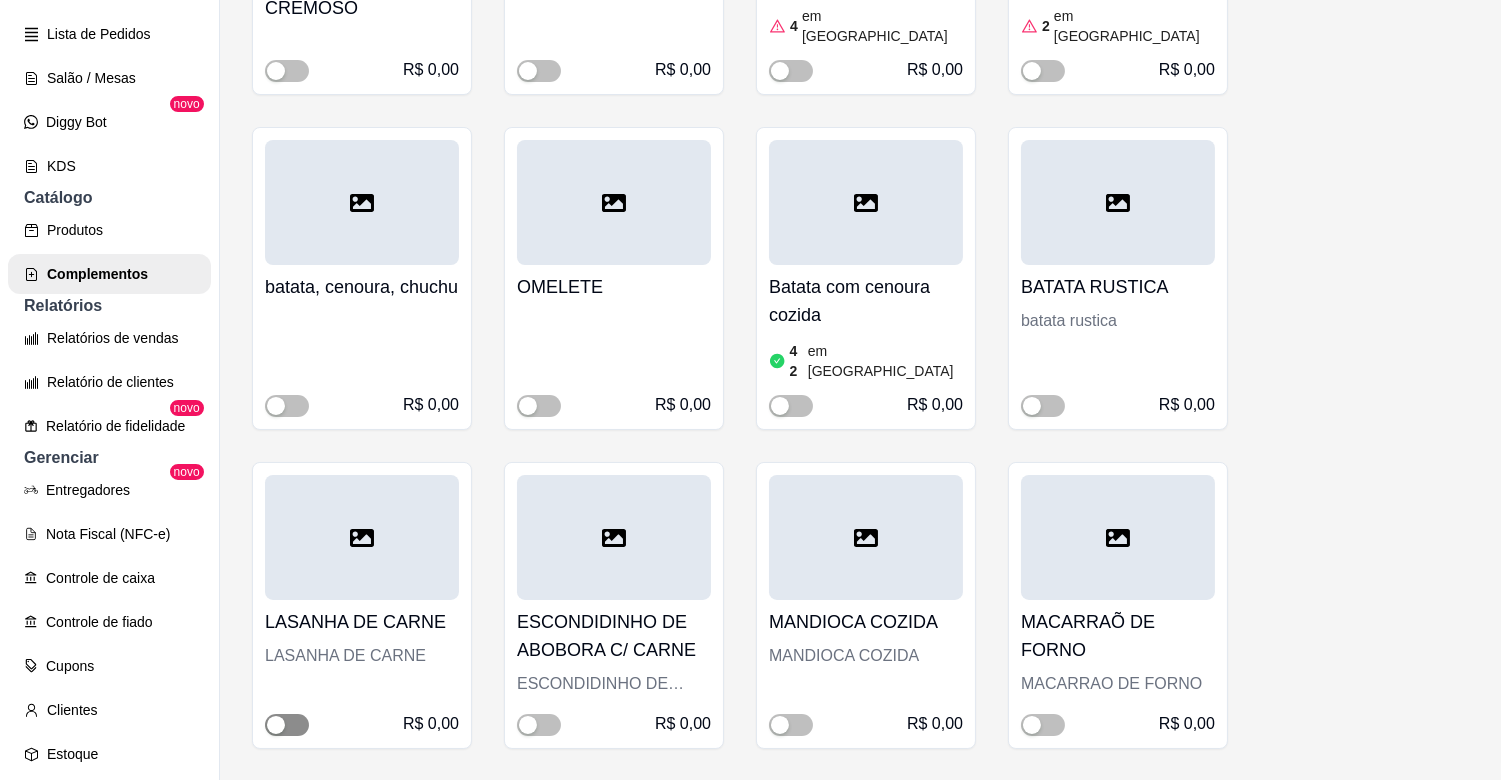 click at bounding box center [276, 725] 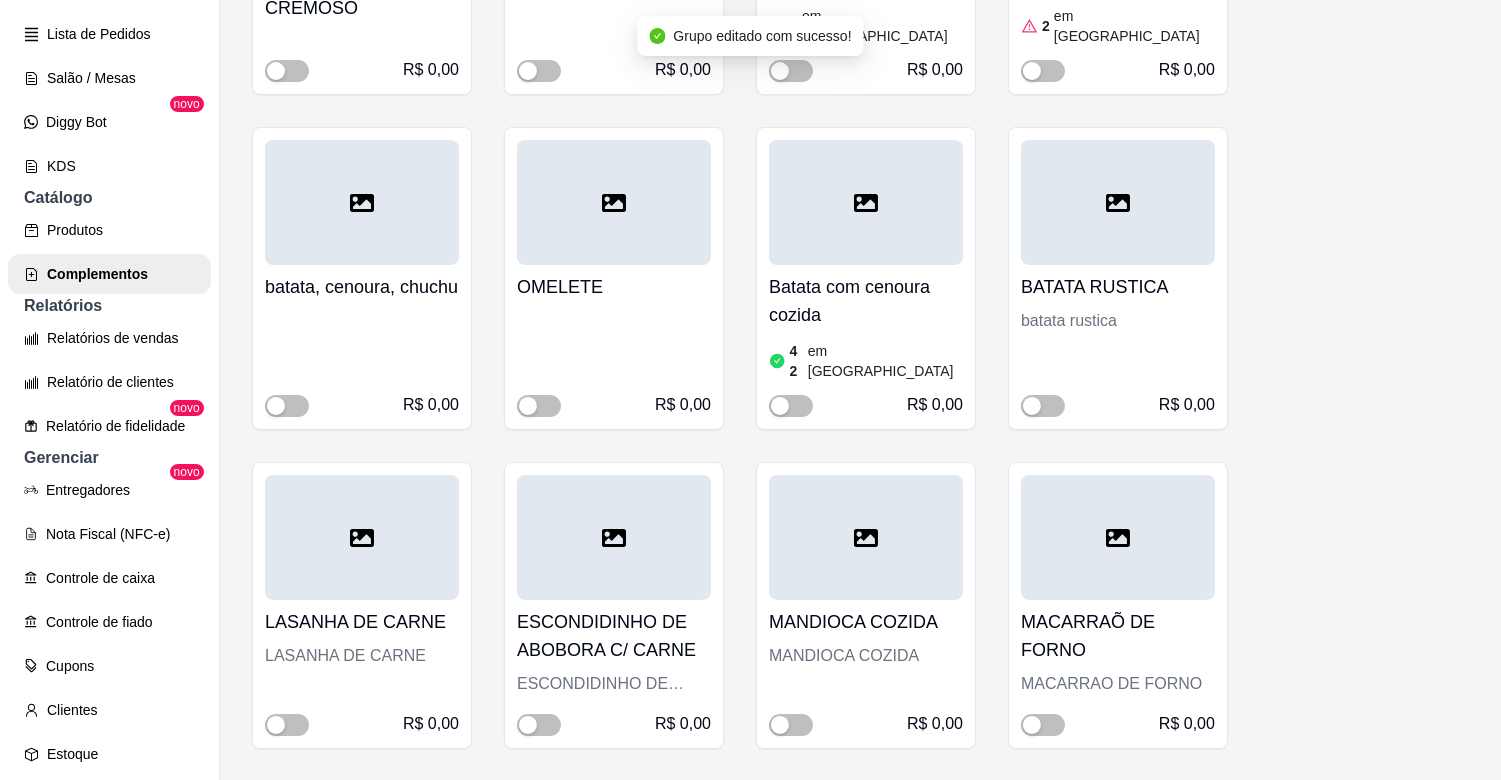 type 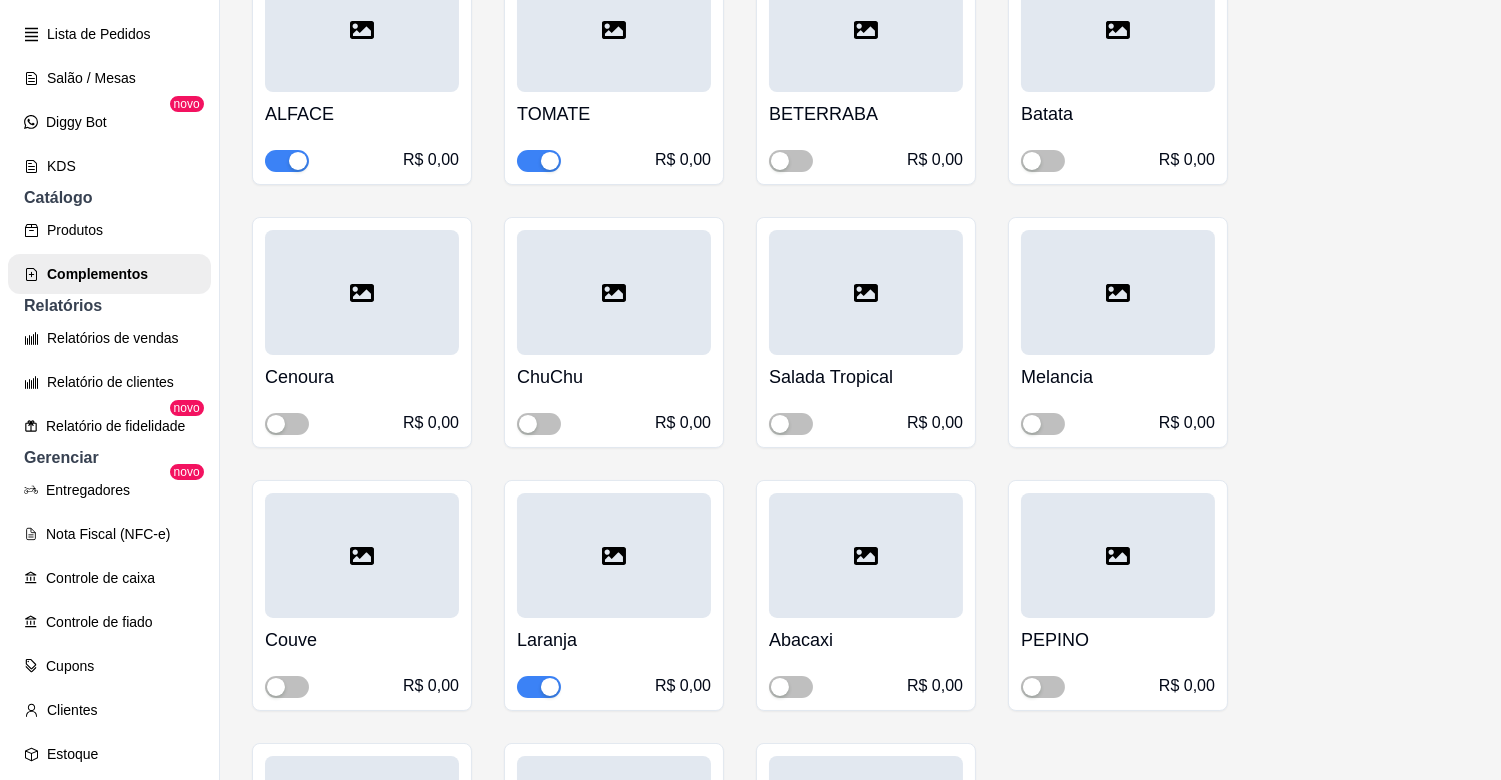 scroll, scrollTop: 4400, scrollLeft: 0, axis: vertical 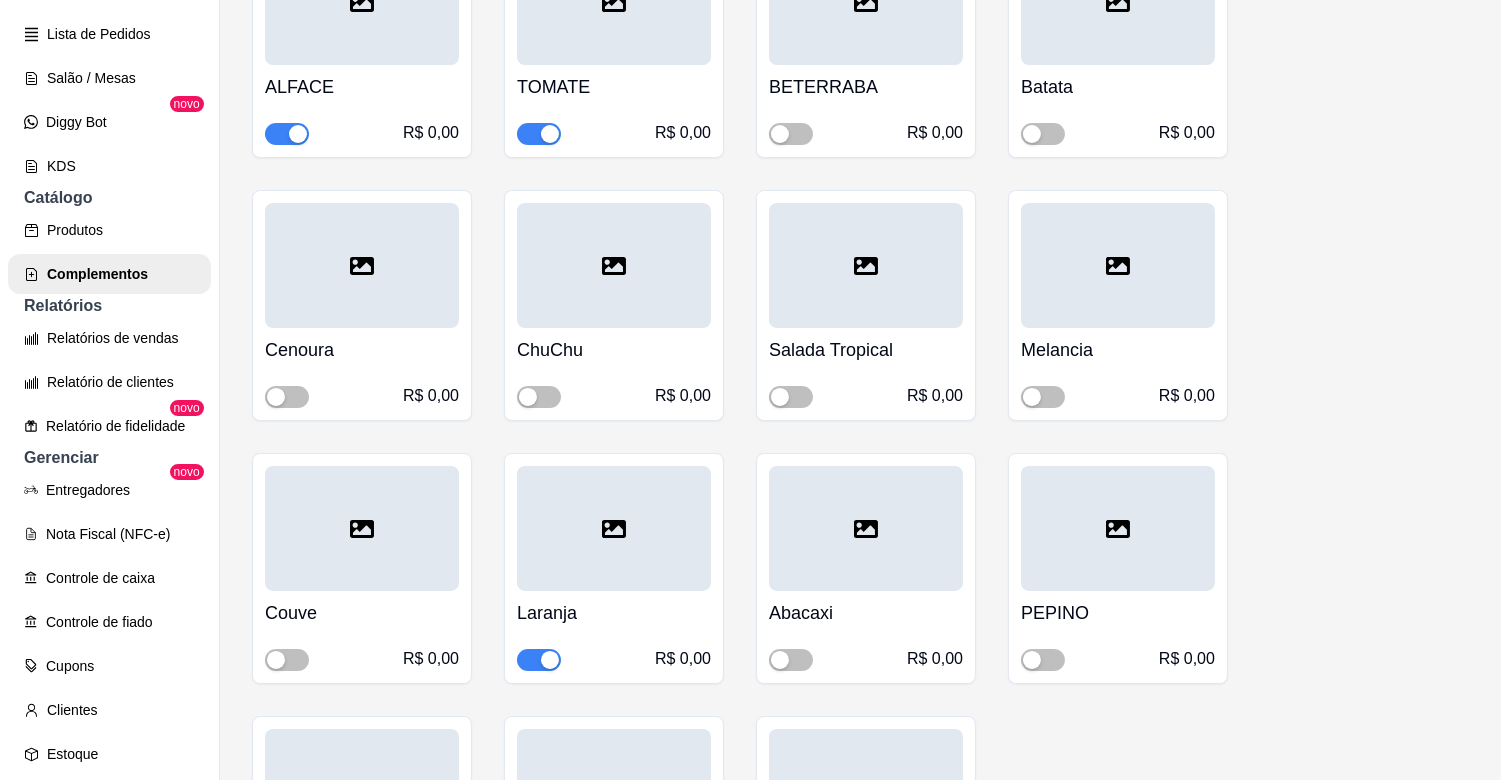 click at bounding box center [550, 660] 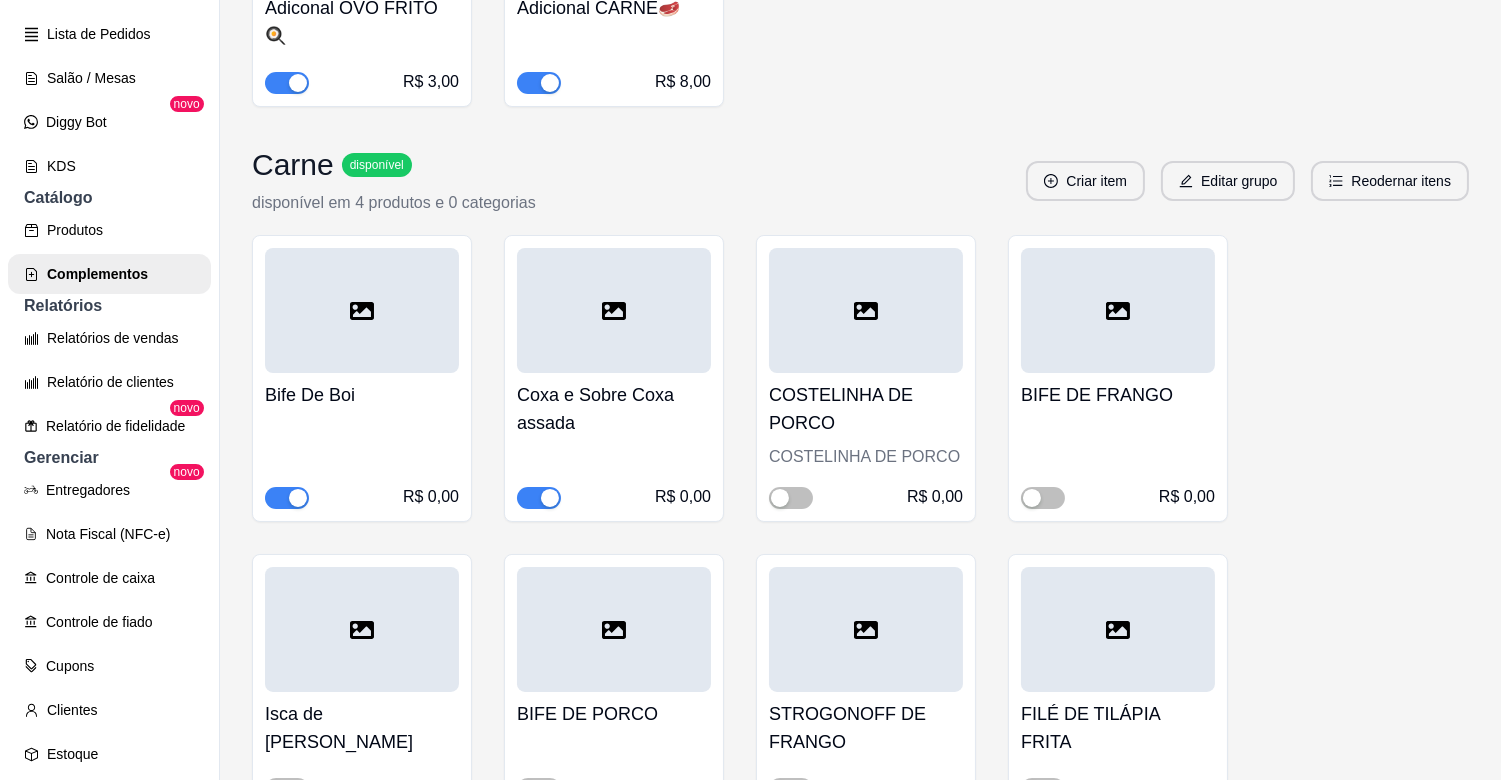 scroll, scrollTop: 6044, scrollLeft: 0, axis: vertical 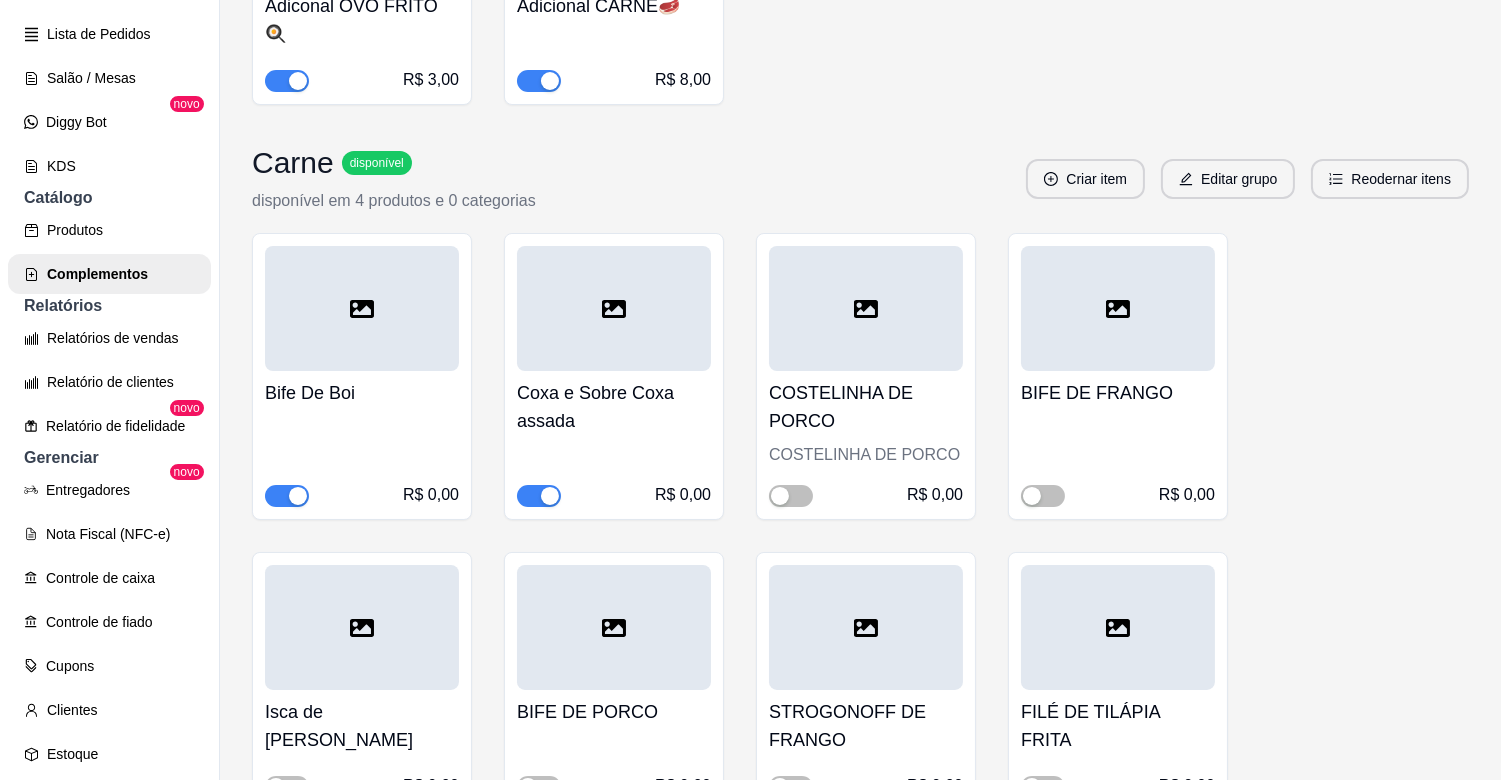 click at bounding box center [550, 496] 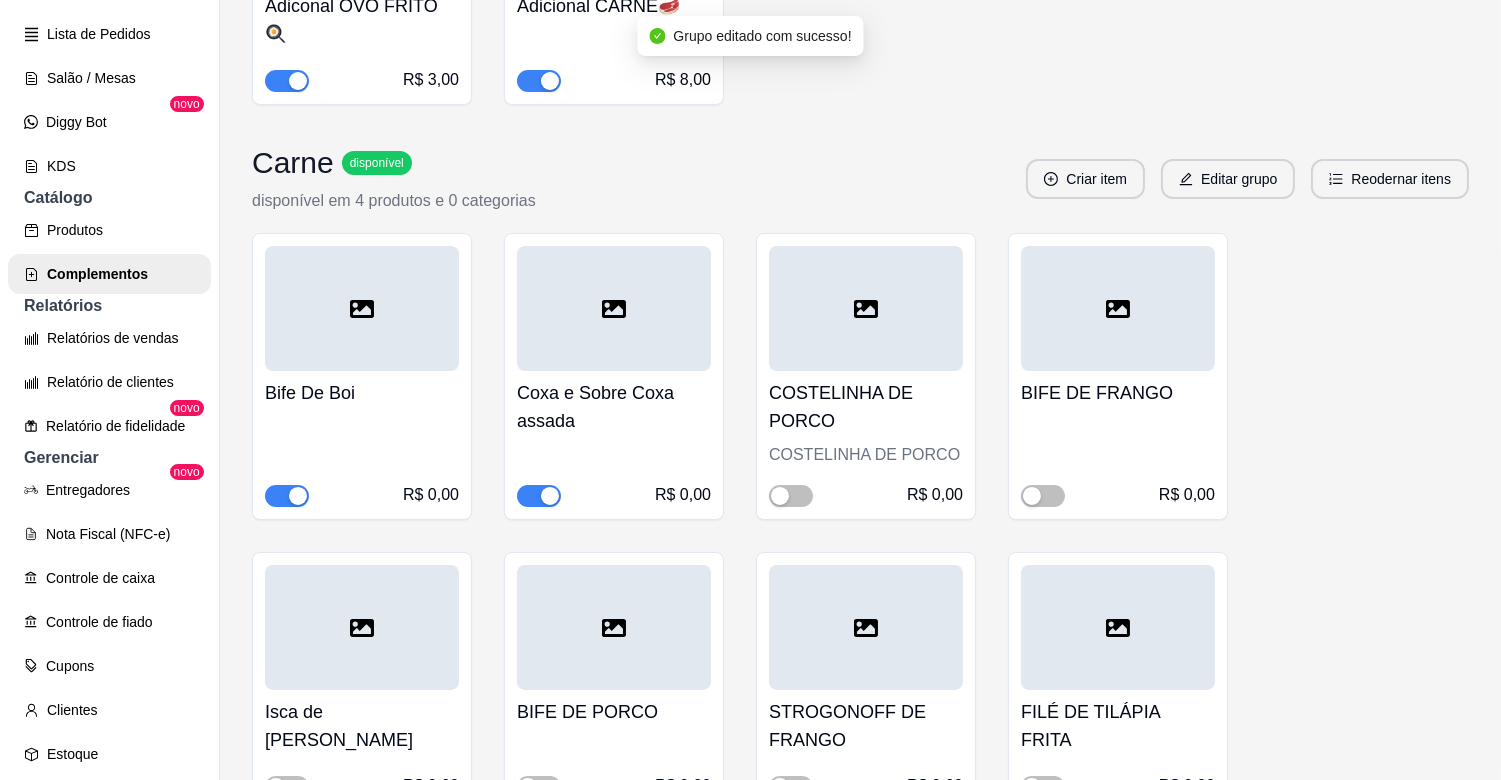 type 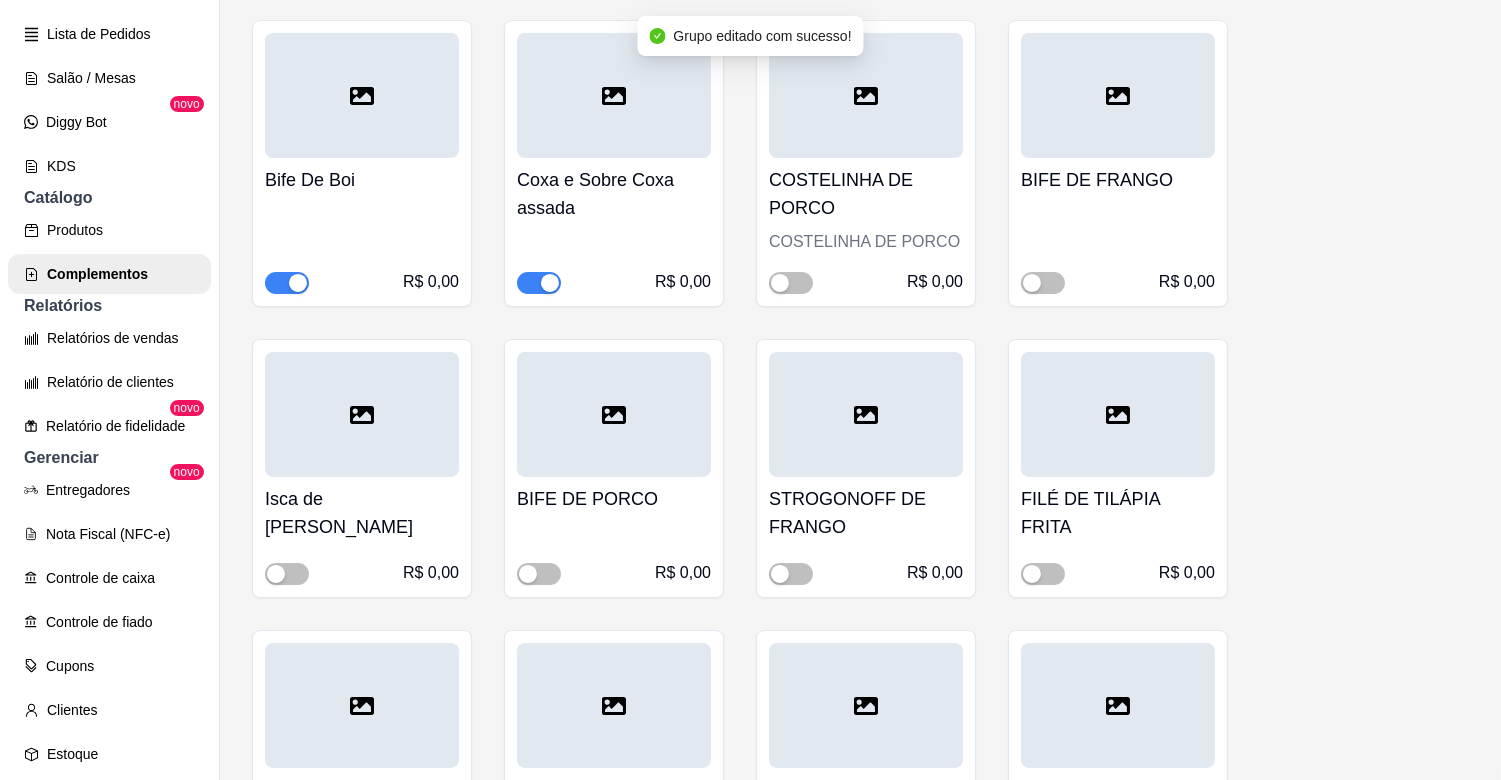 scroll, scrollTop: 6266, scrollLeft: 0, axis: vertical 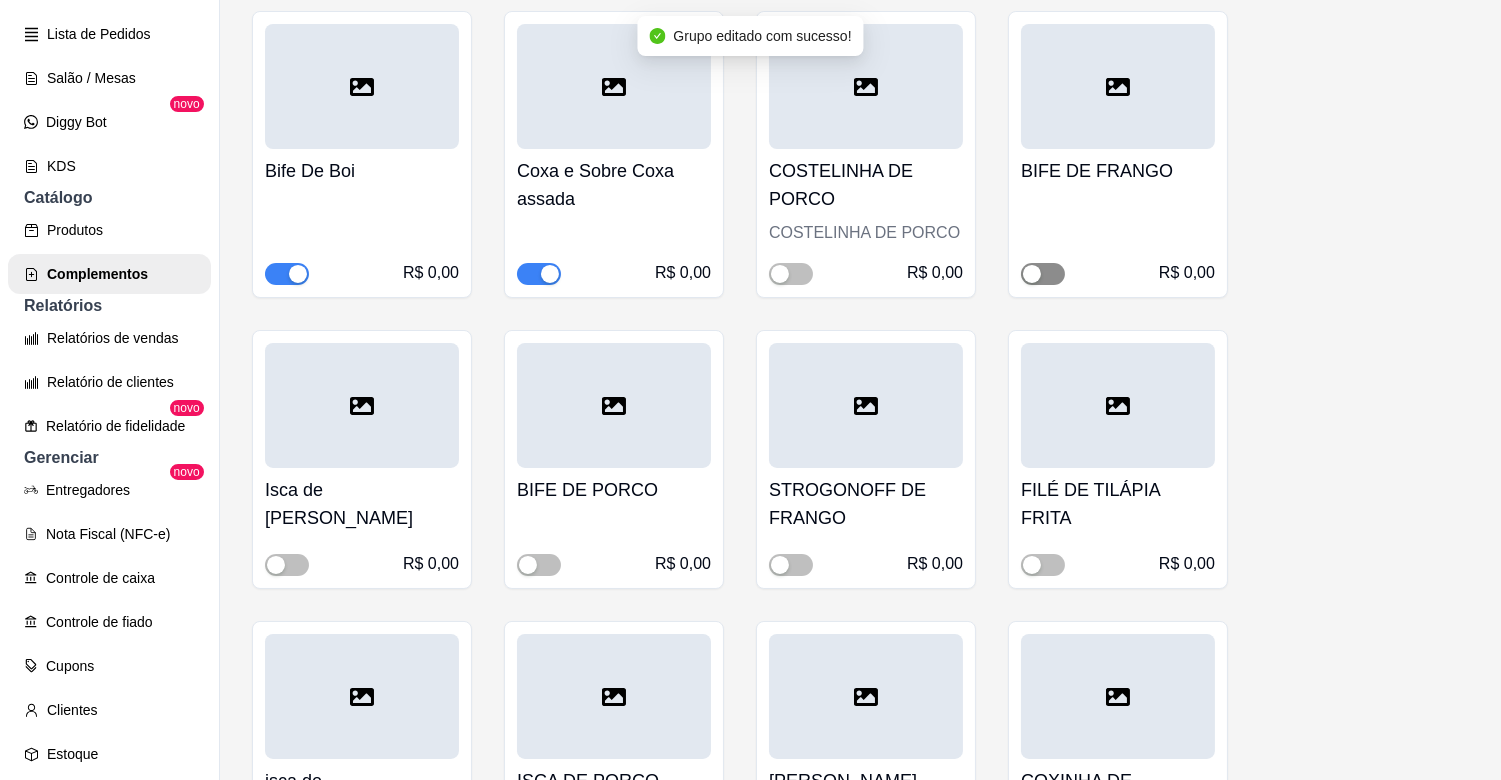 click at bounding box center (1032, 274) 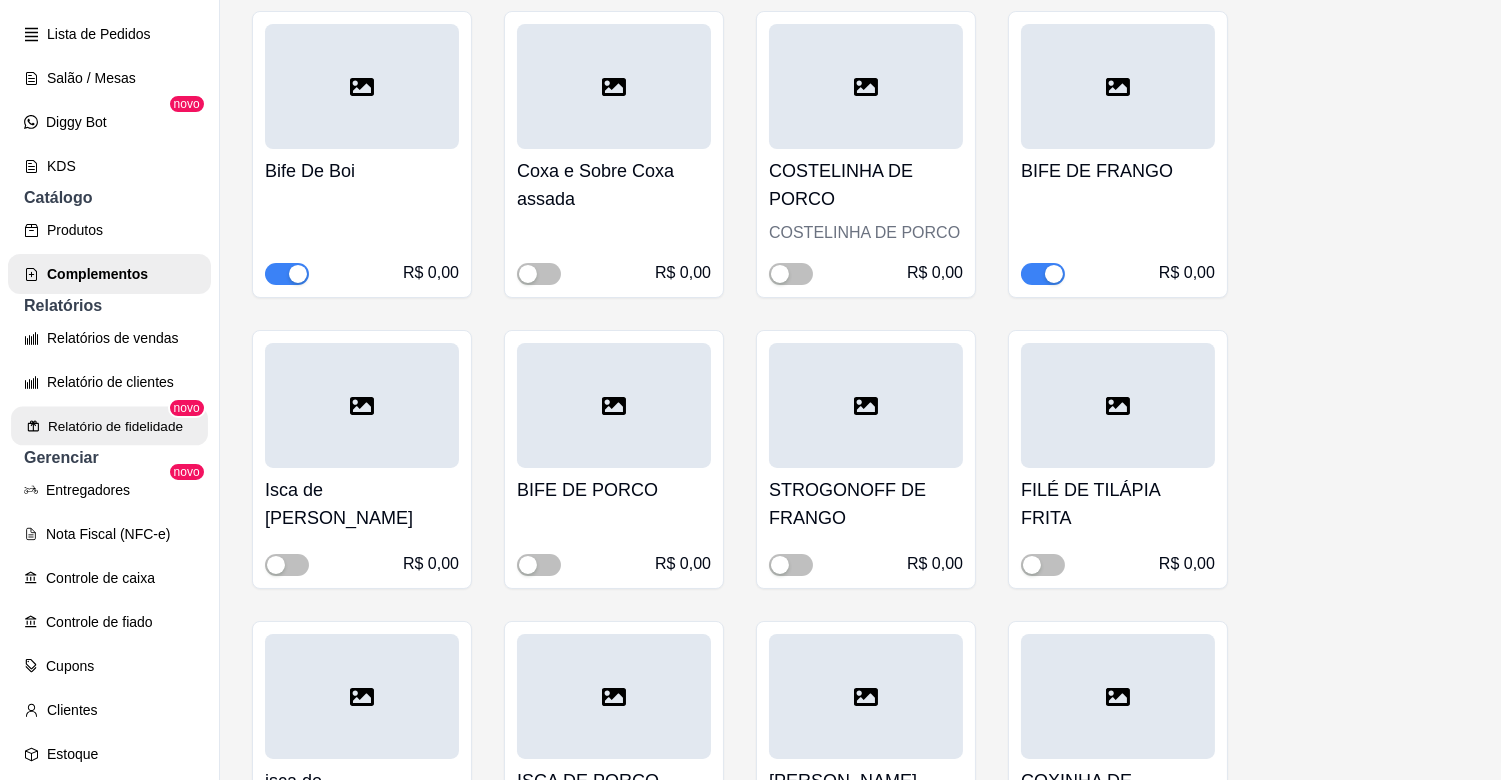 click on "Relatório de fidelidade" at bounding box center (109, 426) 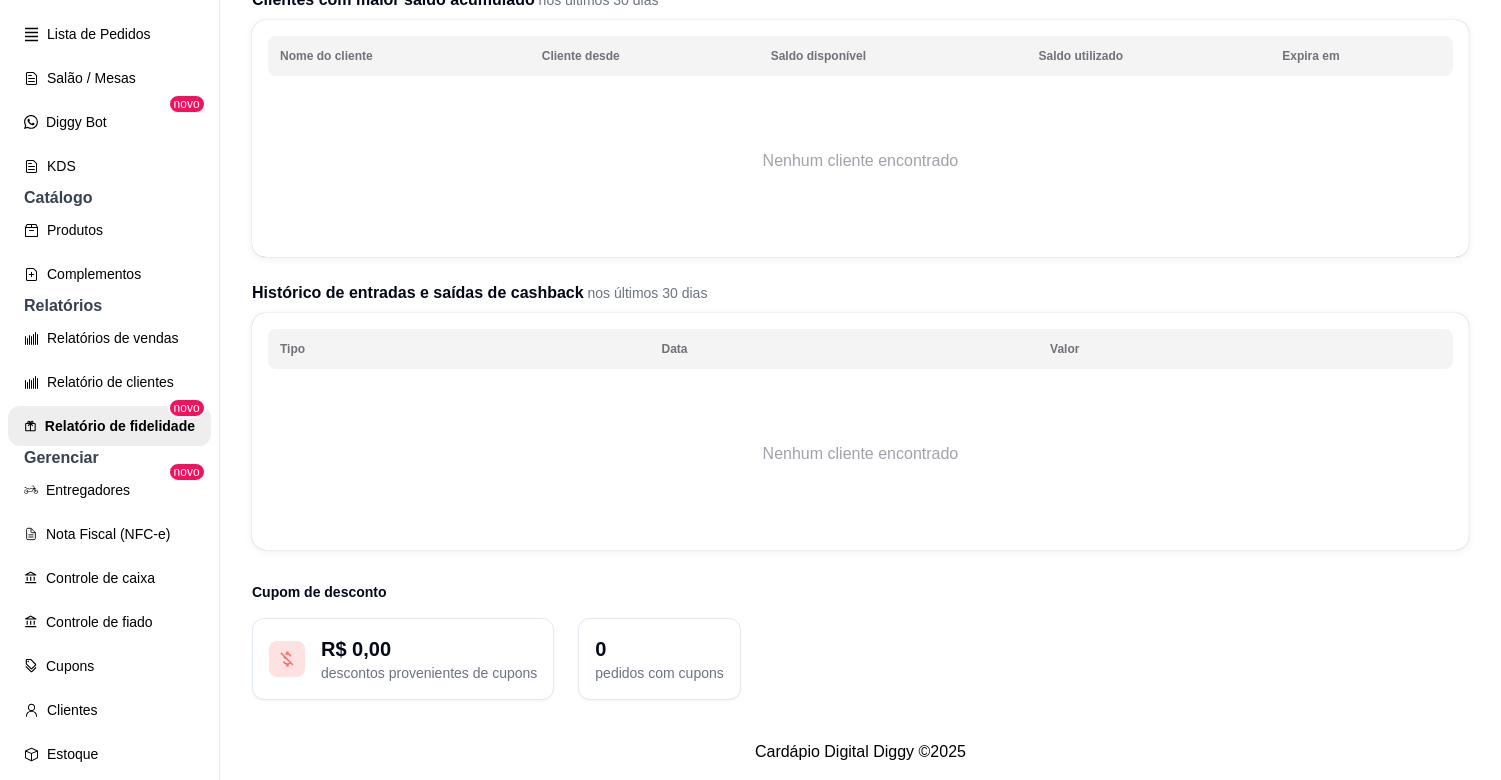 scroll, scrollTop: 0, scrollLeft: 0, axis: both 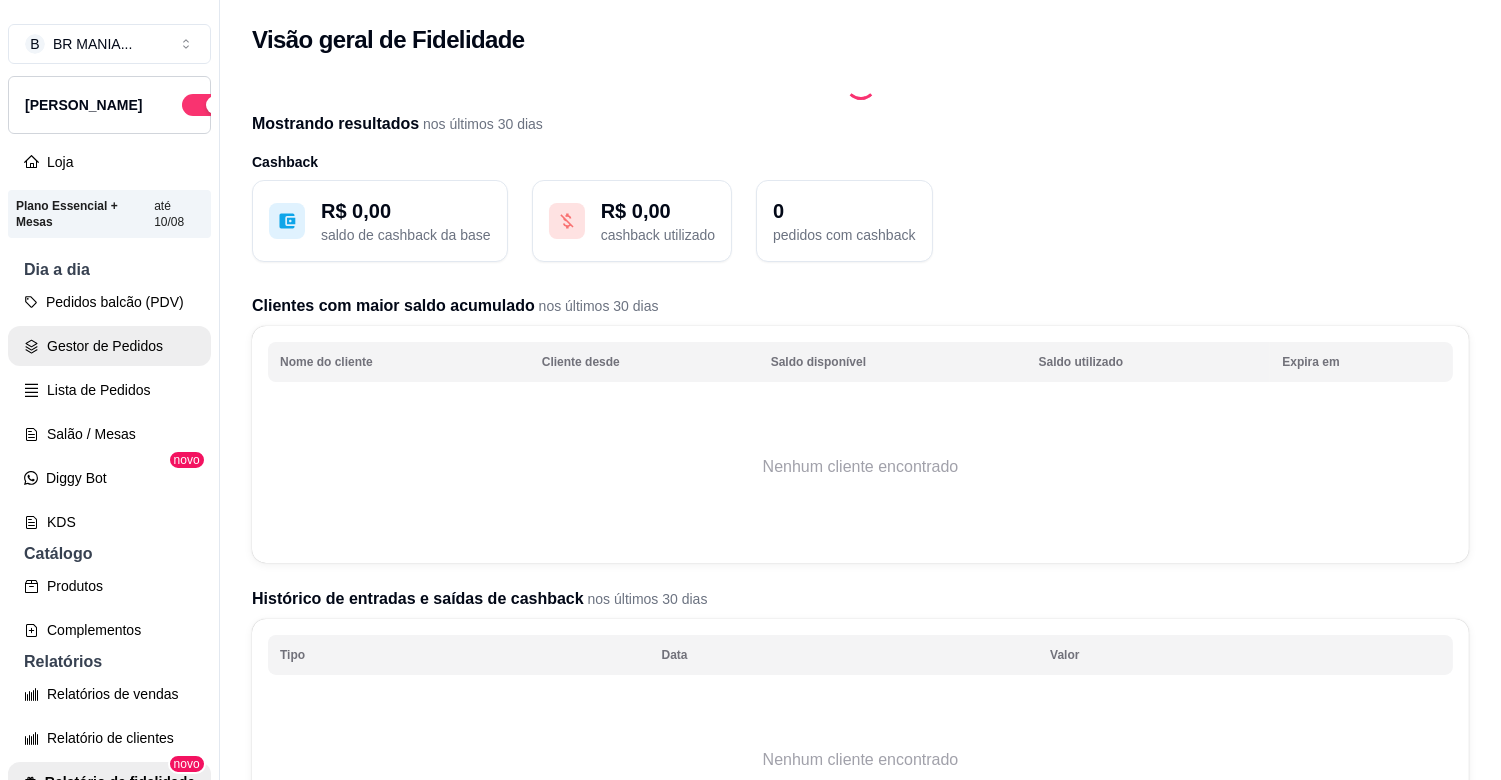 click on "Gestor de Pedidos" at bounding box center [109, 346] 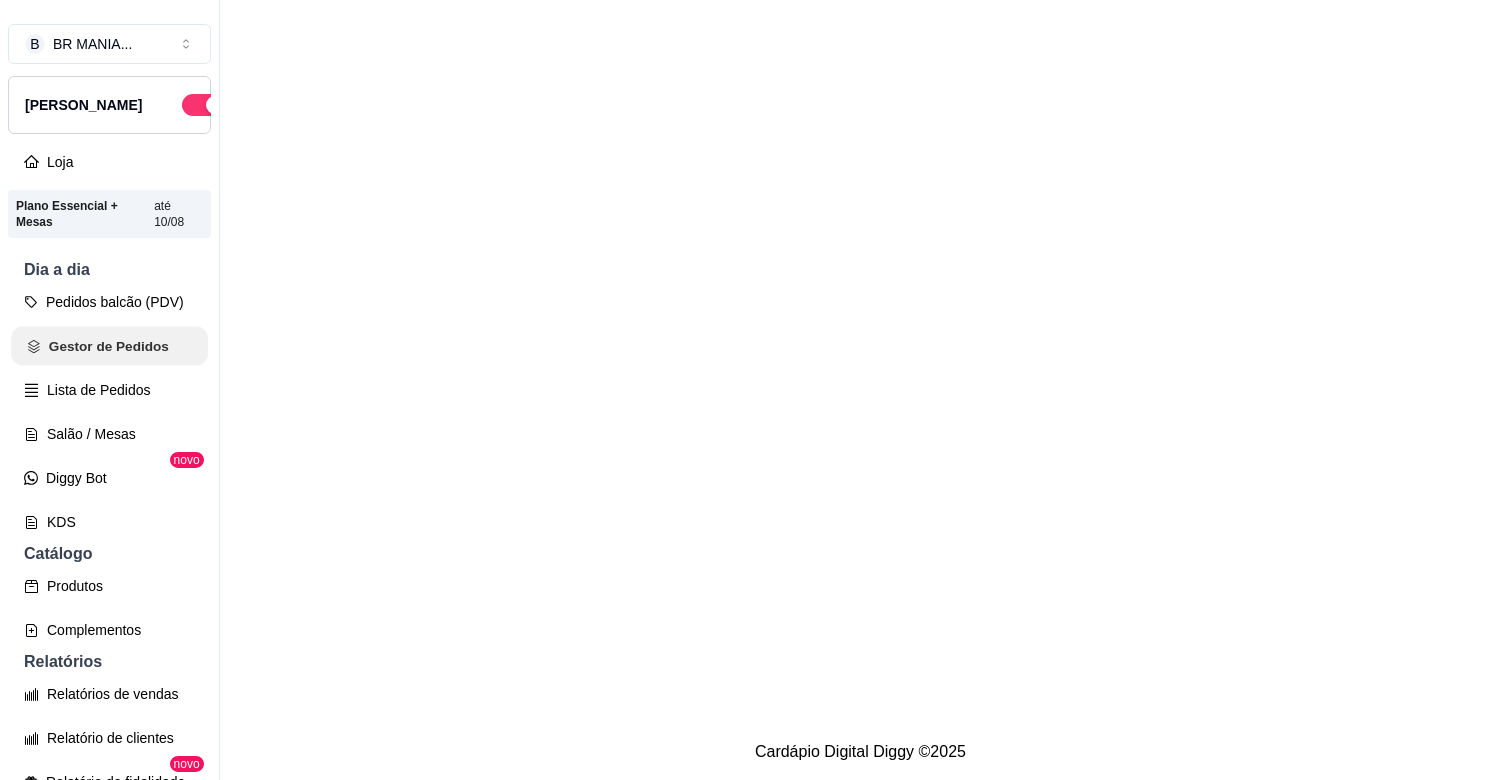 click on "Gestor de Pedidos" at bounding box center (109, 346) 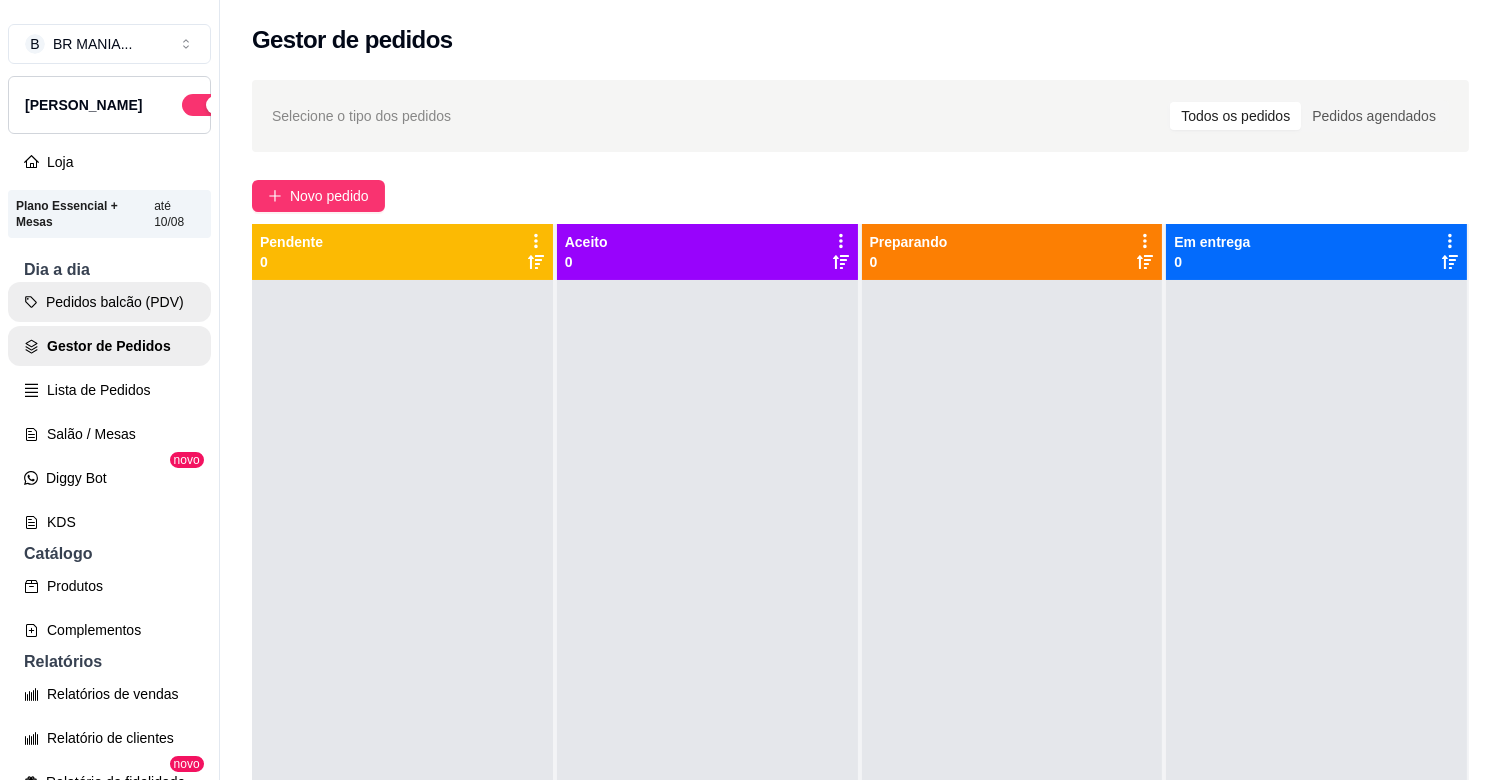 click on "Pedidos balcão (PDV)" at bounding box center [109, 302] 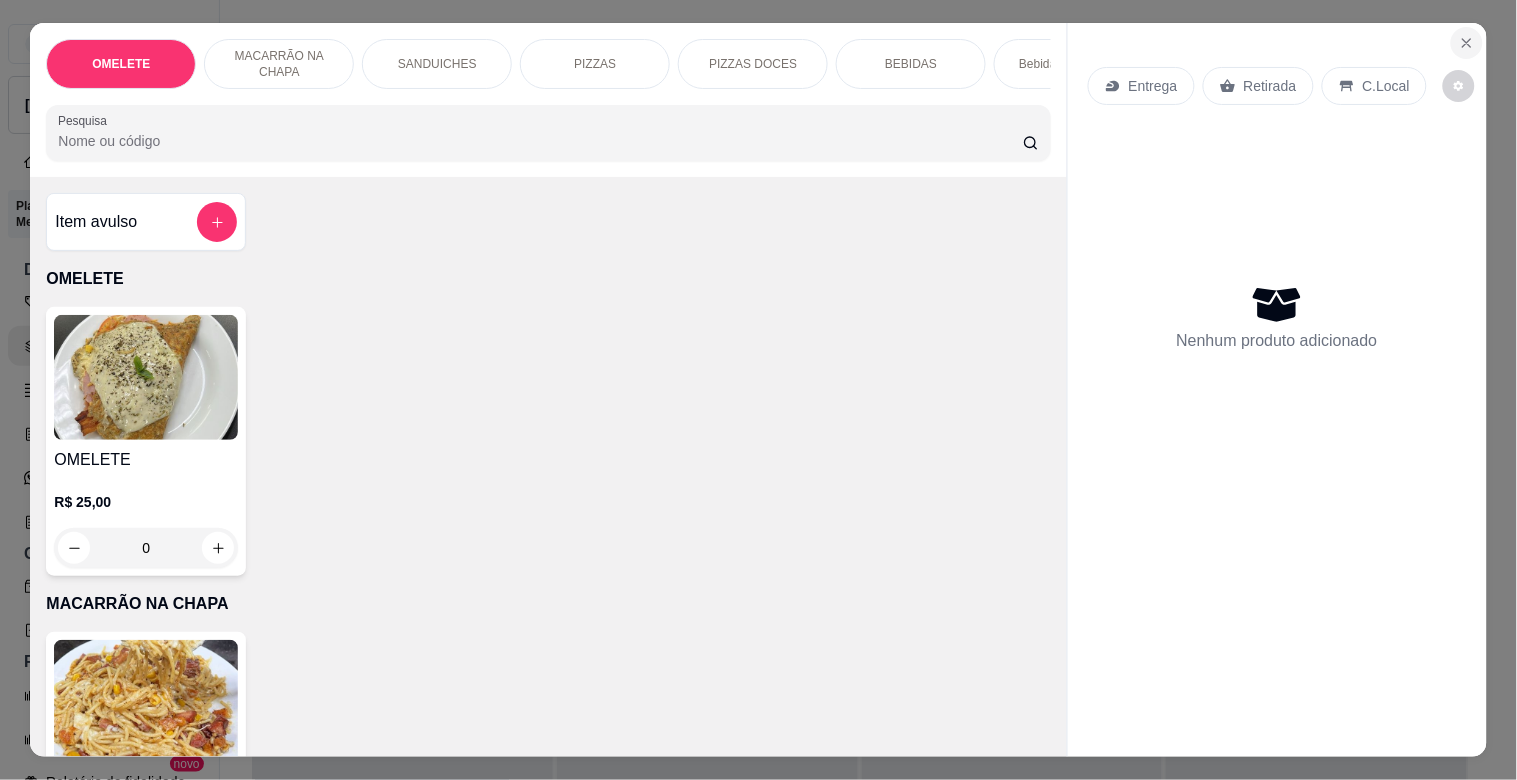 click at bounding box center (1467, 43) 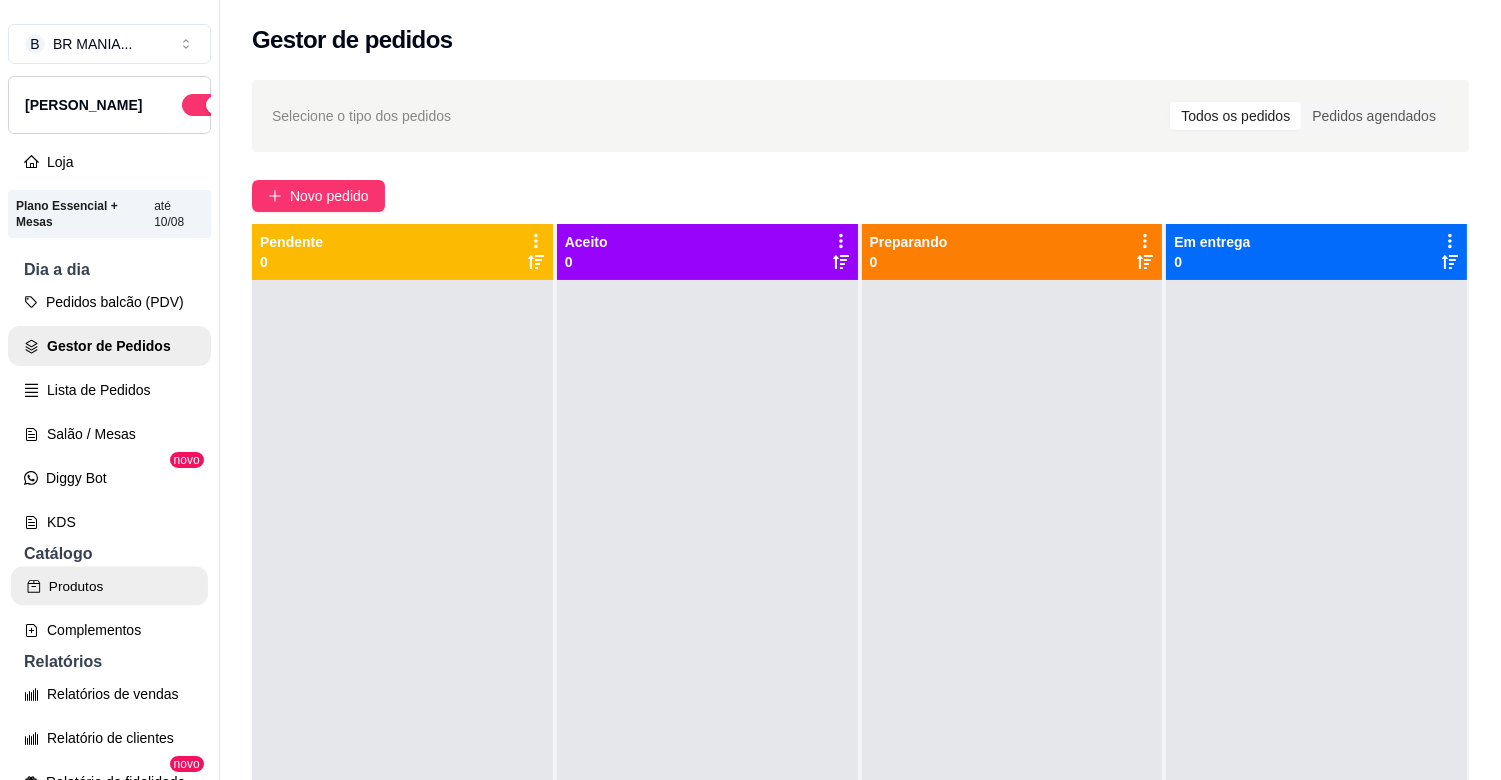 click on "Produtos" at bounding box center (109, 586) 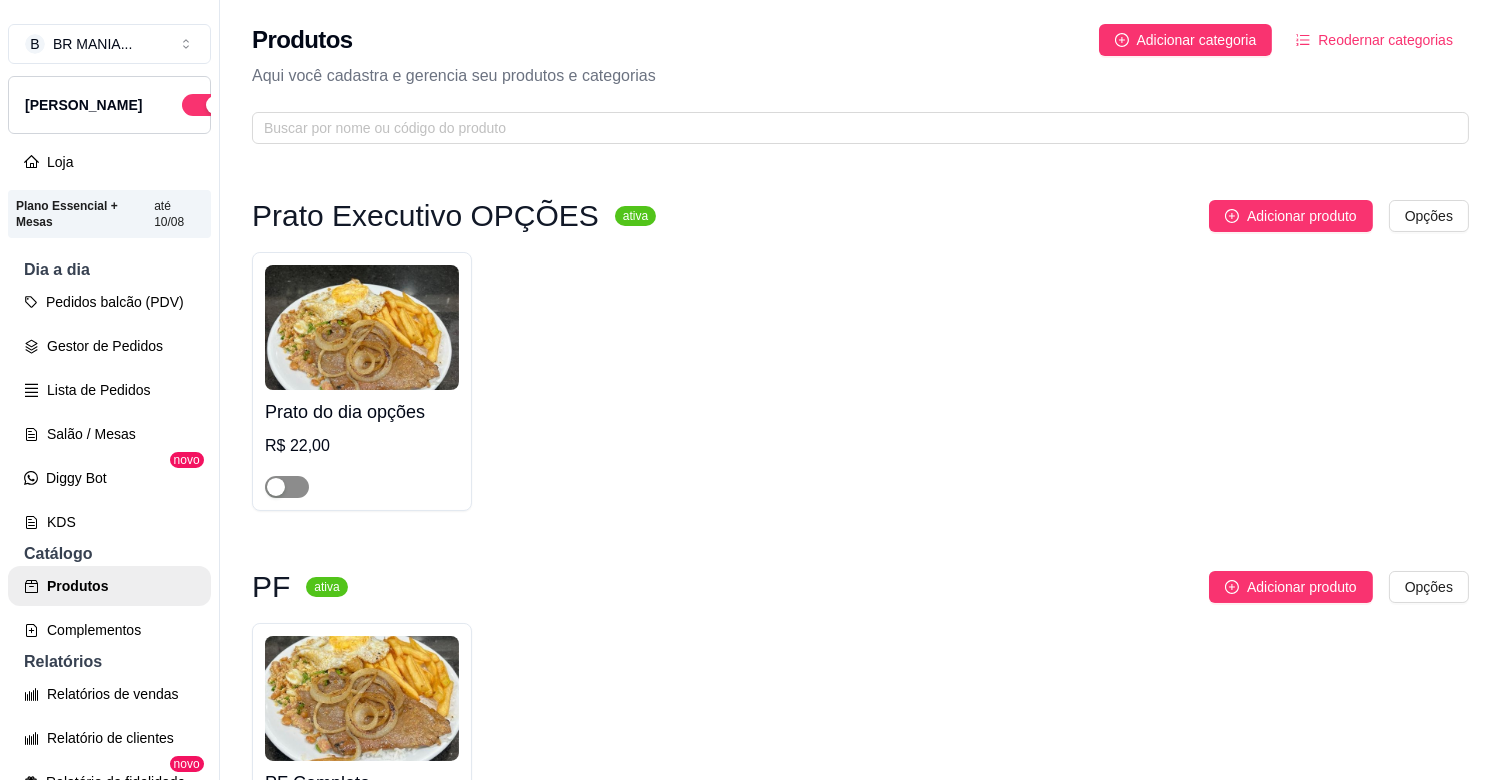 click at bounding box center (287, 487) 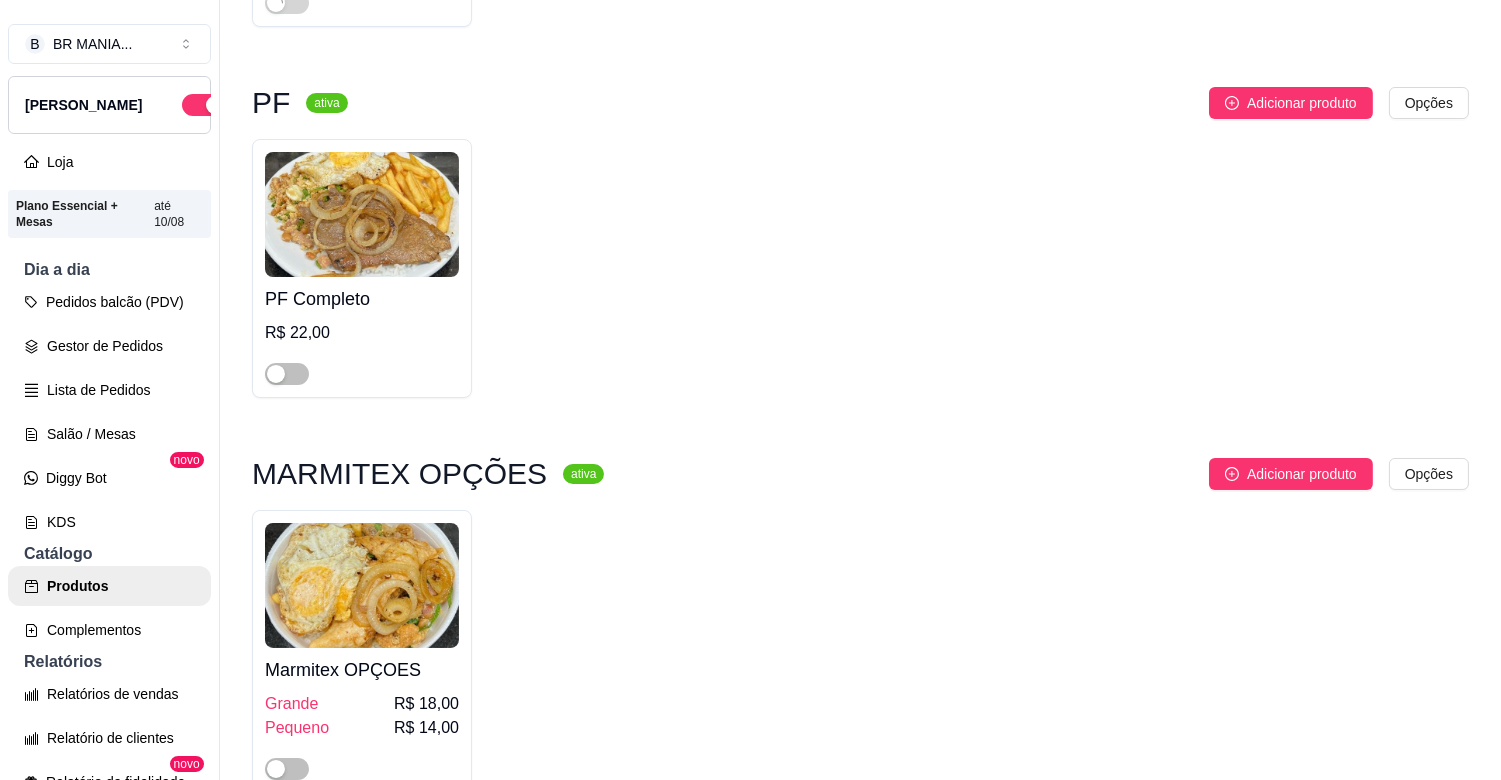 scroll, scrollTop: 533, scrollLeft: 0, axis: vertical 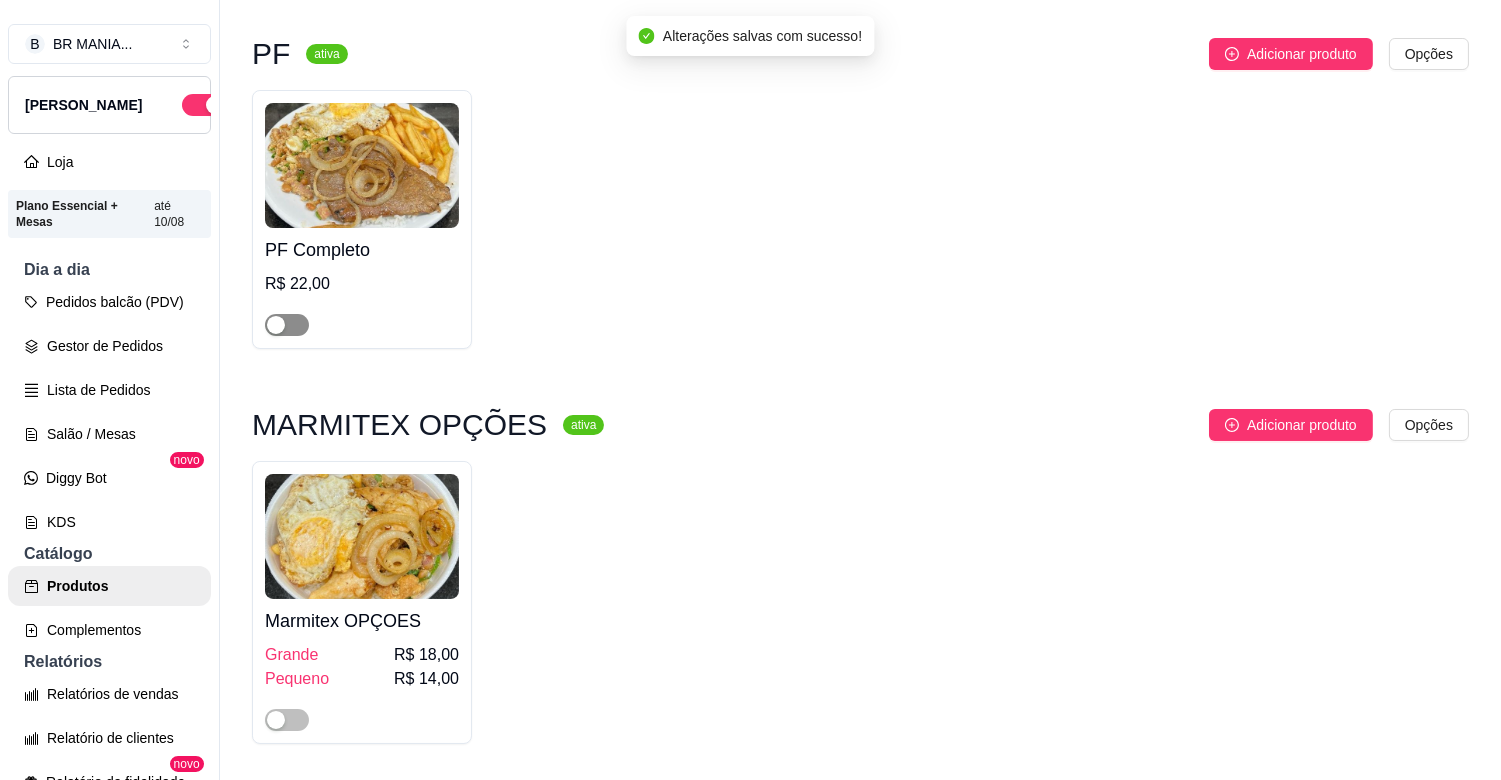 click at bounding box center [287, 325] 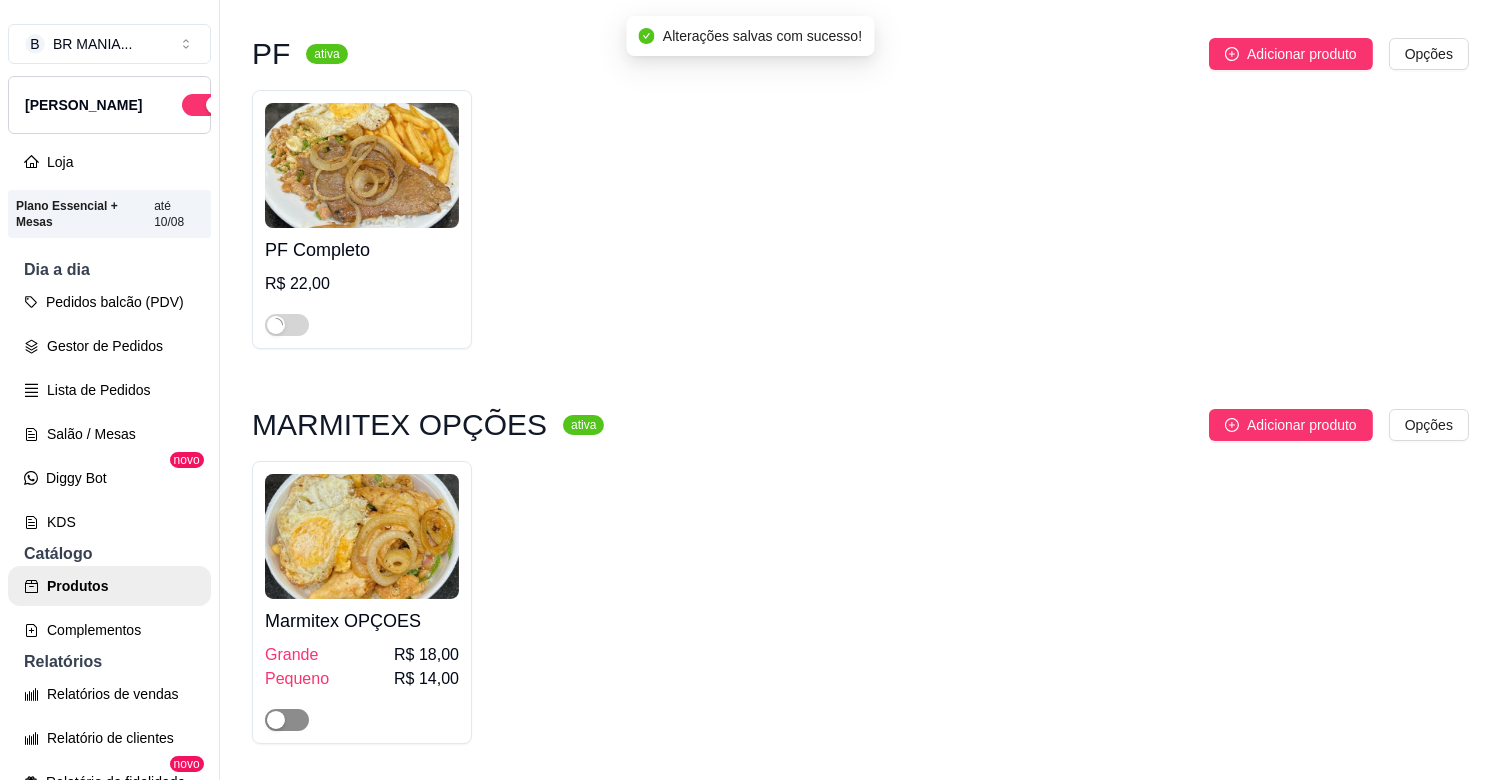 click at bounding box center [287, 720] 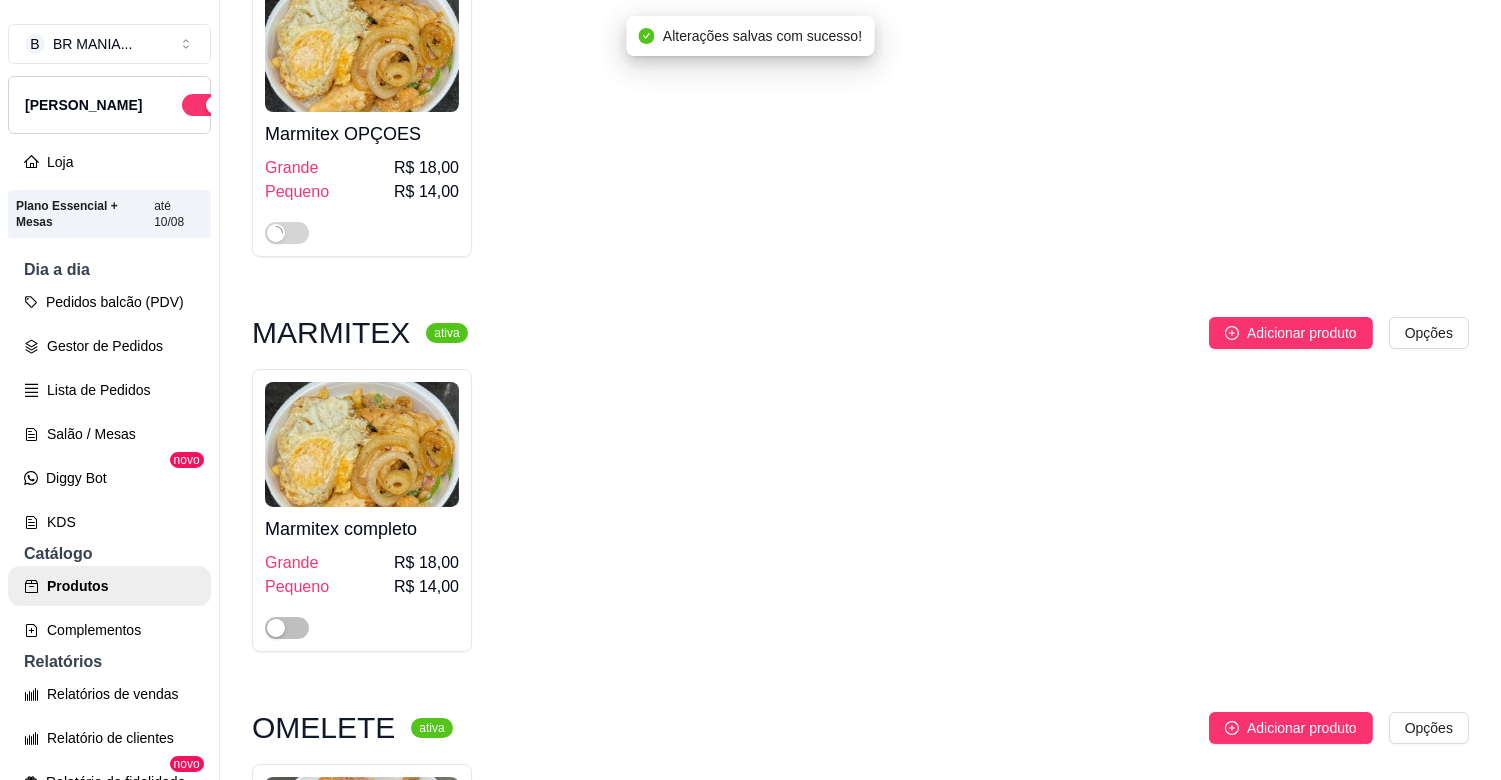 scroll, scrollTop: 1066, scrollLeft: 0, axis: vertical 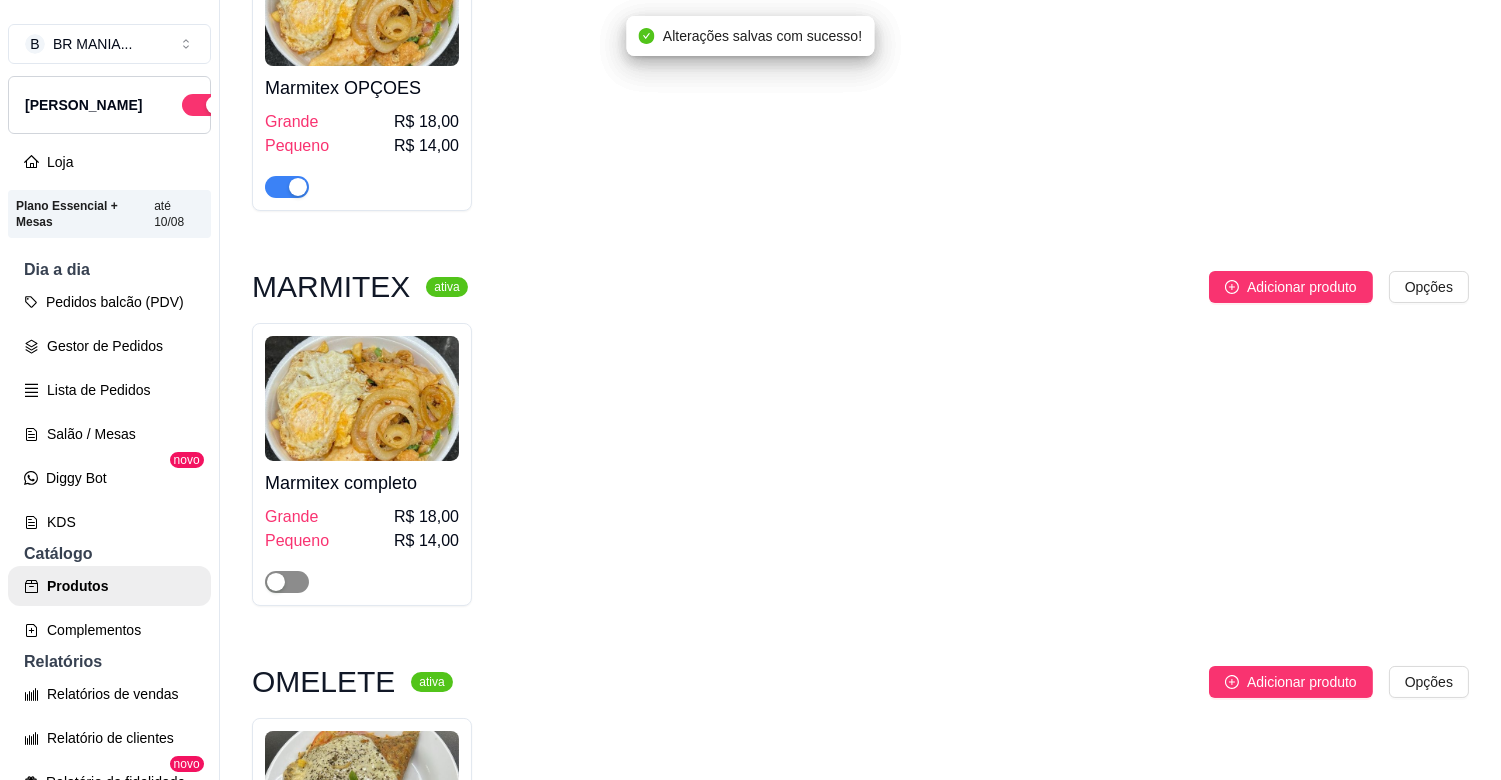 click at bounding box center (287, 582) 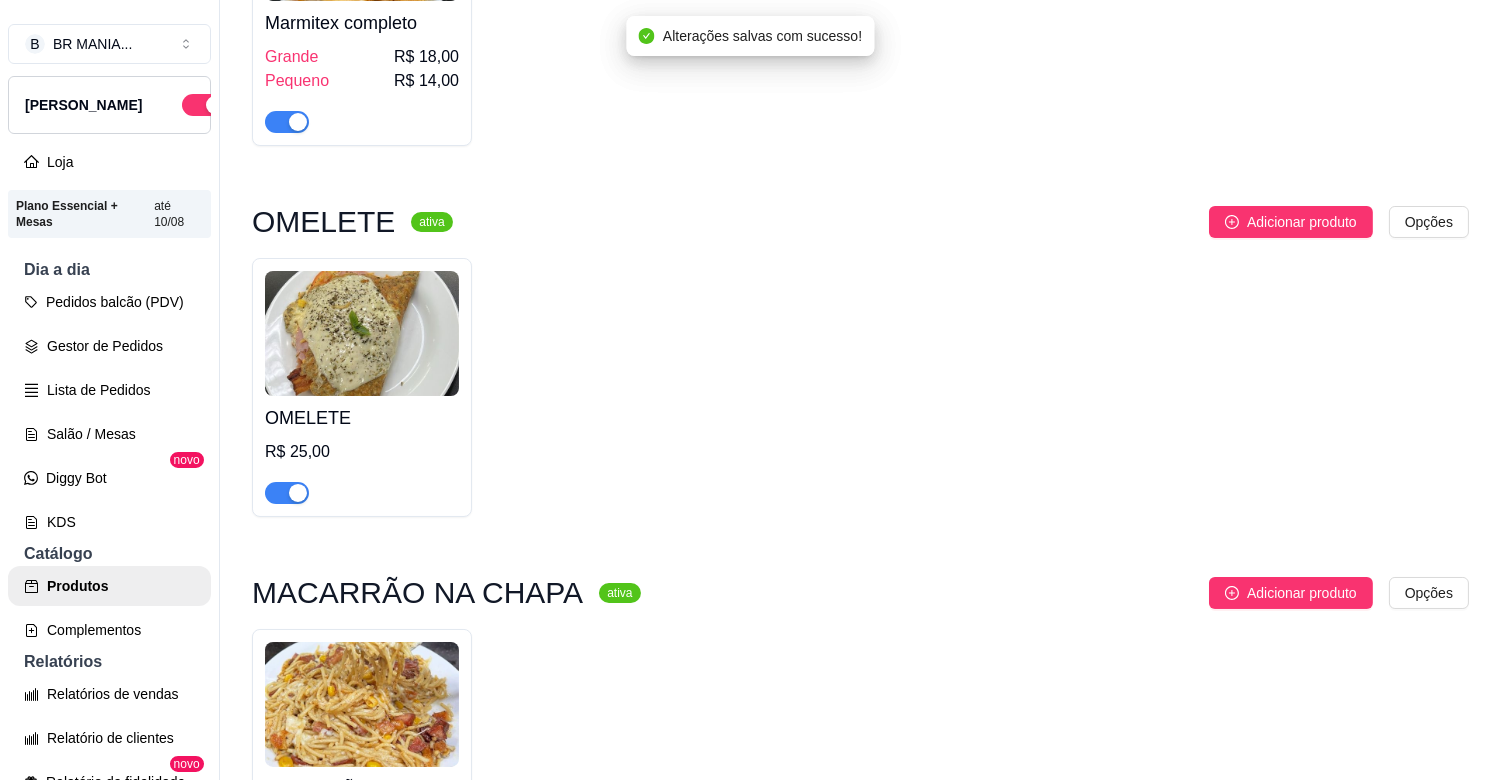 scroll, scrollTop: 1644, scrollLeft: 0, axis: vertical 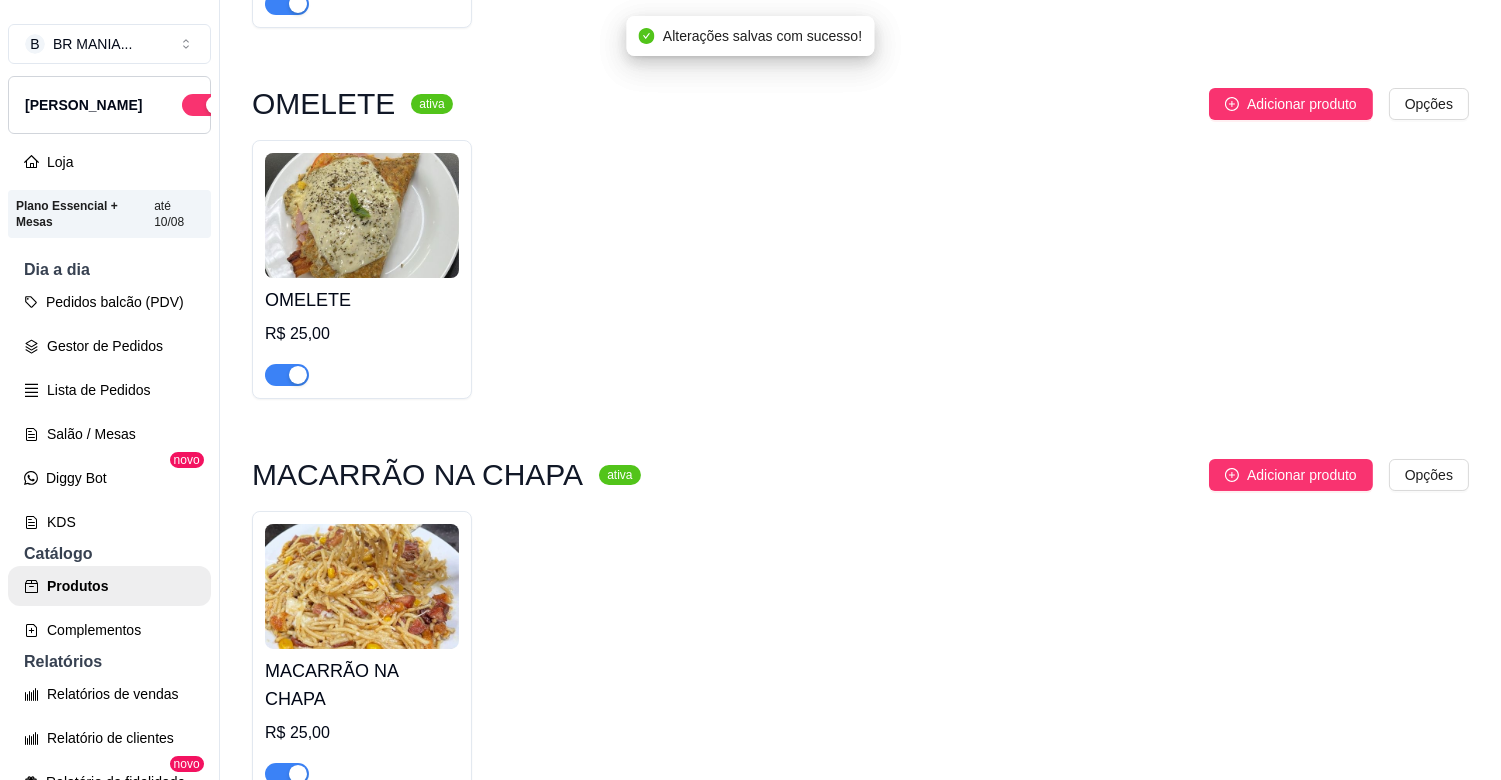 click at bounding box center [287, 375] 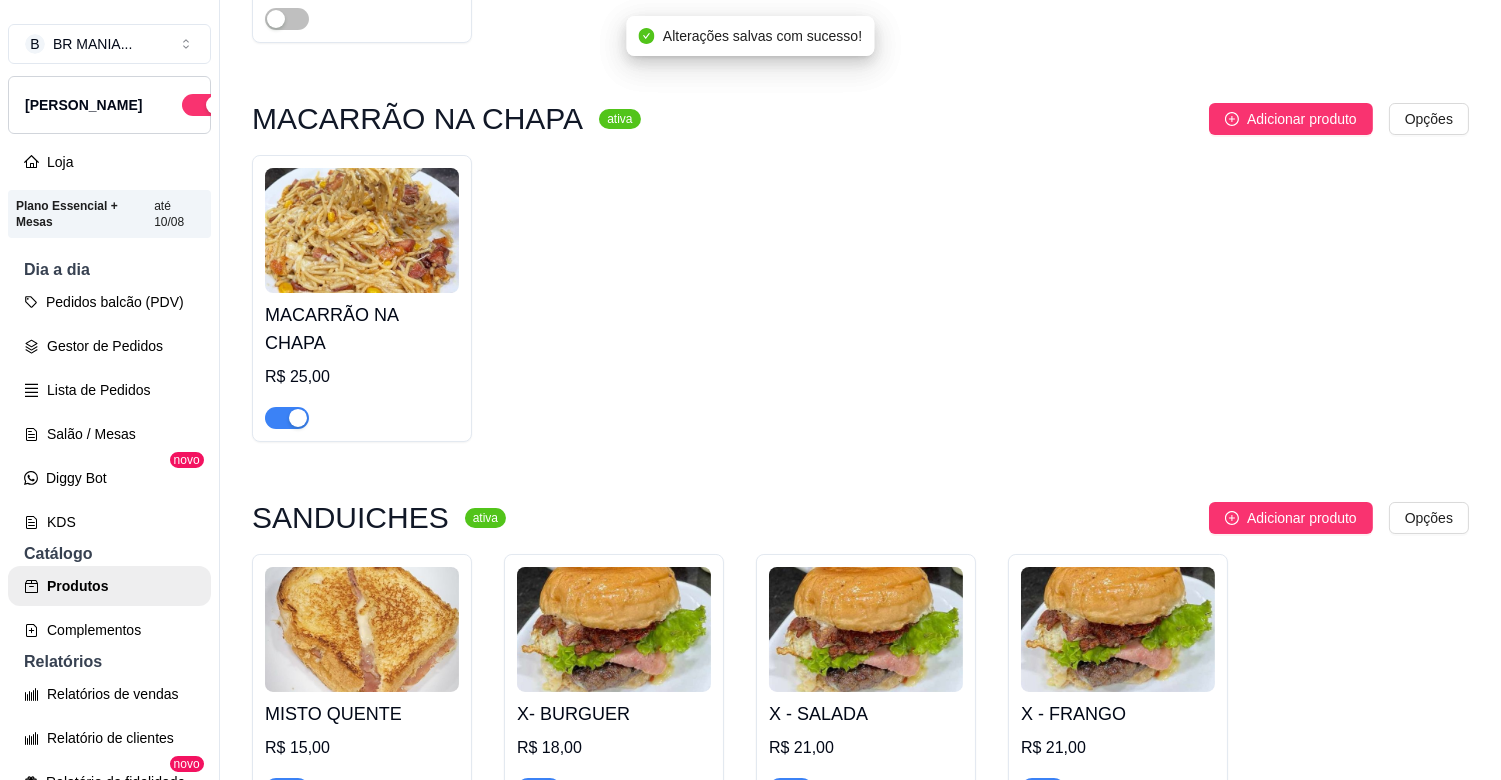 click at bounding box center (298, 418) 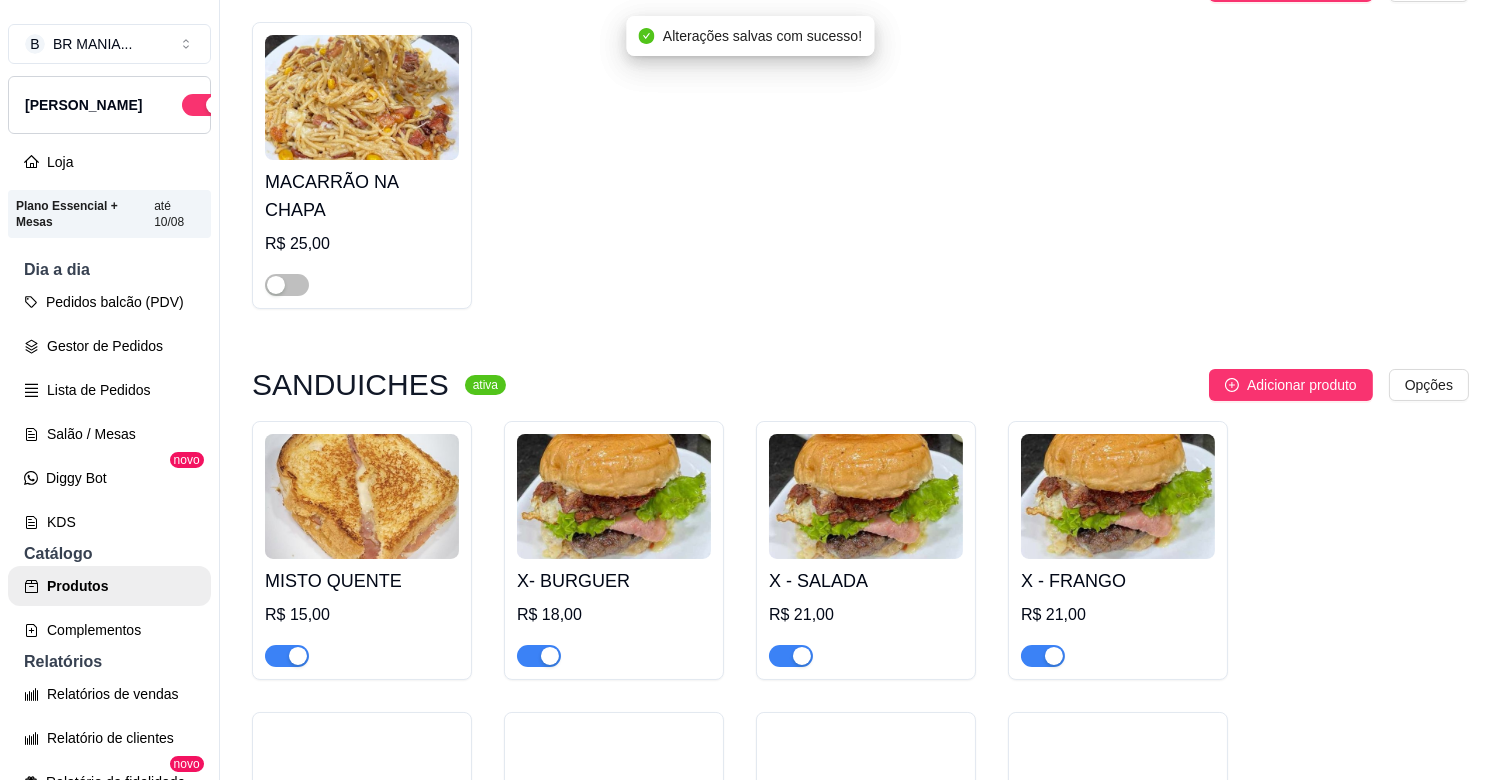 scroll, scrollTop: 2400, scrollLeft: 0, axis: vertical 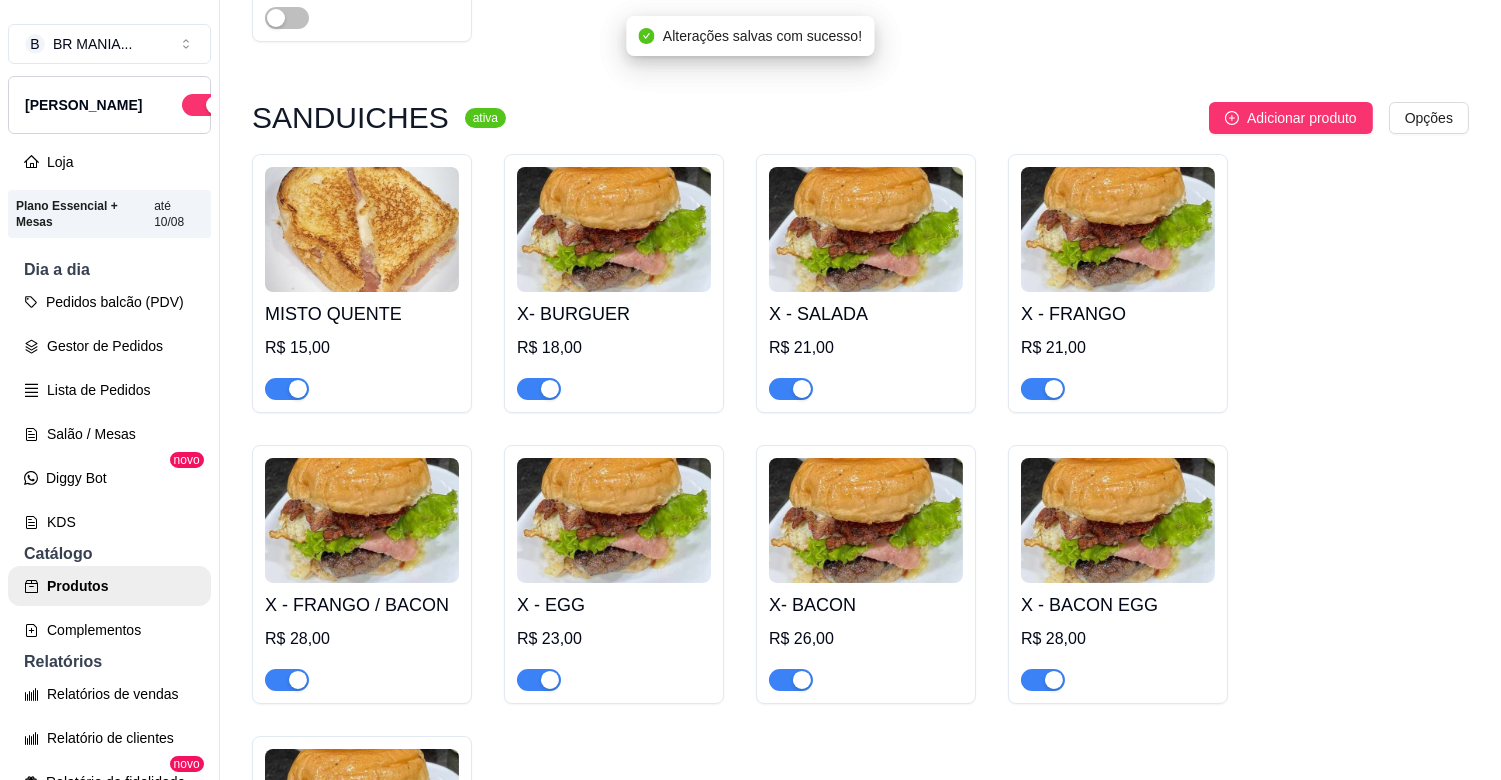 click at bounding box center (287, 388) 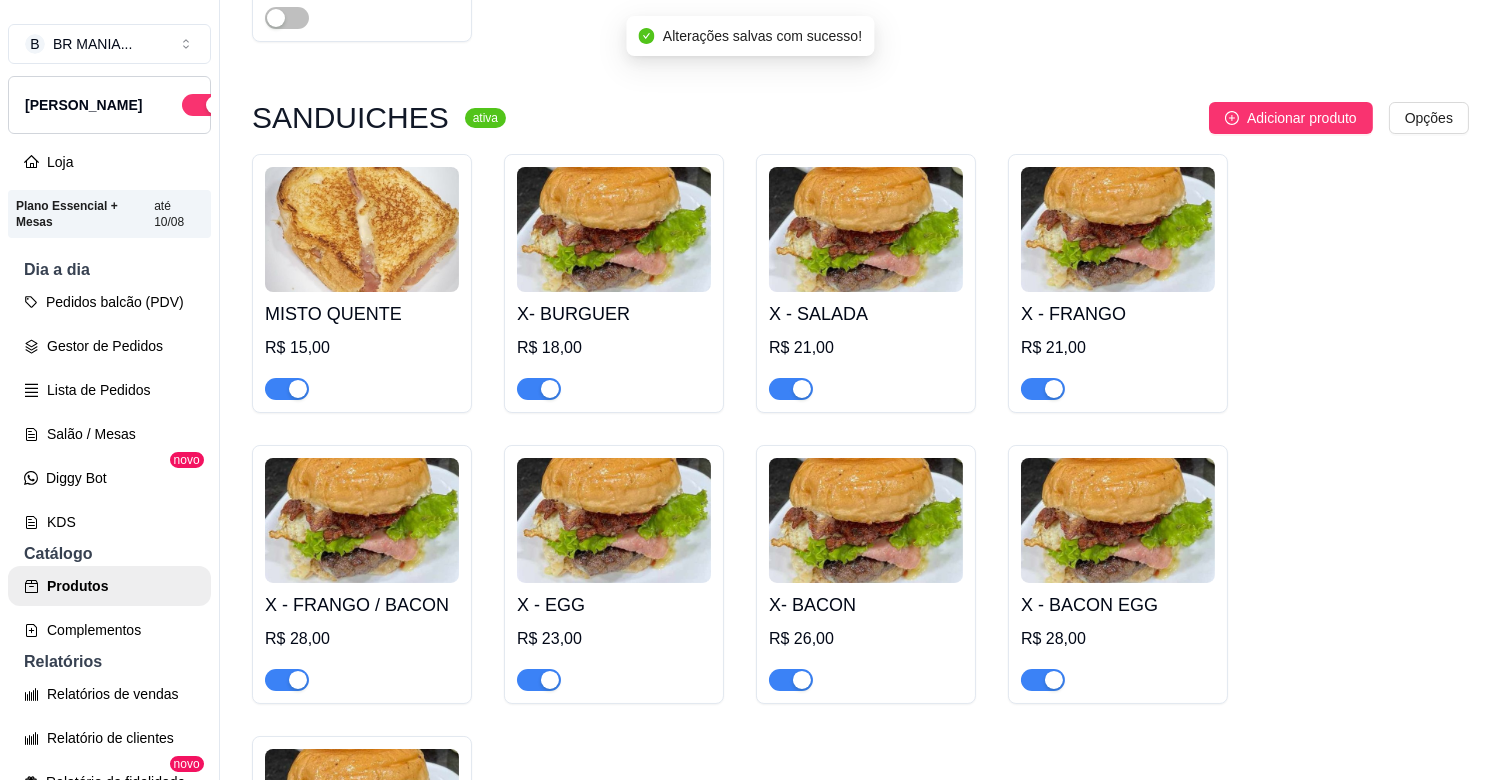 click at bounding box center [287, 389] 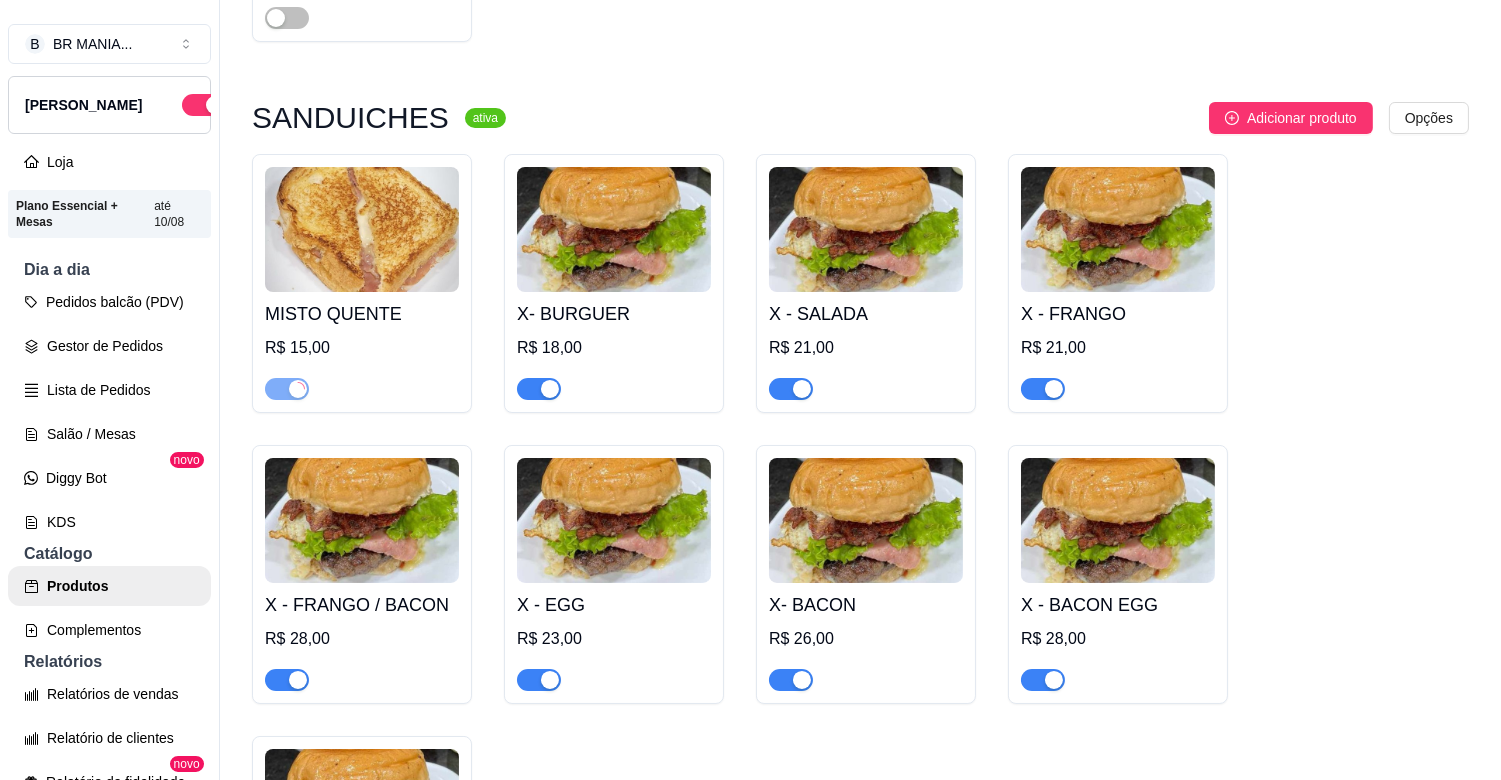 click at bounding box center [550, 389] 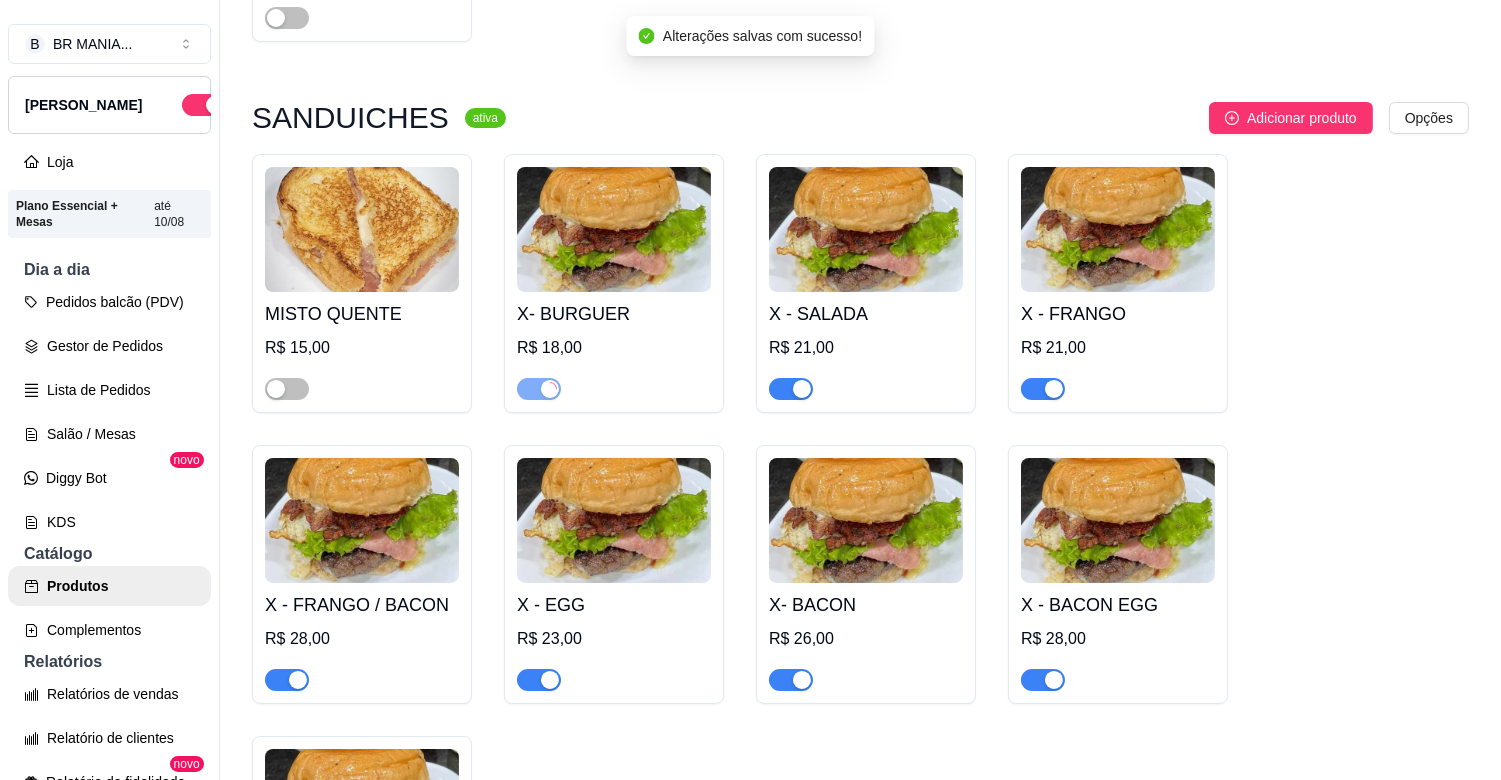 click at bounding box center (802, 389) 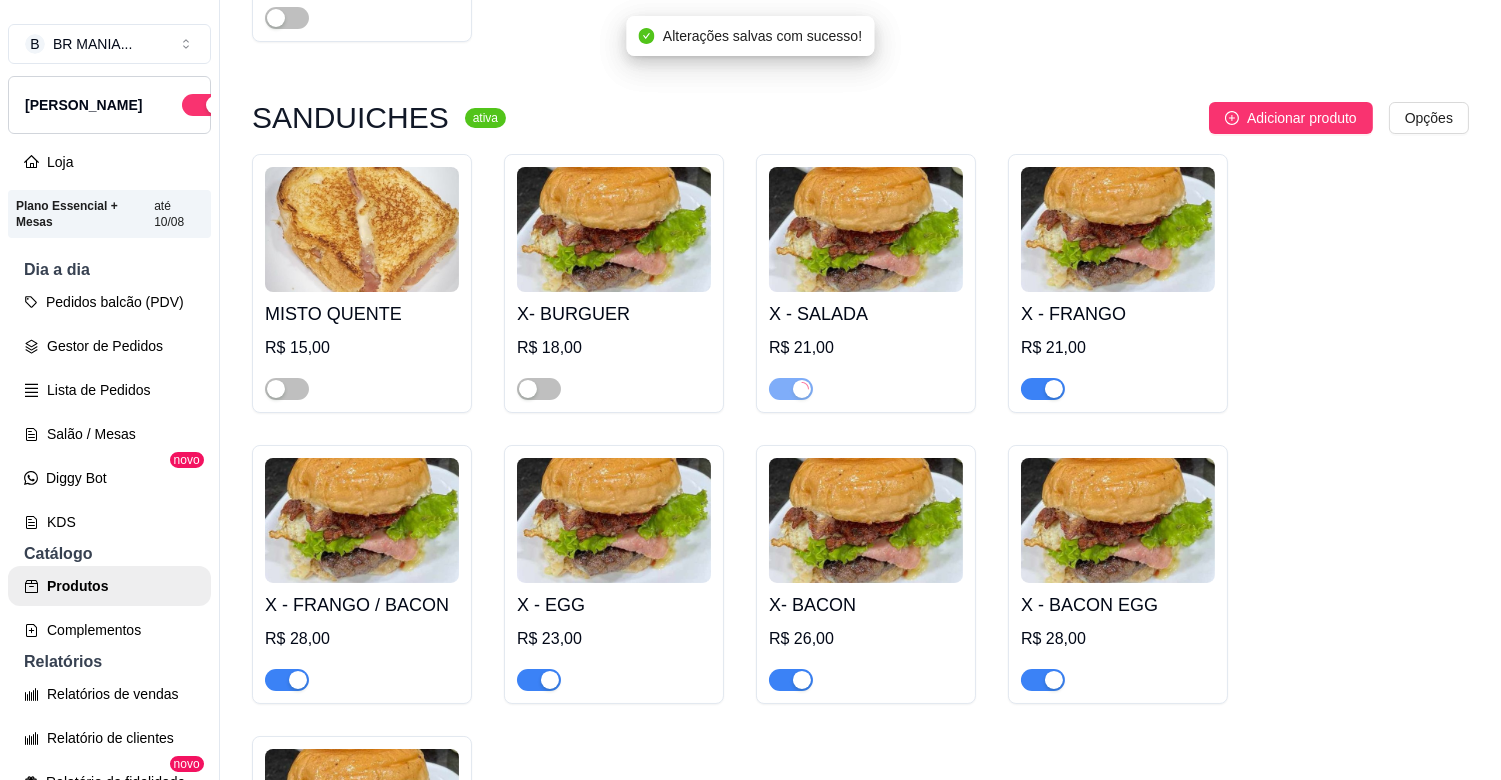 click at bounding box center [1043, 389] 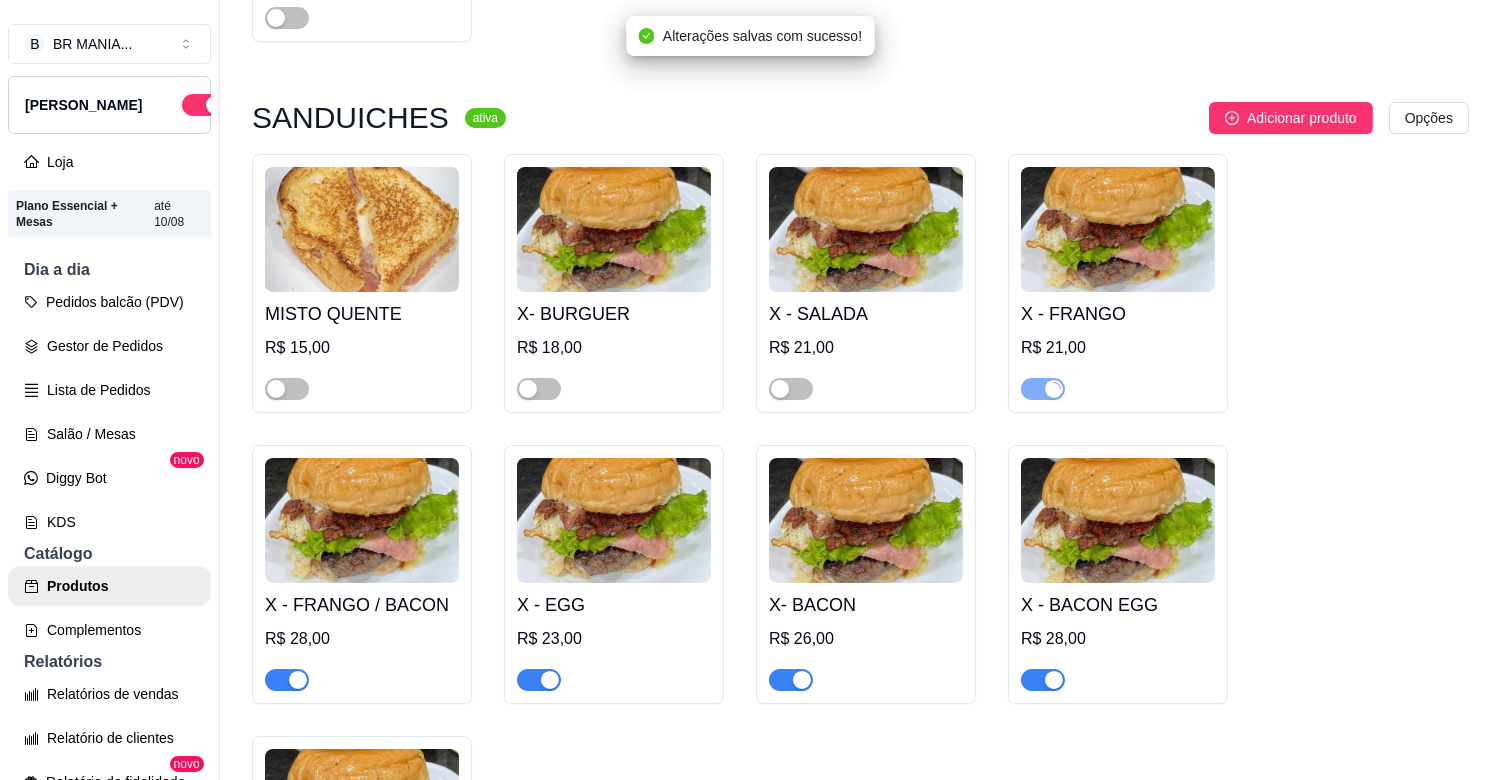 click at bounding box center (1054, 680) 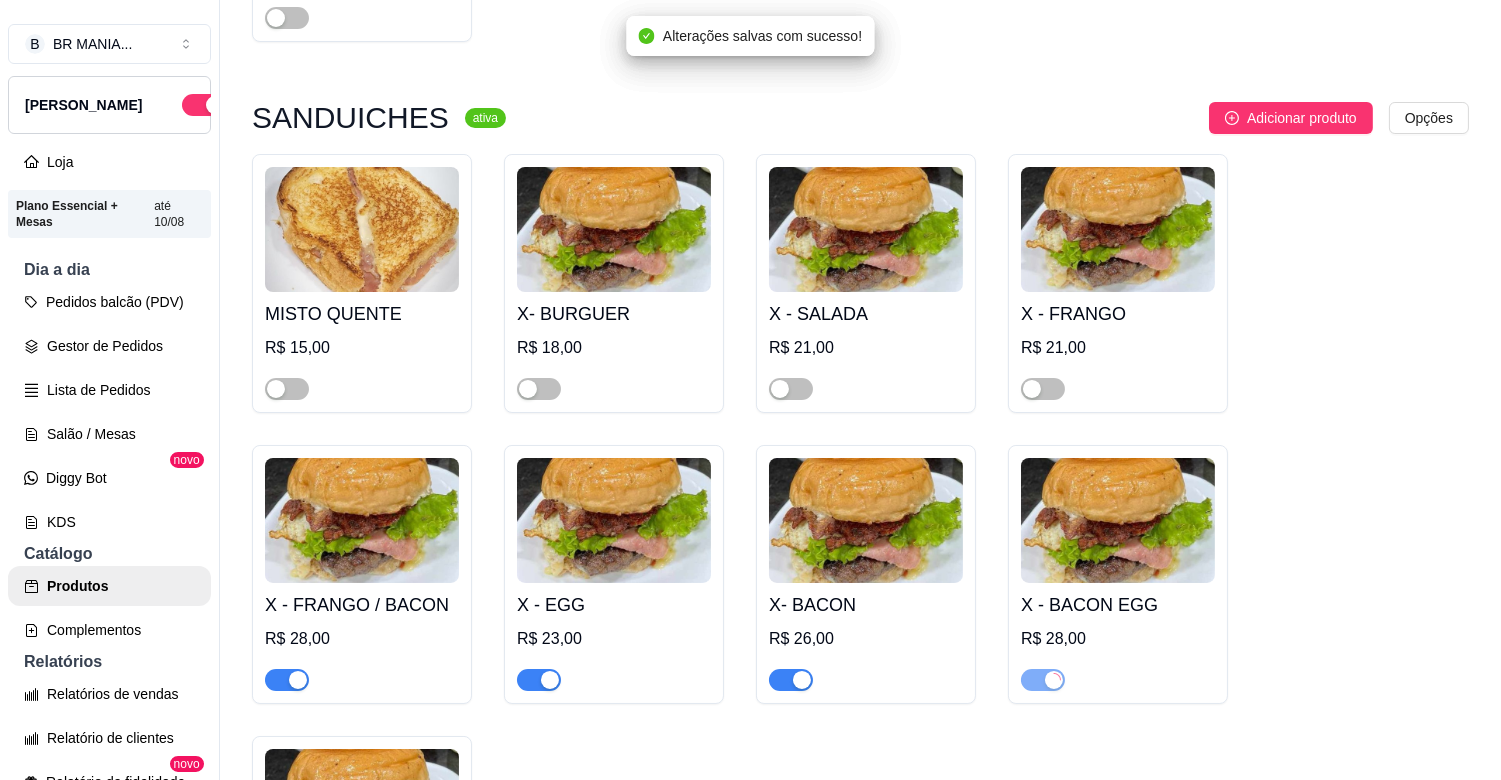 click at bounding box center (802, 680) 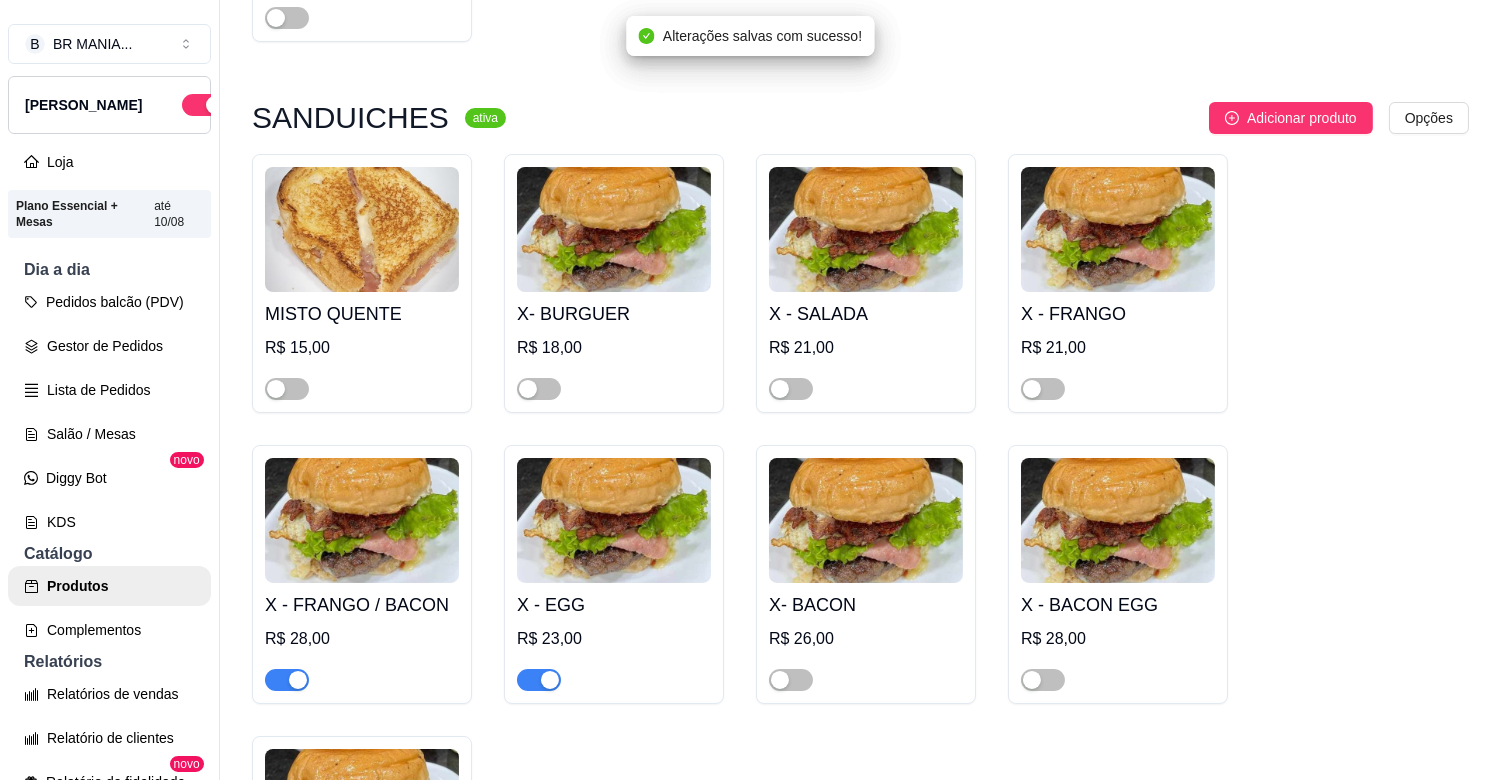 click at bounding box center (550, 680) 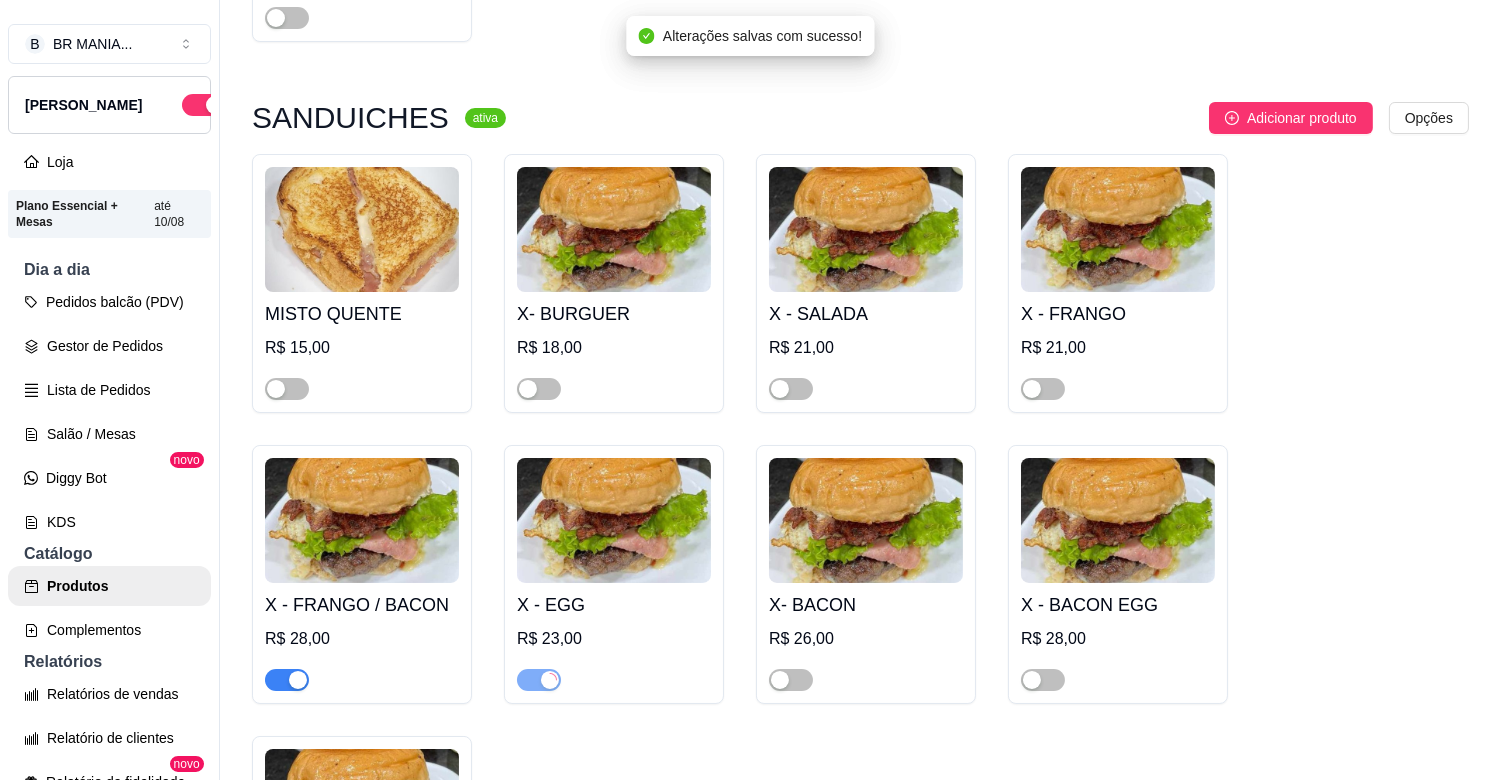 click at bounding box center (298, 680) 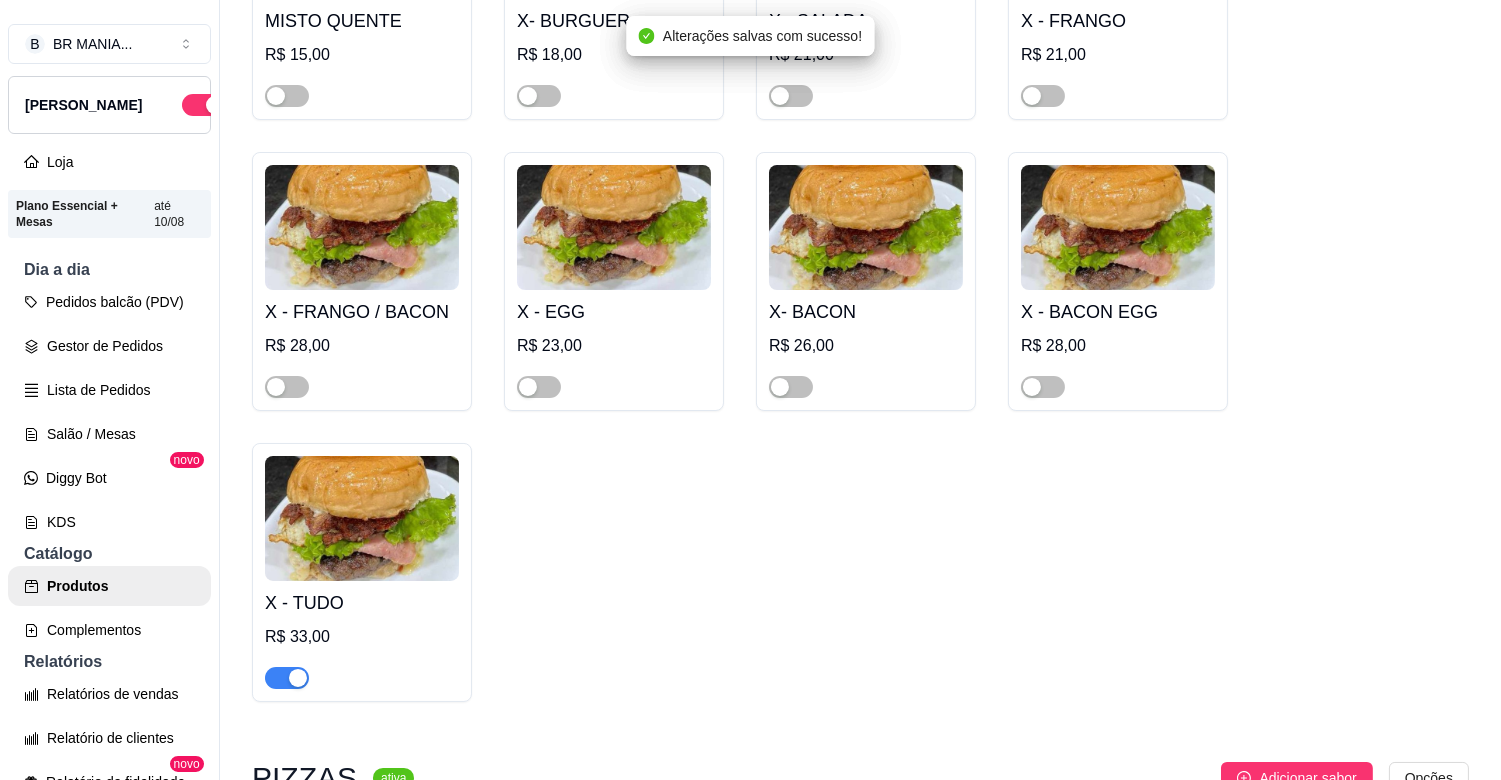 scroll, scrollTop: 2711, scrollLeft: 0, axis: vertical 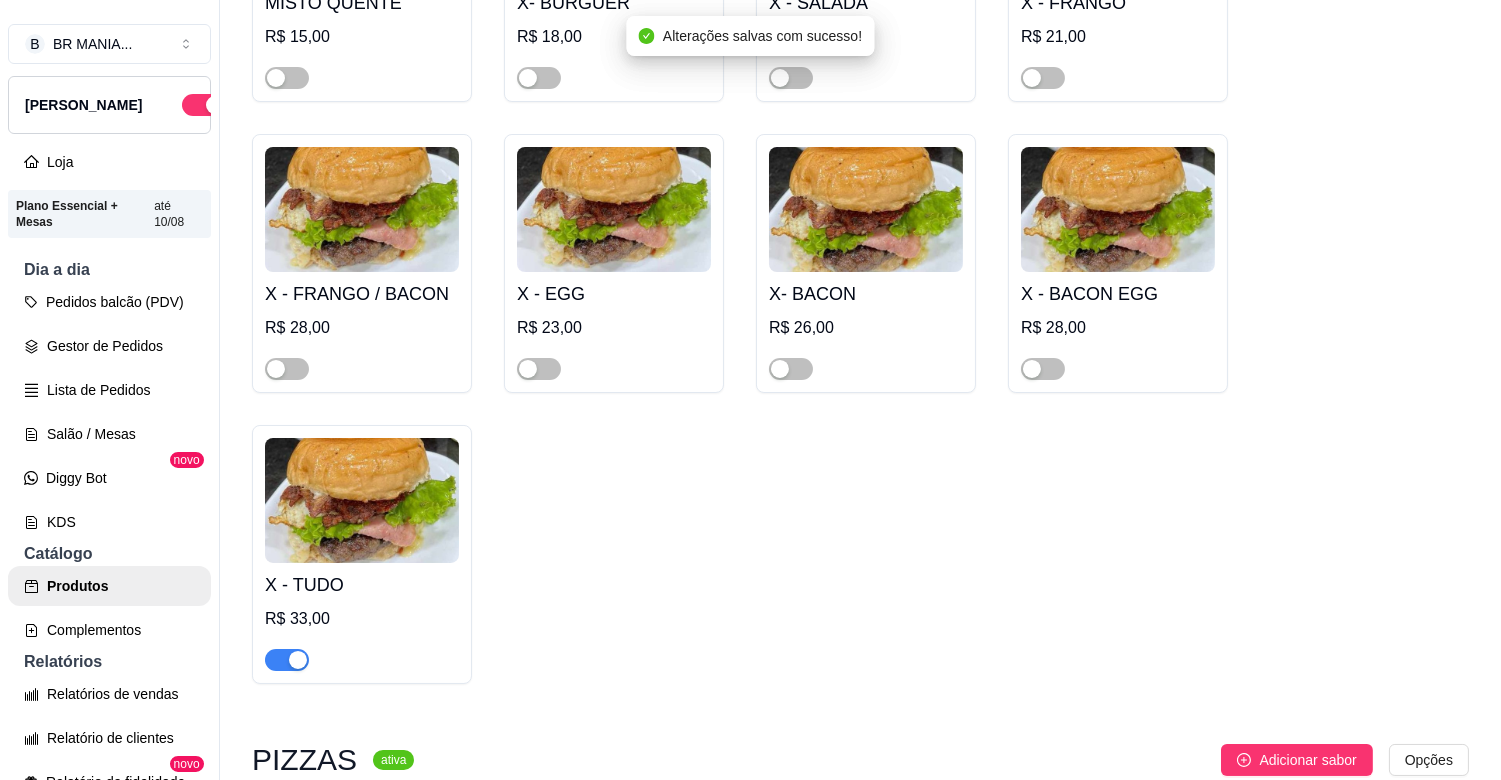 click at bounding box center [298, 660] 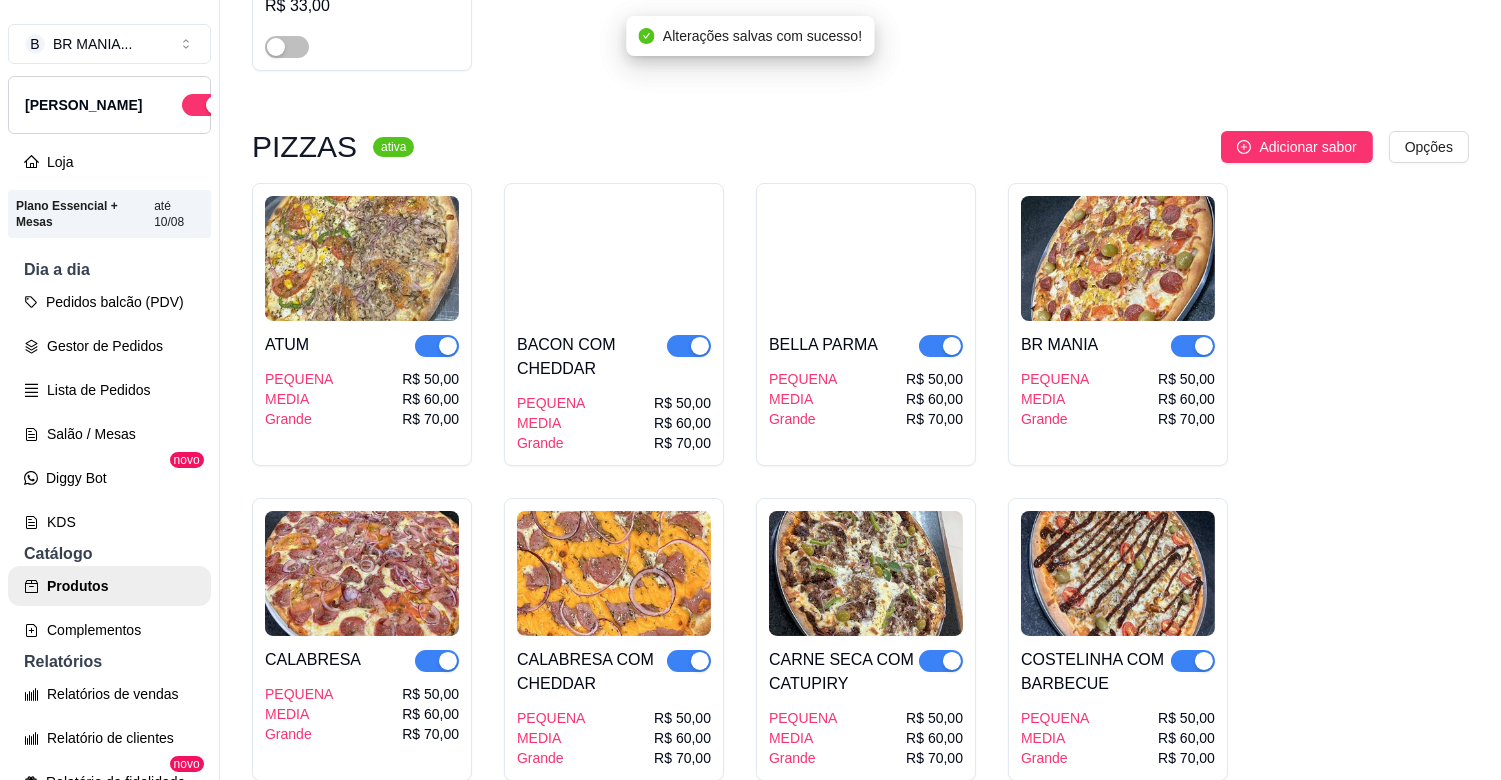 scroll, scrollTop: 3333, scrollLeft: 0, axis: vertical 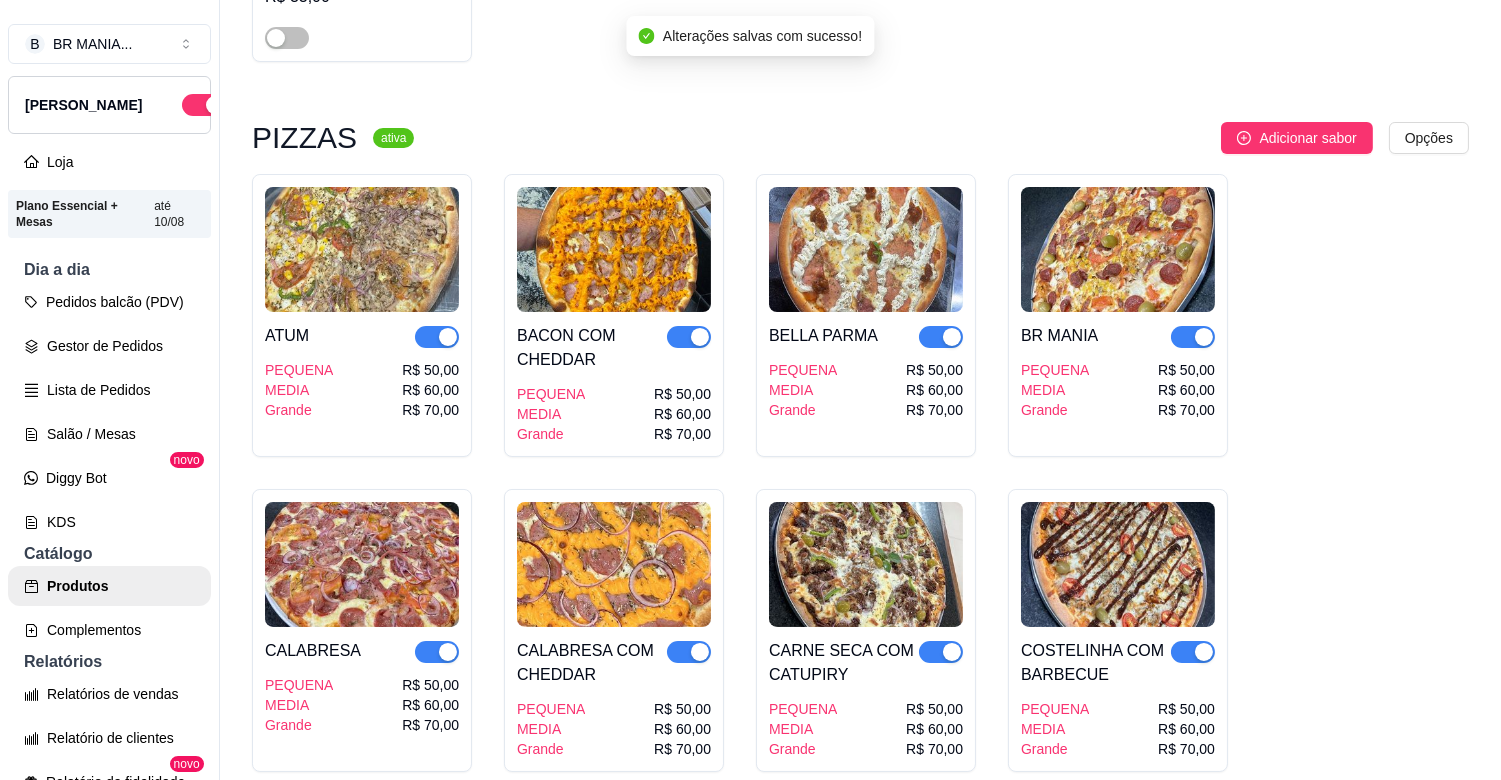 click at bounding box center [448, 337] 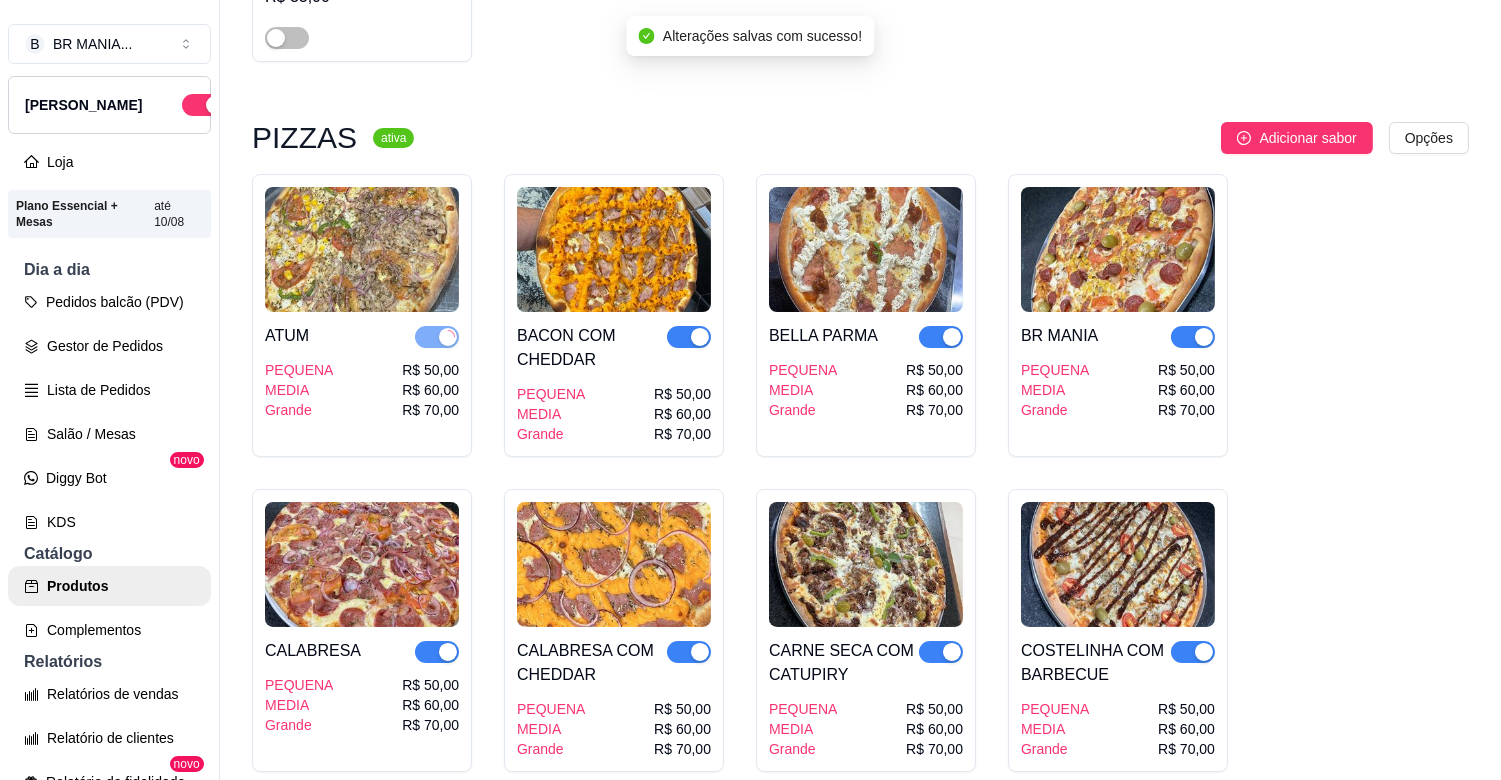click at bounding box center [448, 652] 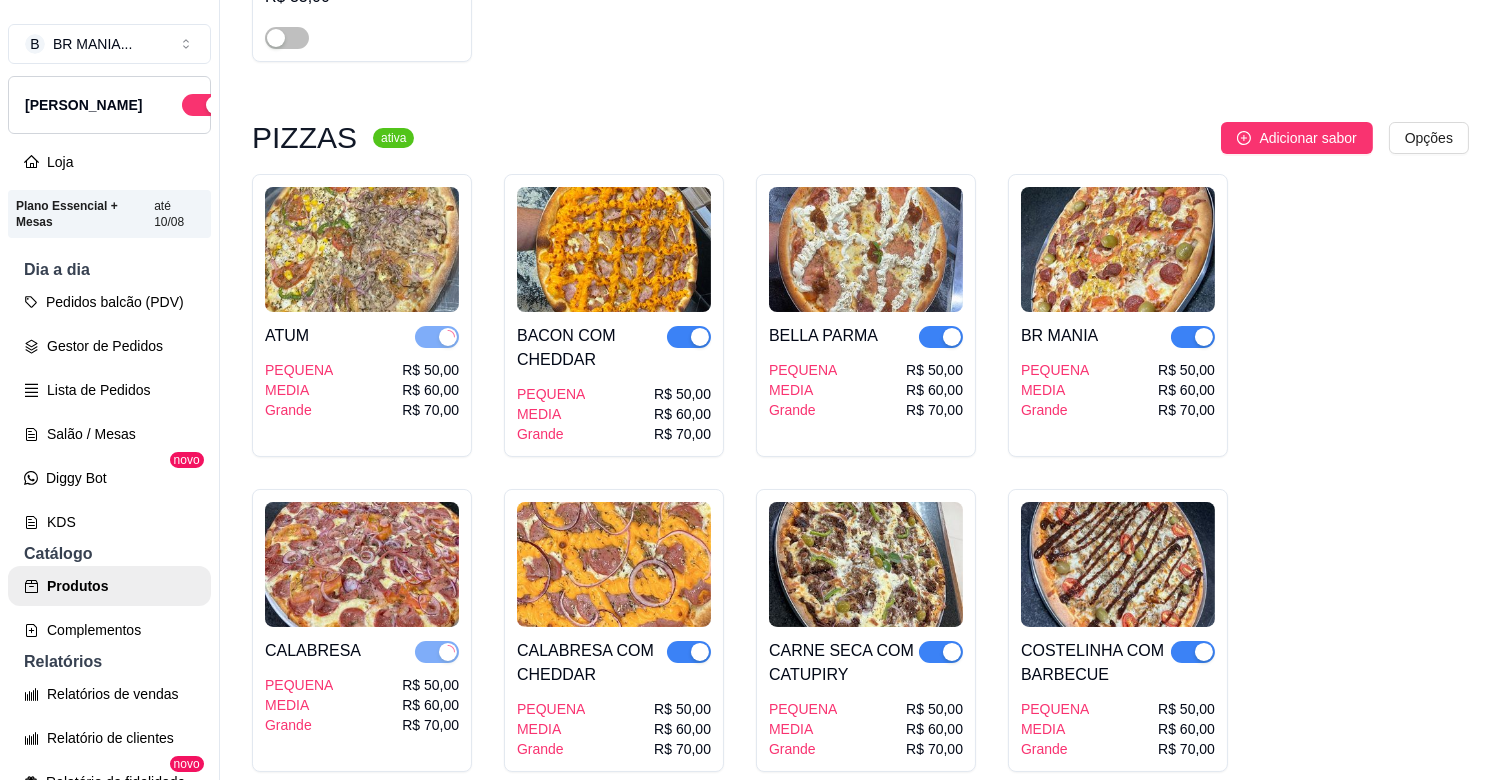 drag, startPoint x: 698, startPoint y: 632, endPoint x: 677, endPoint y: 472, distance: 161.37224 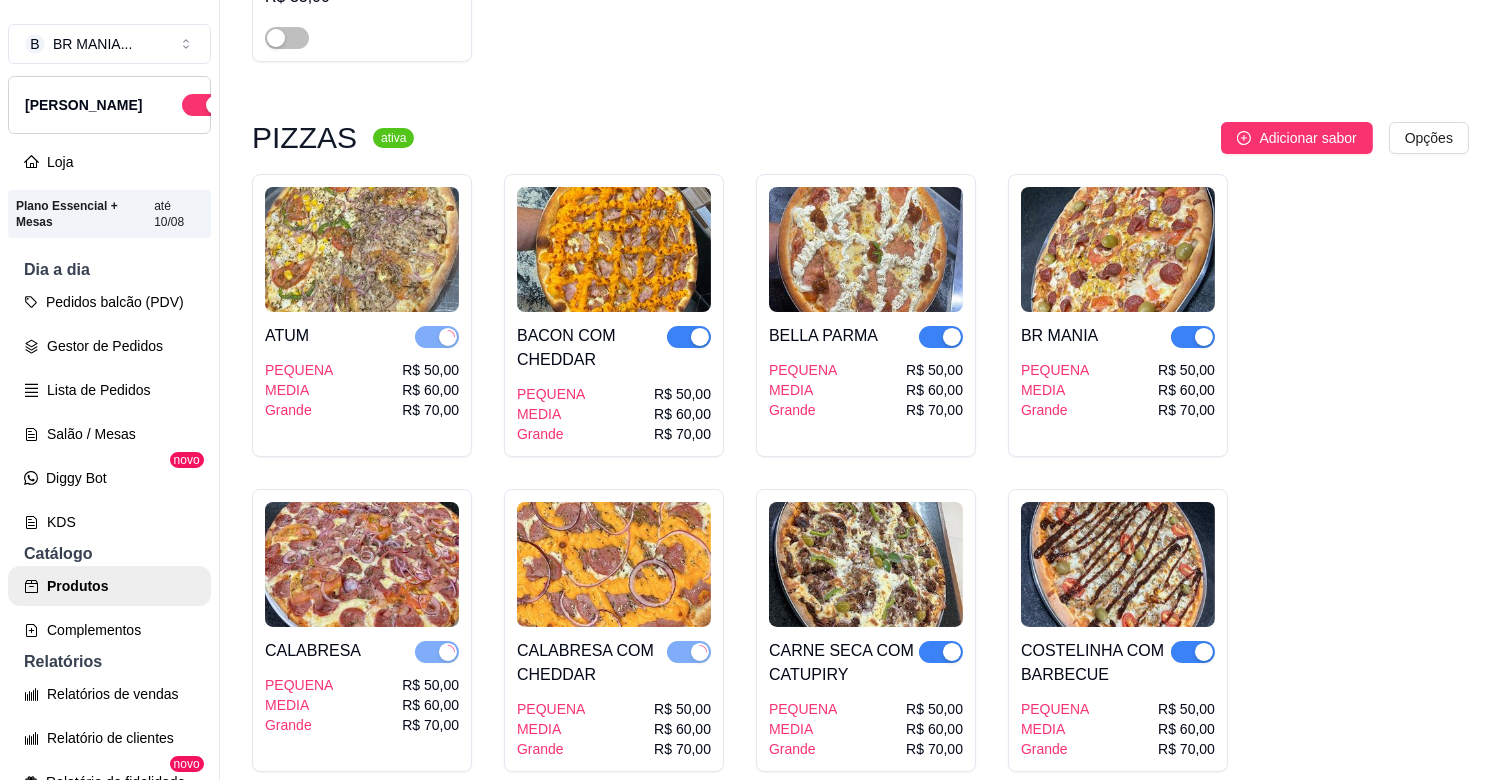 click at bounding box center (700, 337) 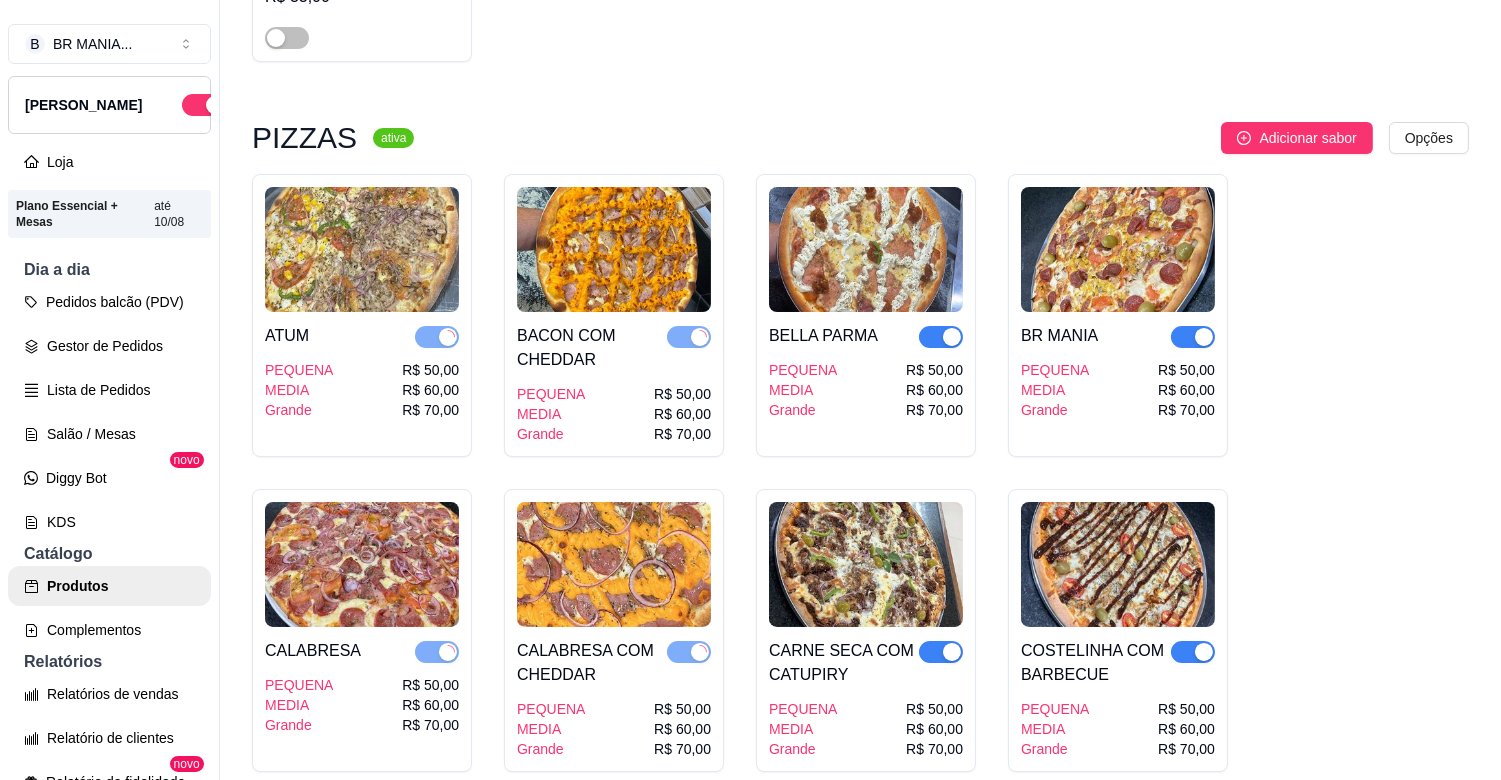 click at bounding box center (952, 337) 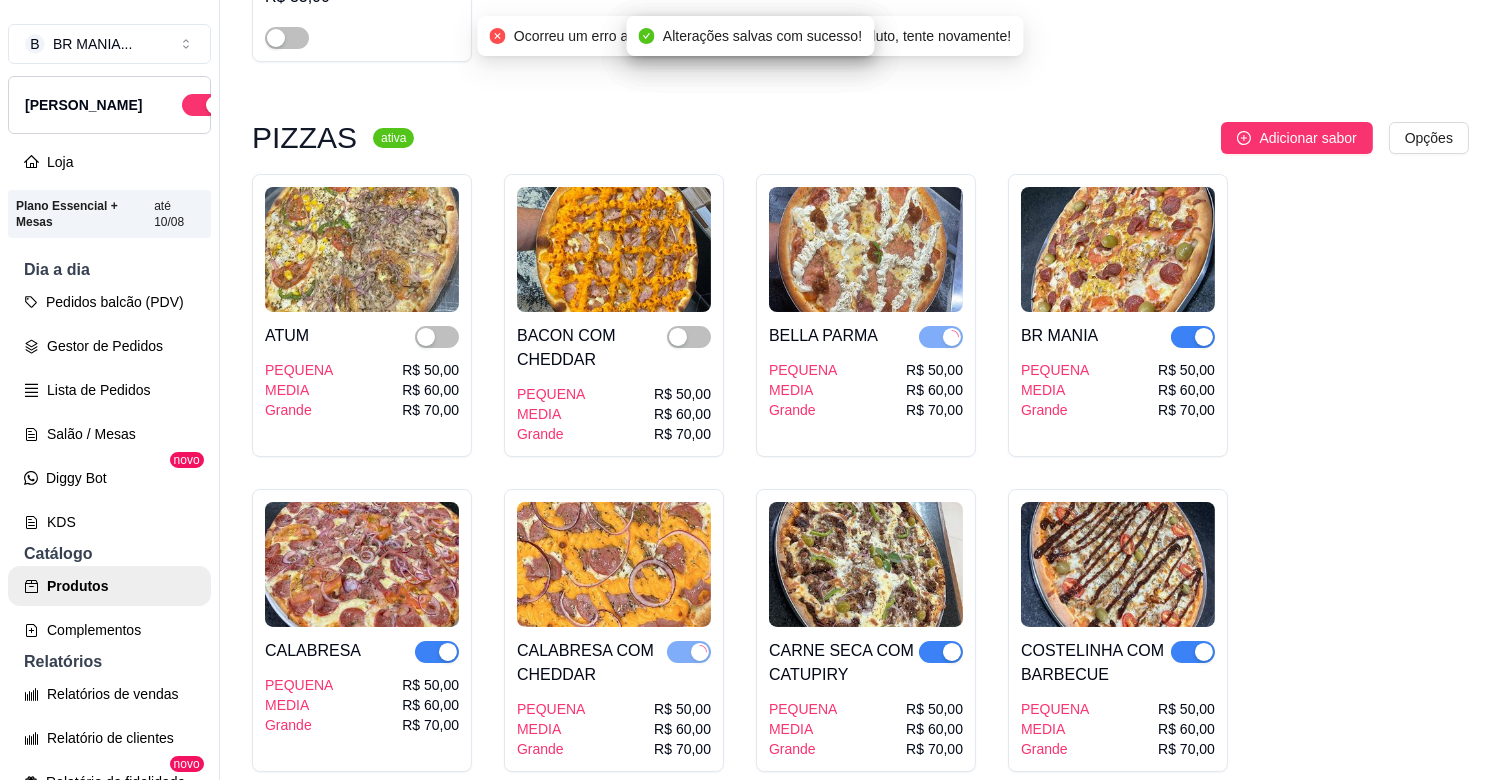 click at bounding box center [952, 652] 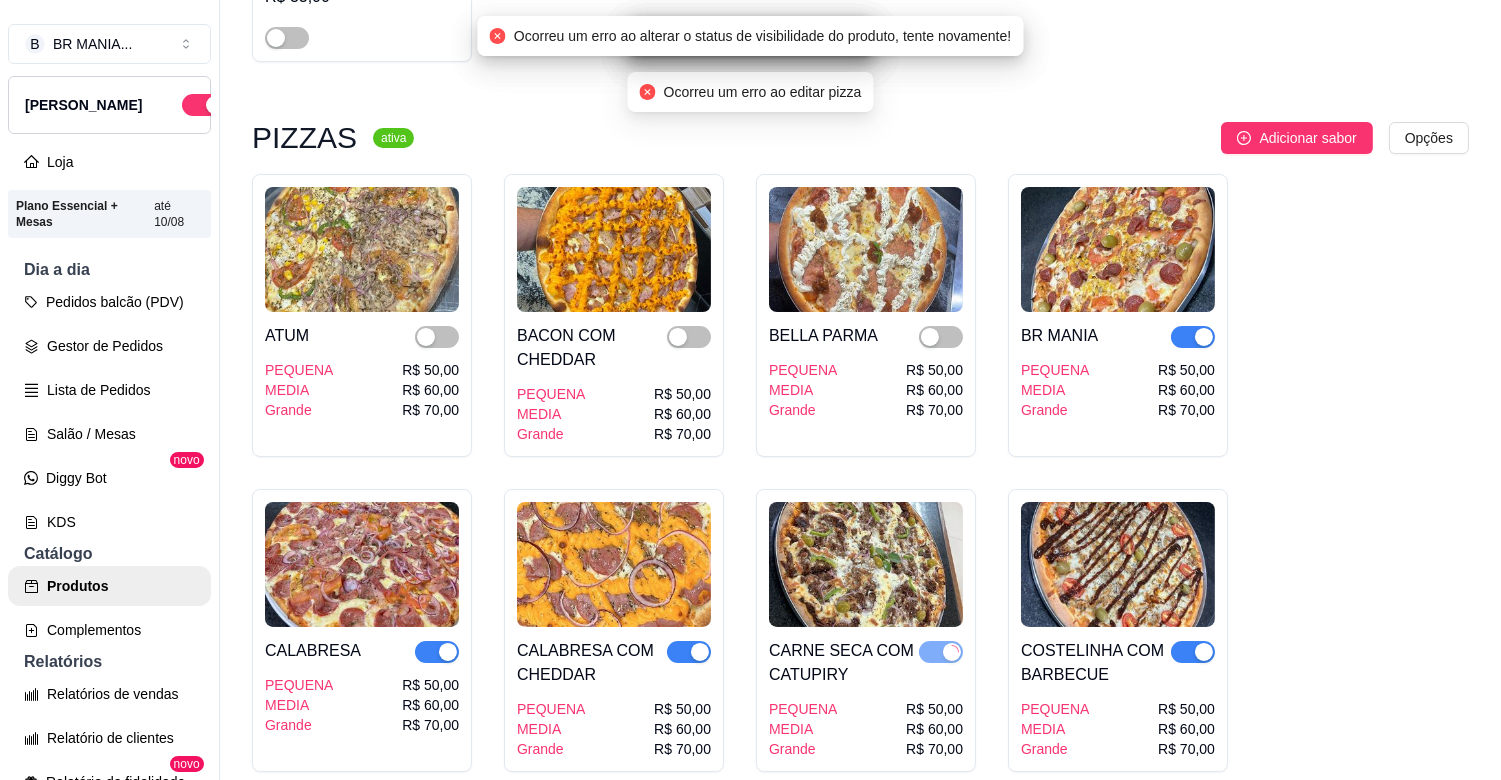 click at bounding box center [1204, 337] 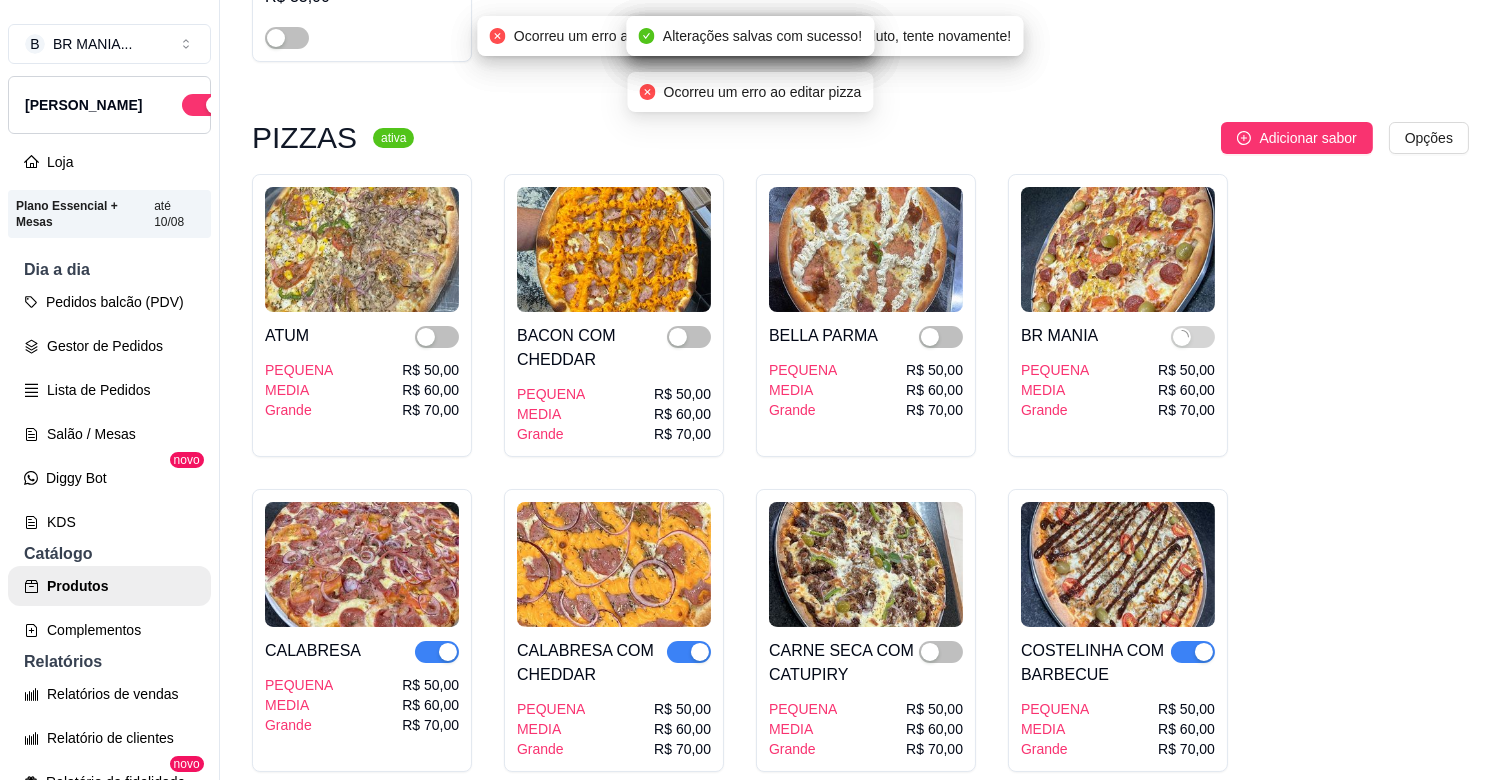 click at bounding box center (1193, 652) 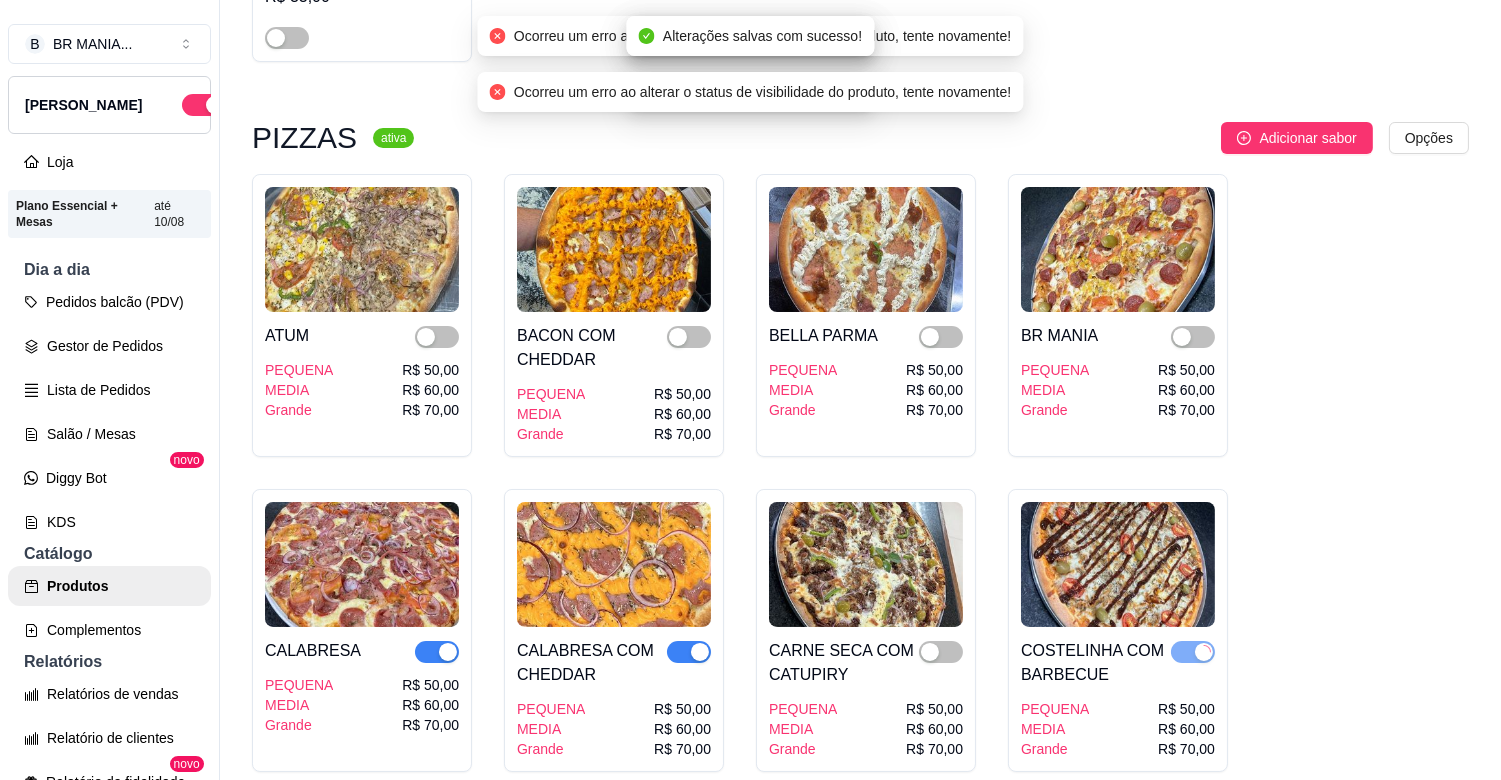 click at bounding box center [700, 652] 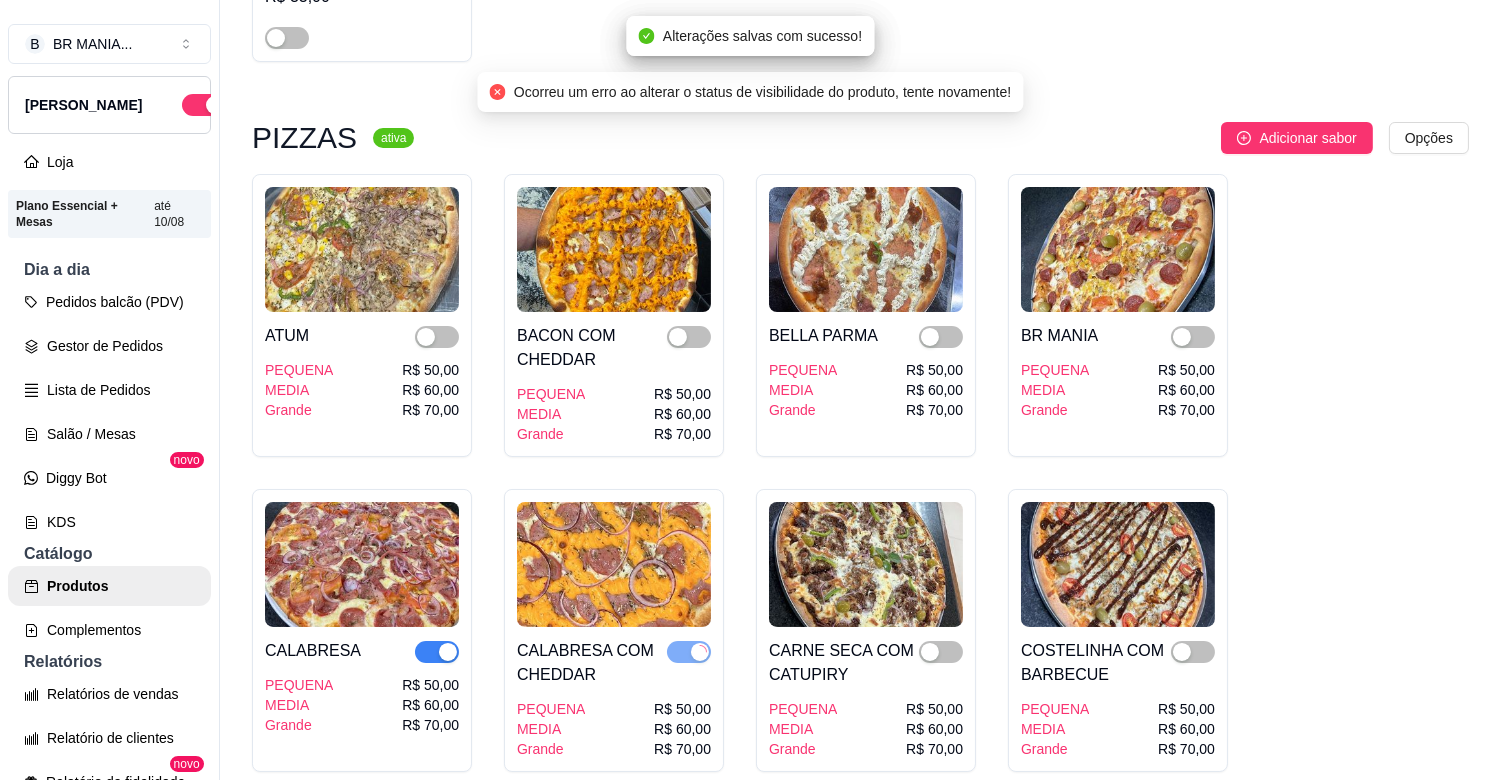 click at bounding box center (448, 652) 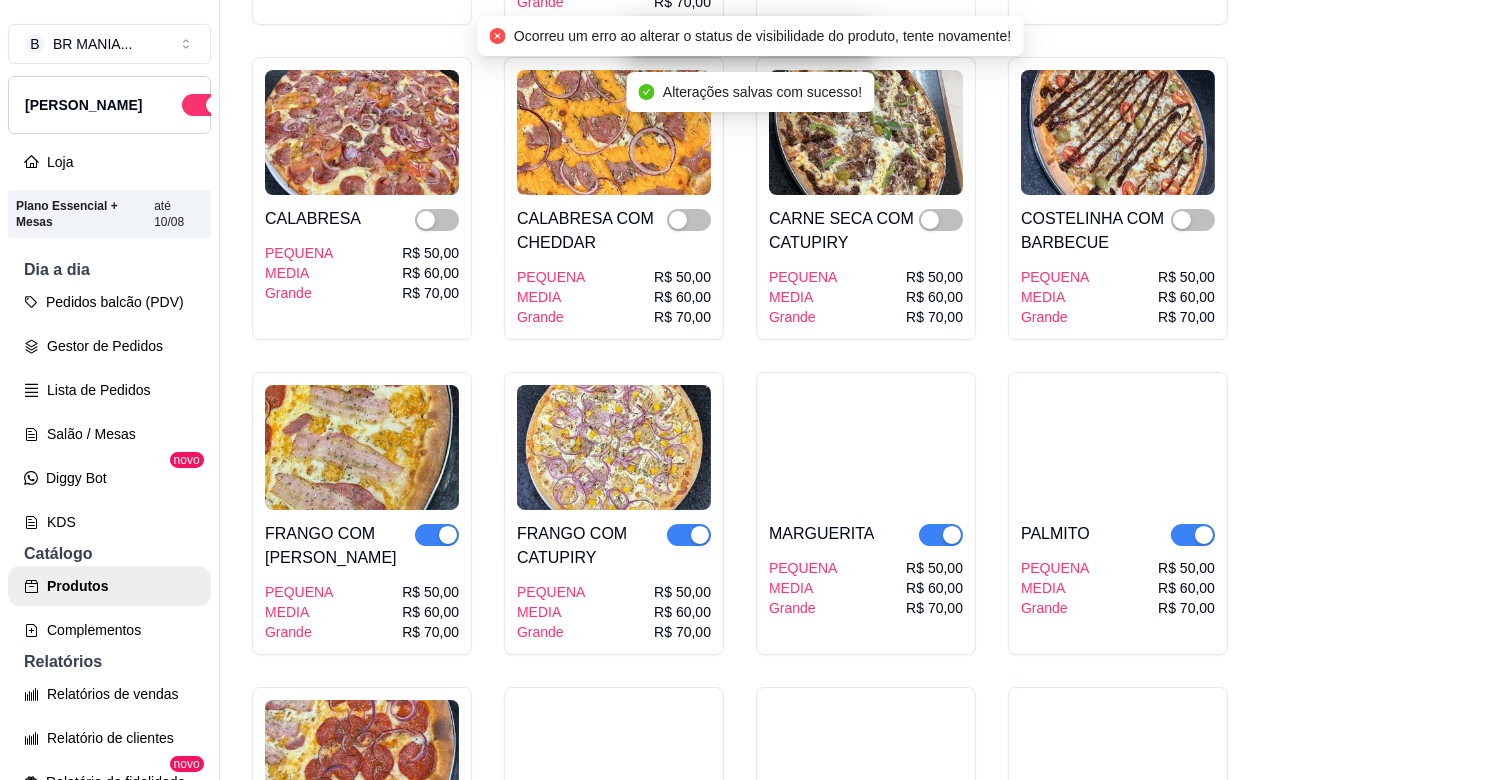 scroll, scrollTop: 3866, scrollLeft: 0, axis: vertical 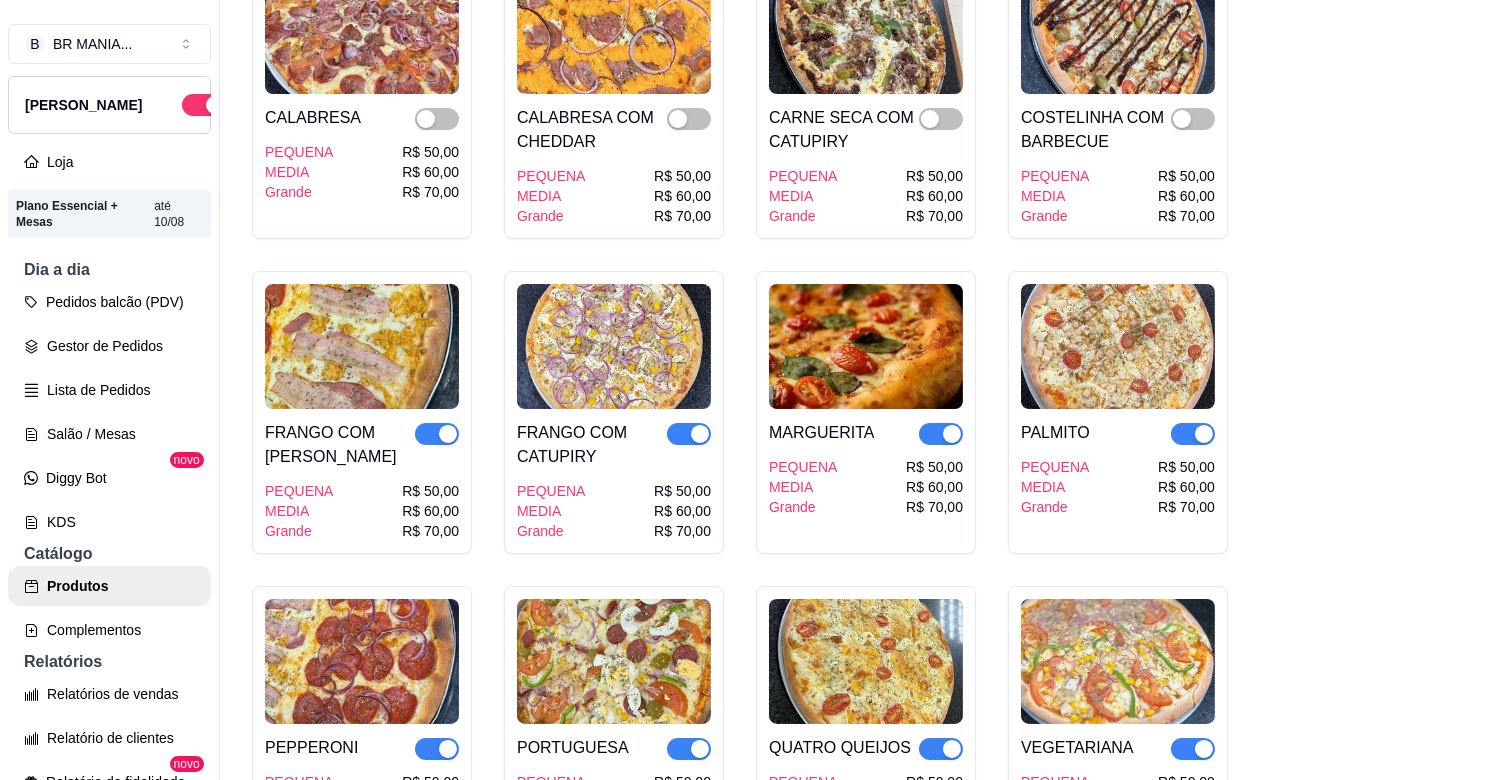 click at bounding box center [1204, 434] 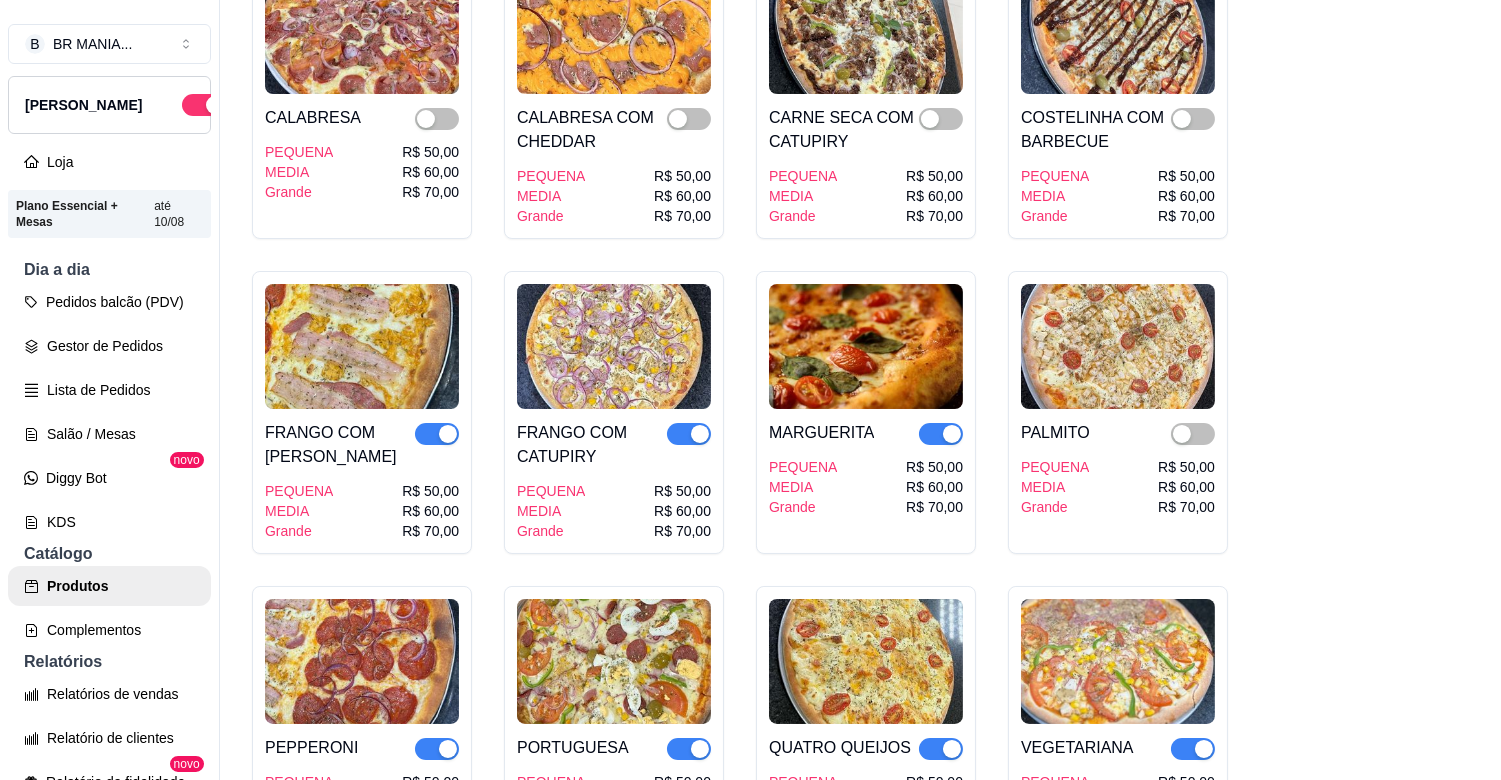 click at bounding box center (952, 434) 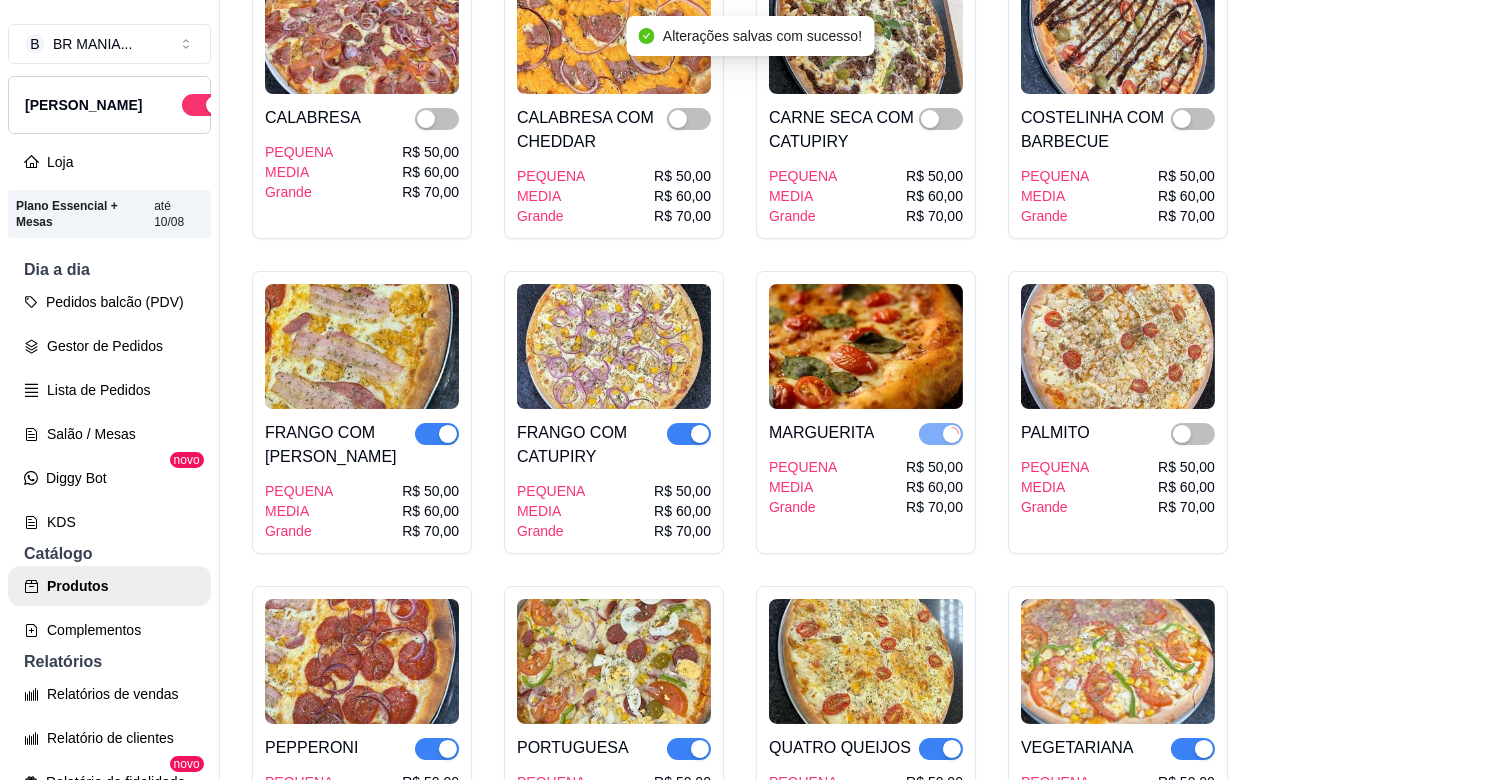 click at bounding box center [700, 434] 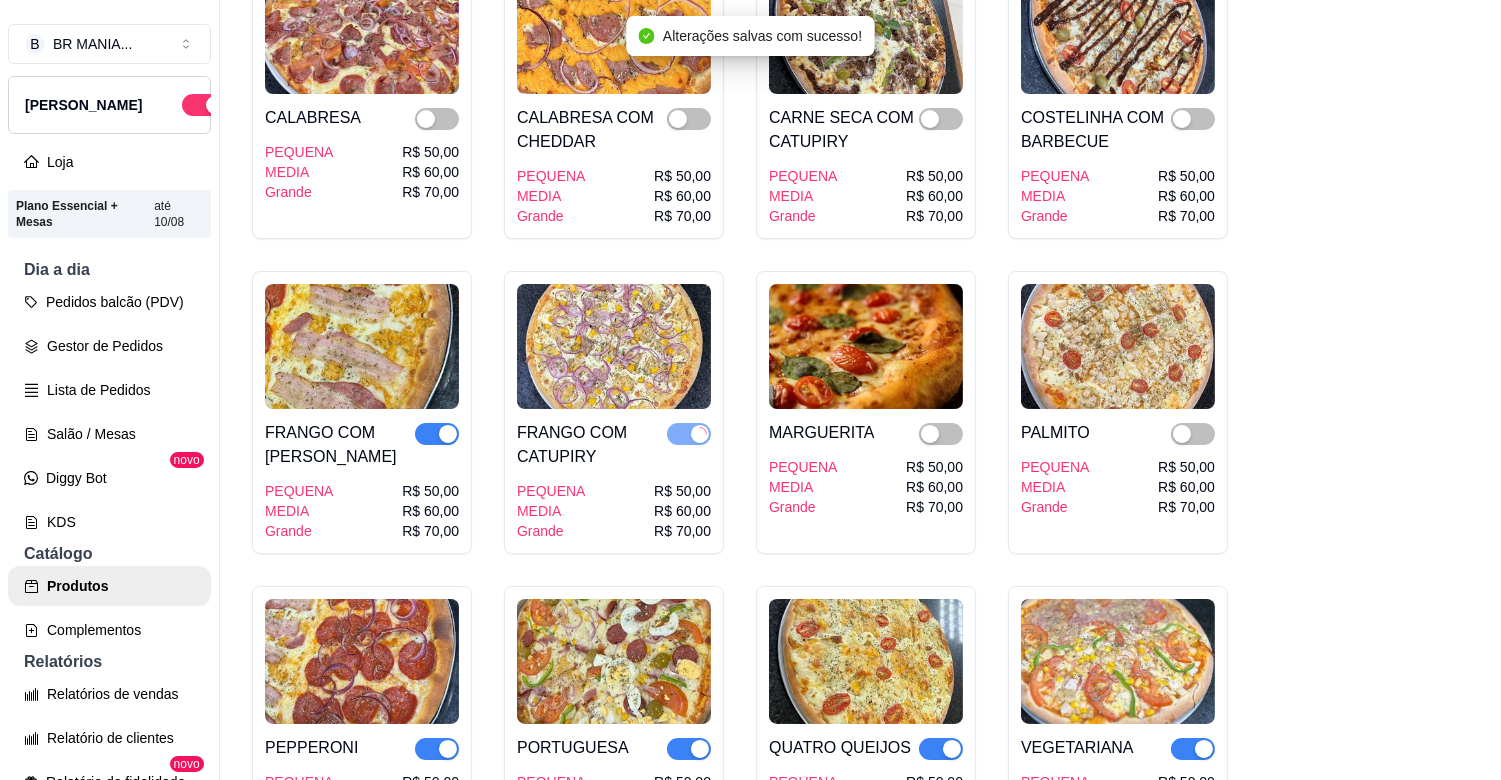 click at bounding box center (448, 434) 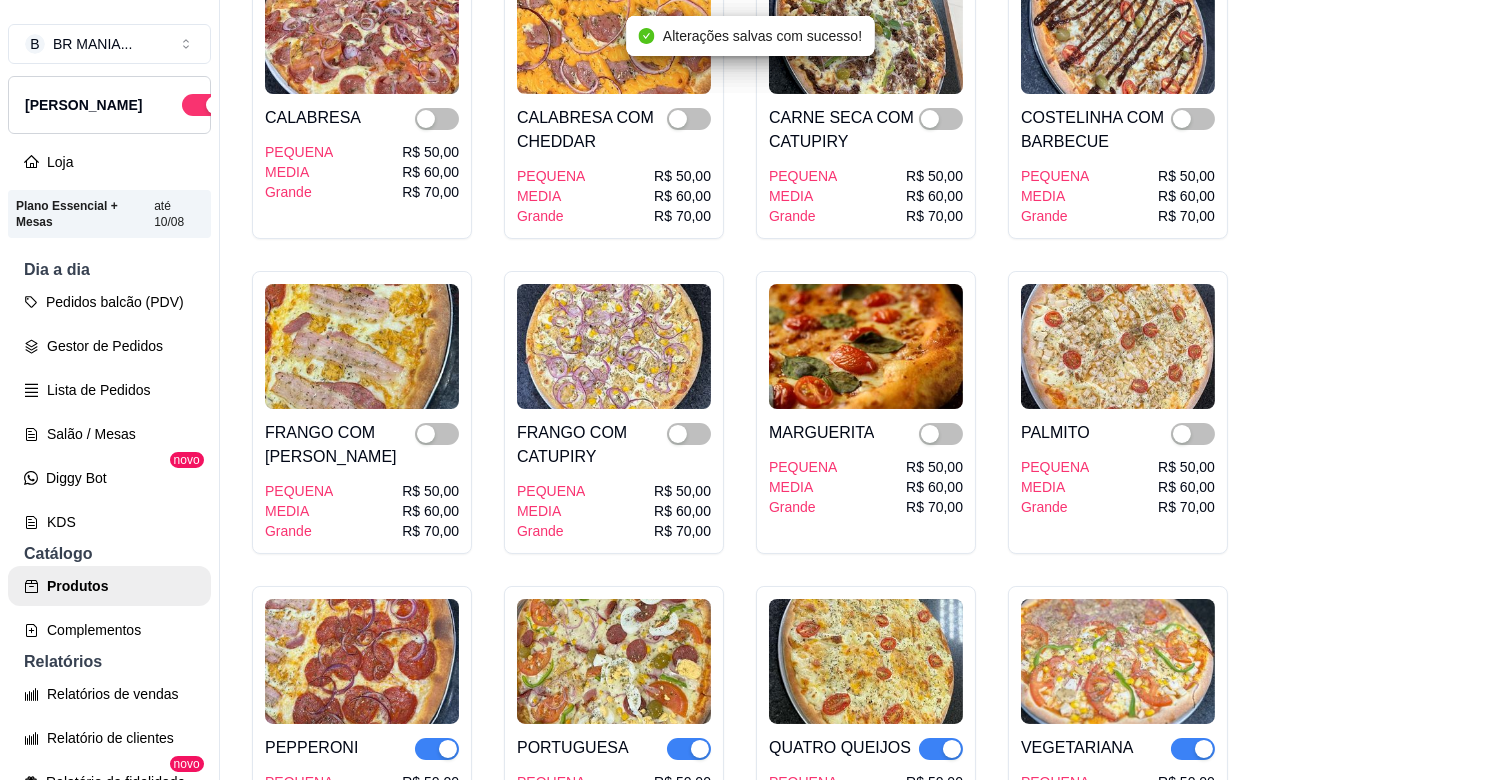 click at bounding box center [437, 749] 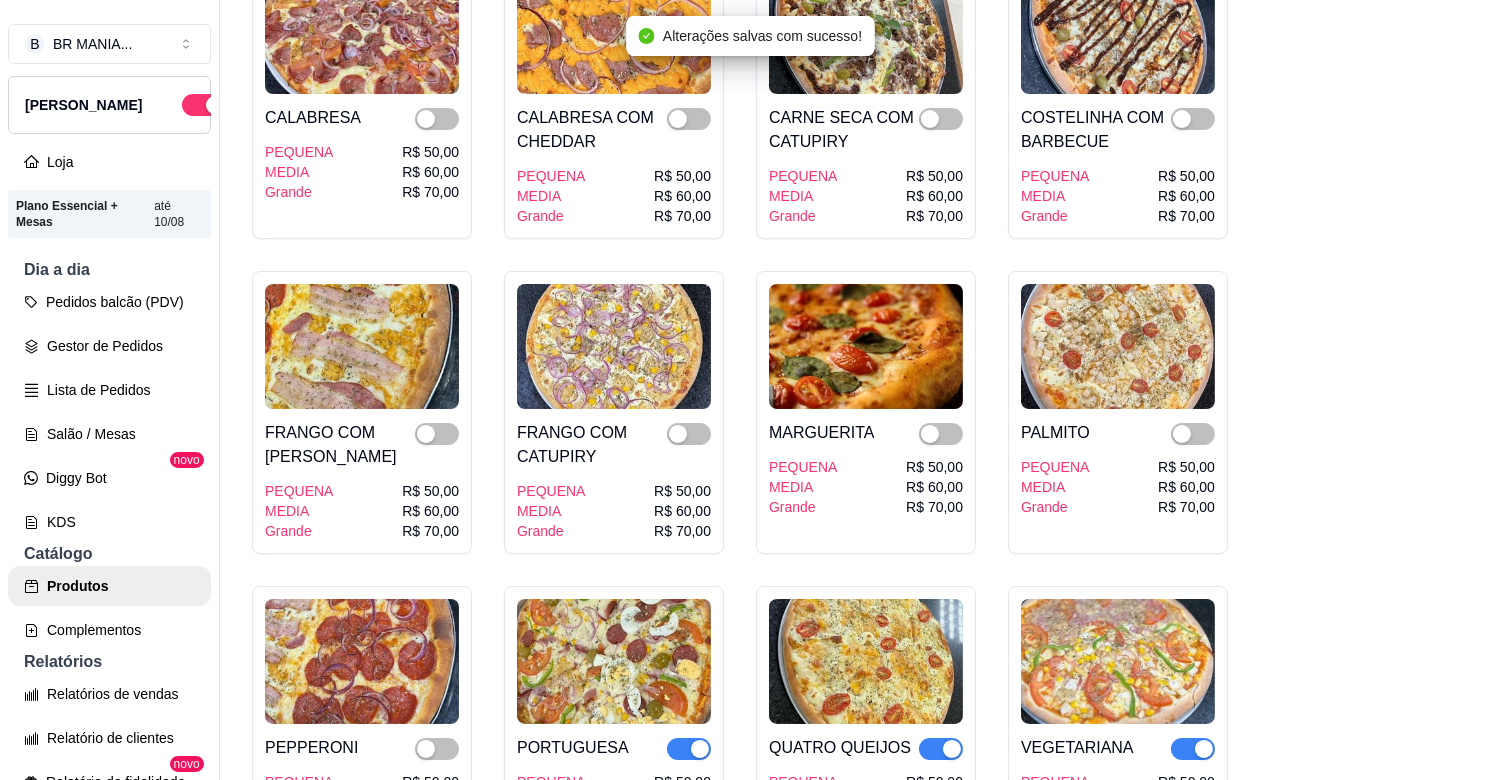 click at bounding box center (689, 749) 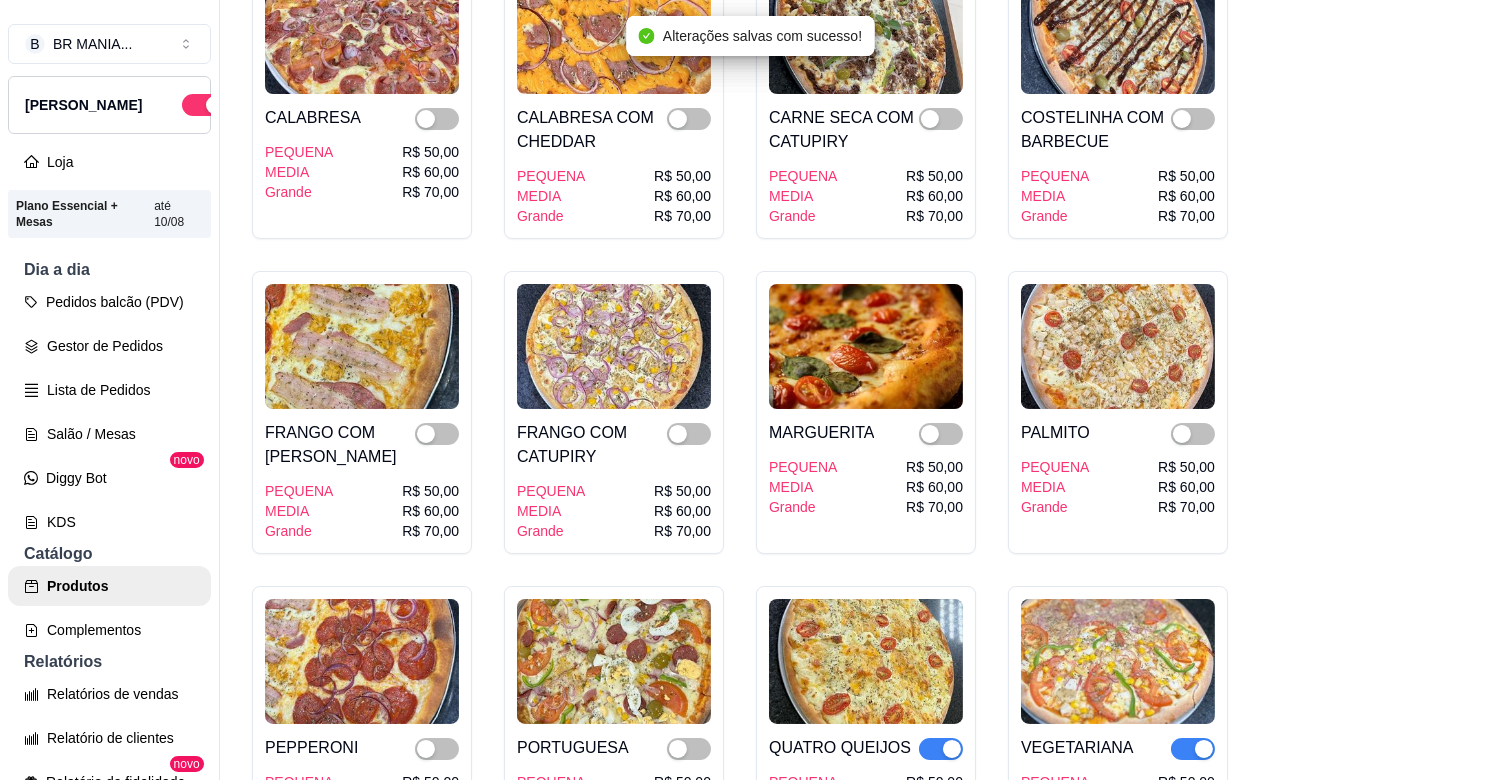 click at bounding box center [941, 749] 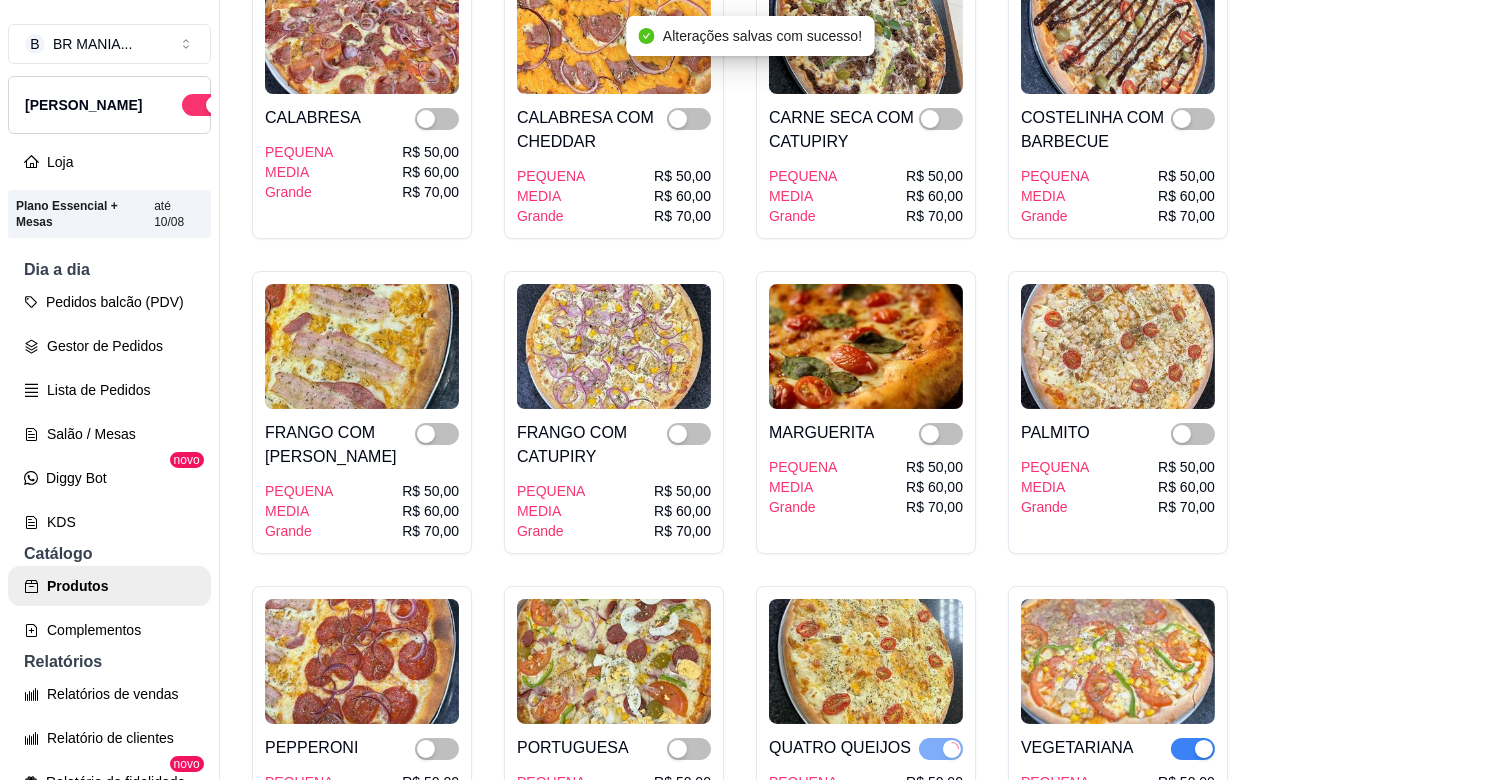 click at bounding box center (1204, 749) 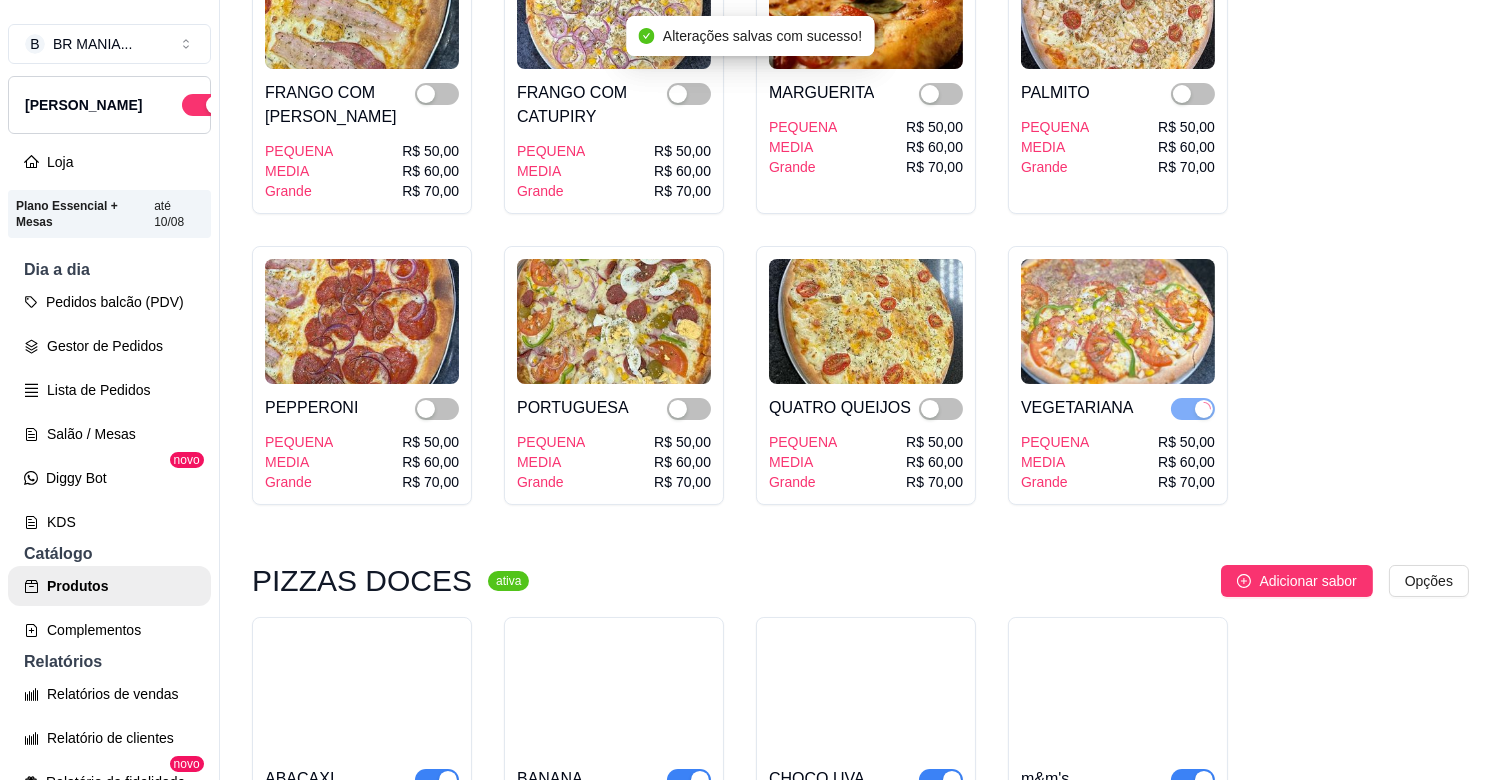 scroll, scrollTop: 4311, scrollLeft: 0, axis: vertical 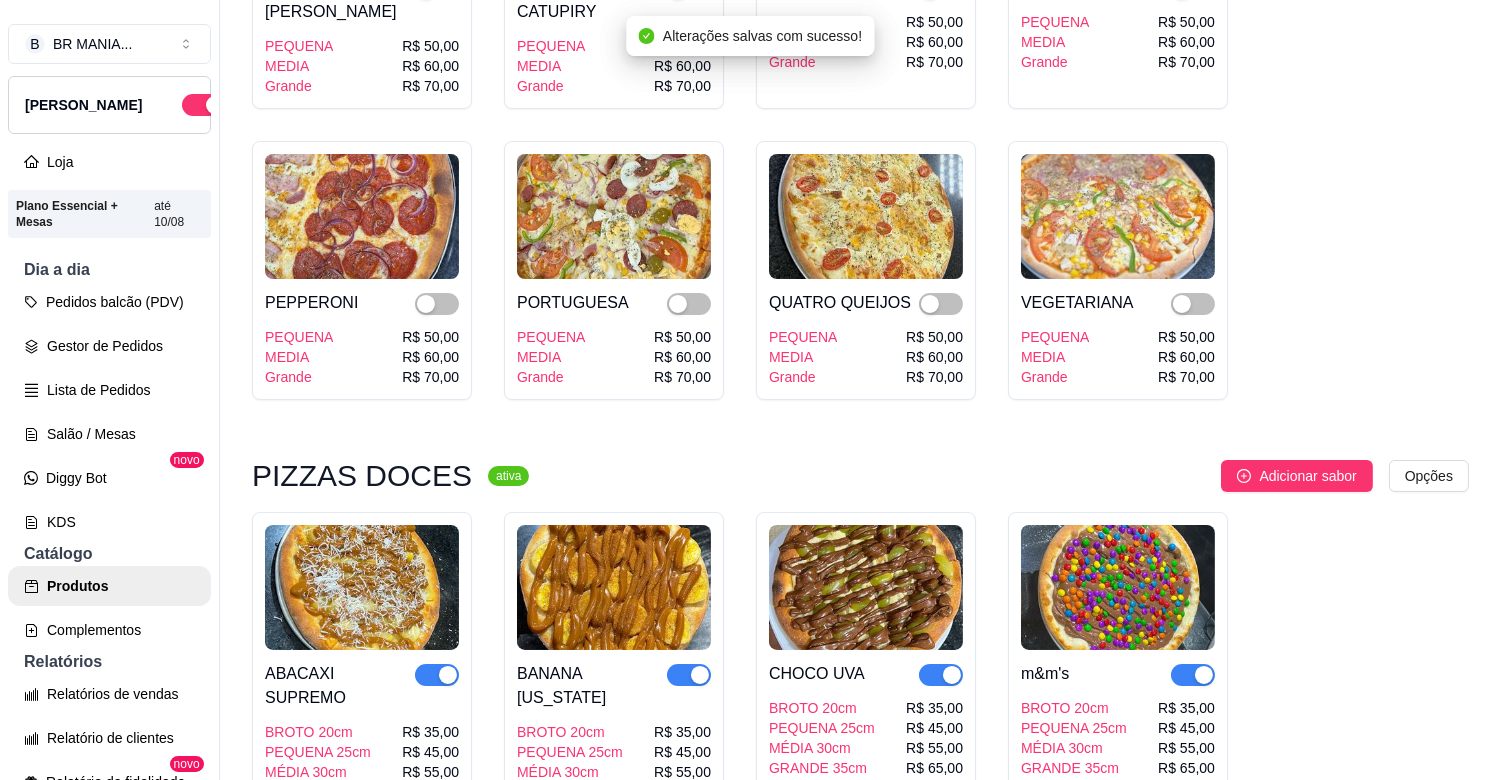 click at bounding box center (1204, 675) 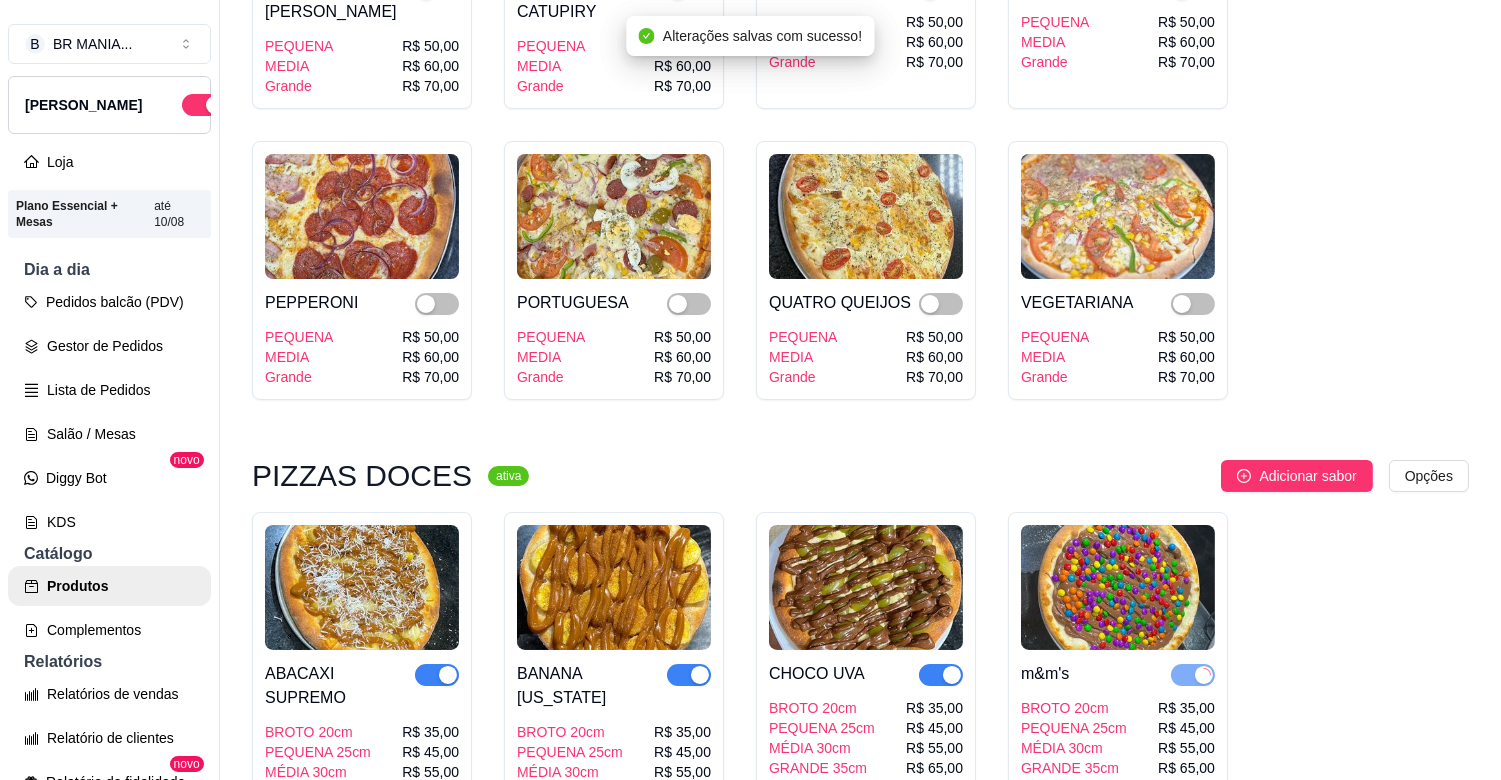 click at bounding box center (952, 675) 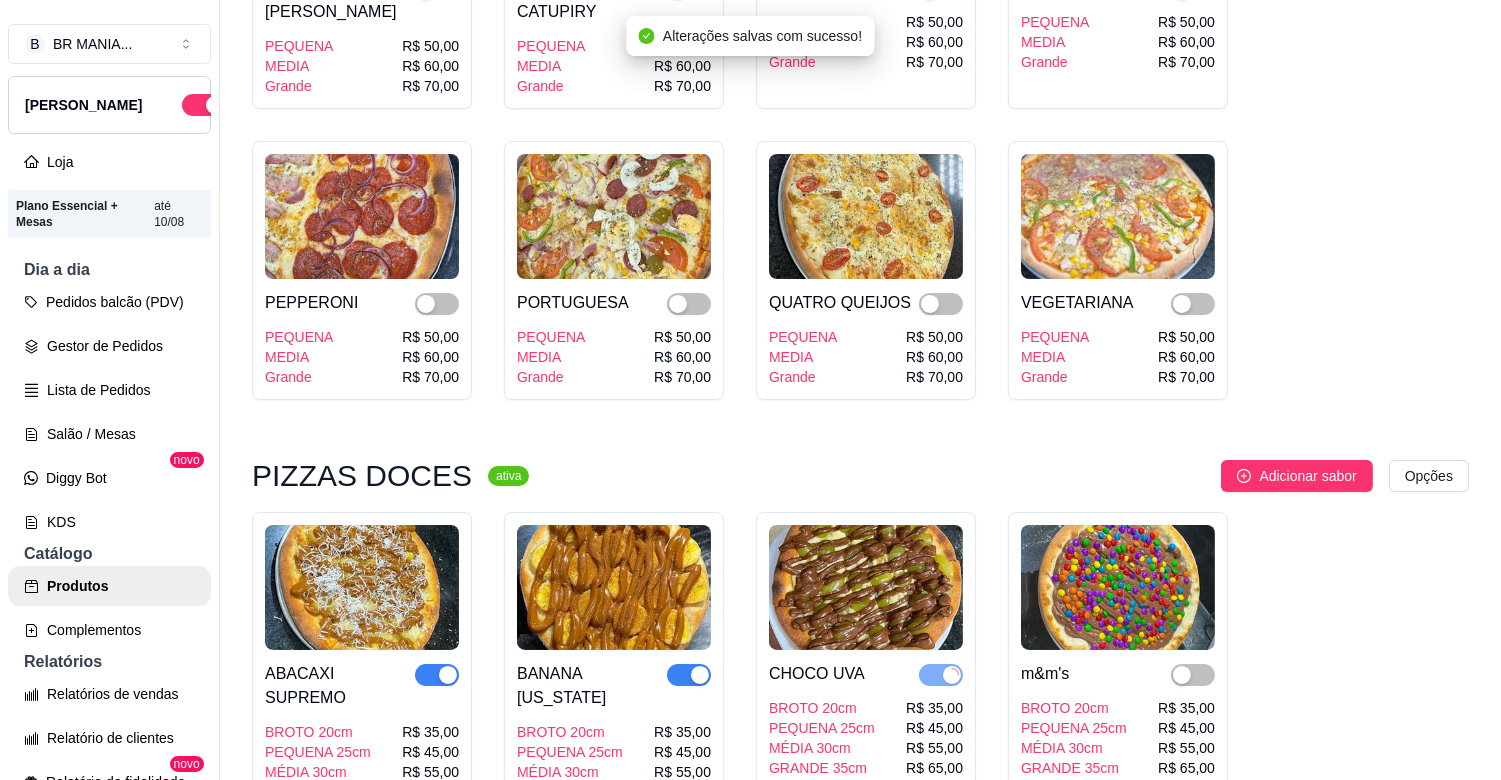 click at bounding box center [700, 675] 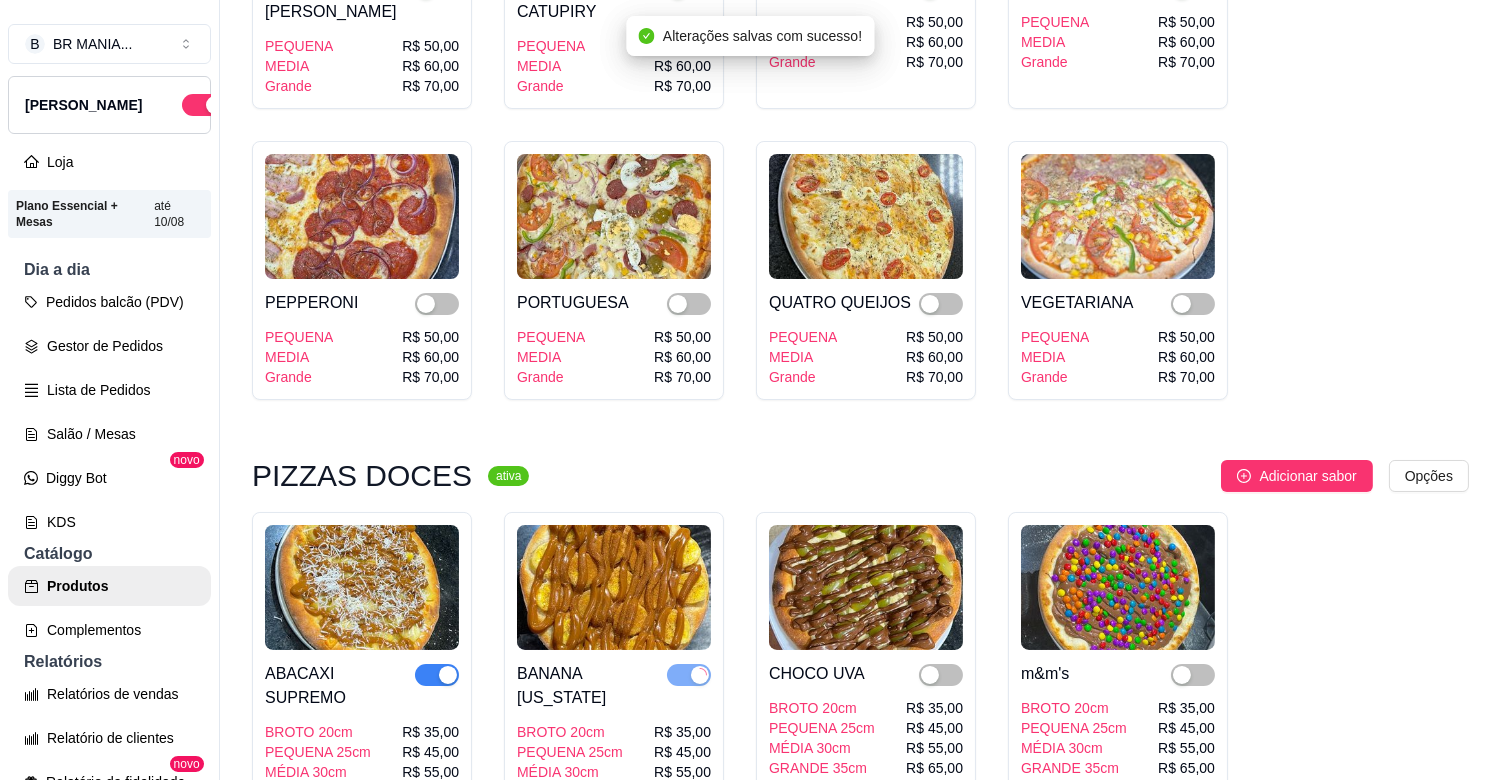 click at bounding box center (437, 675) 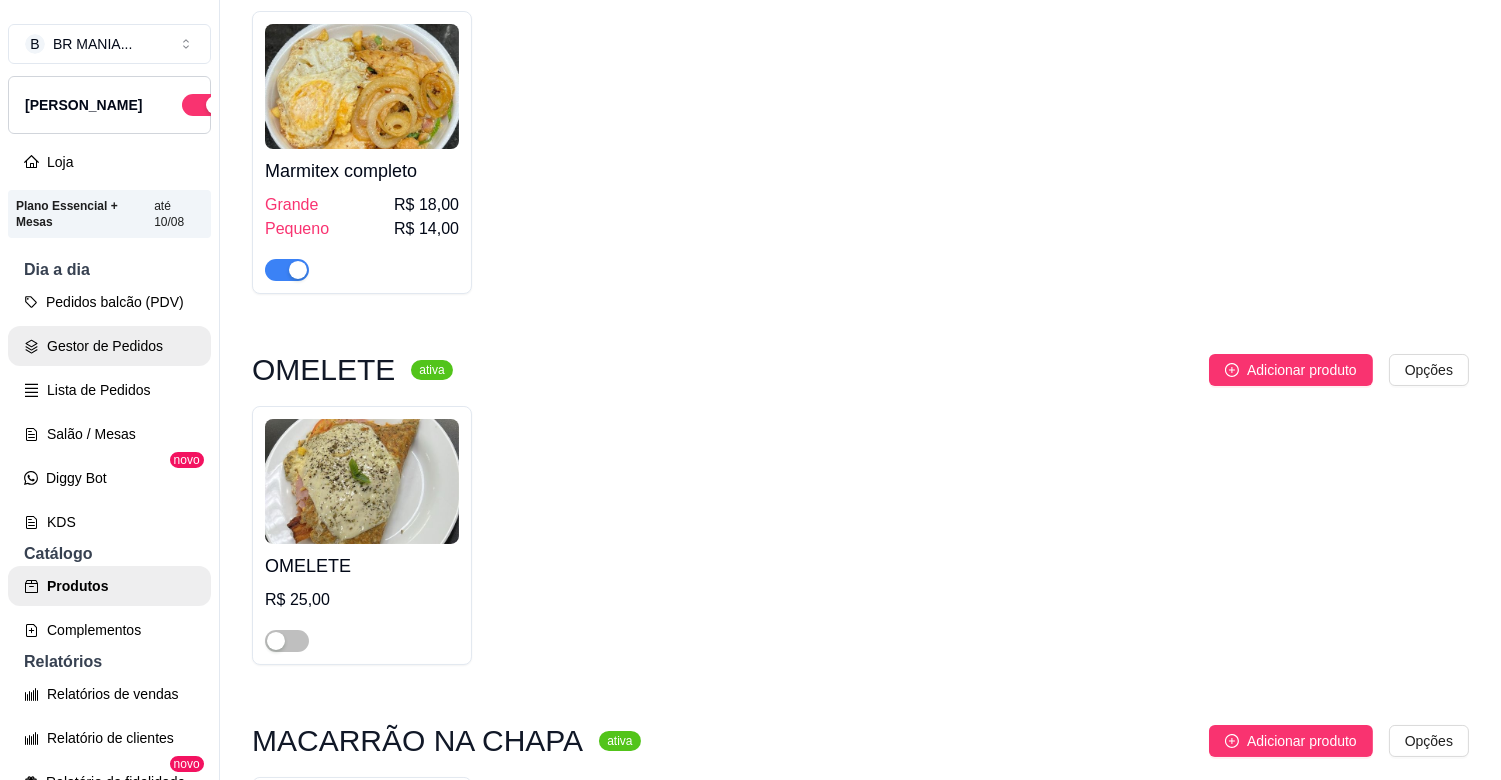 scroll, scrollTop: 1377, scrollLeft: 0, axis: vertical 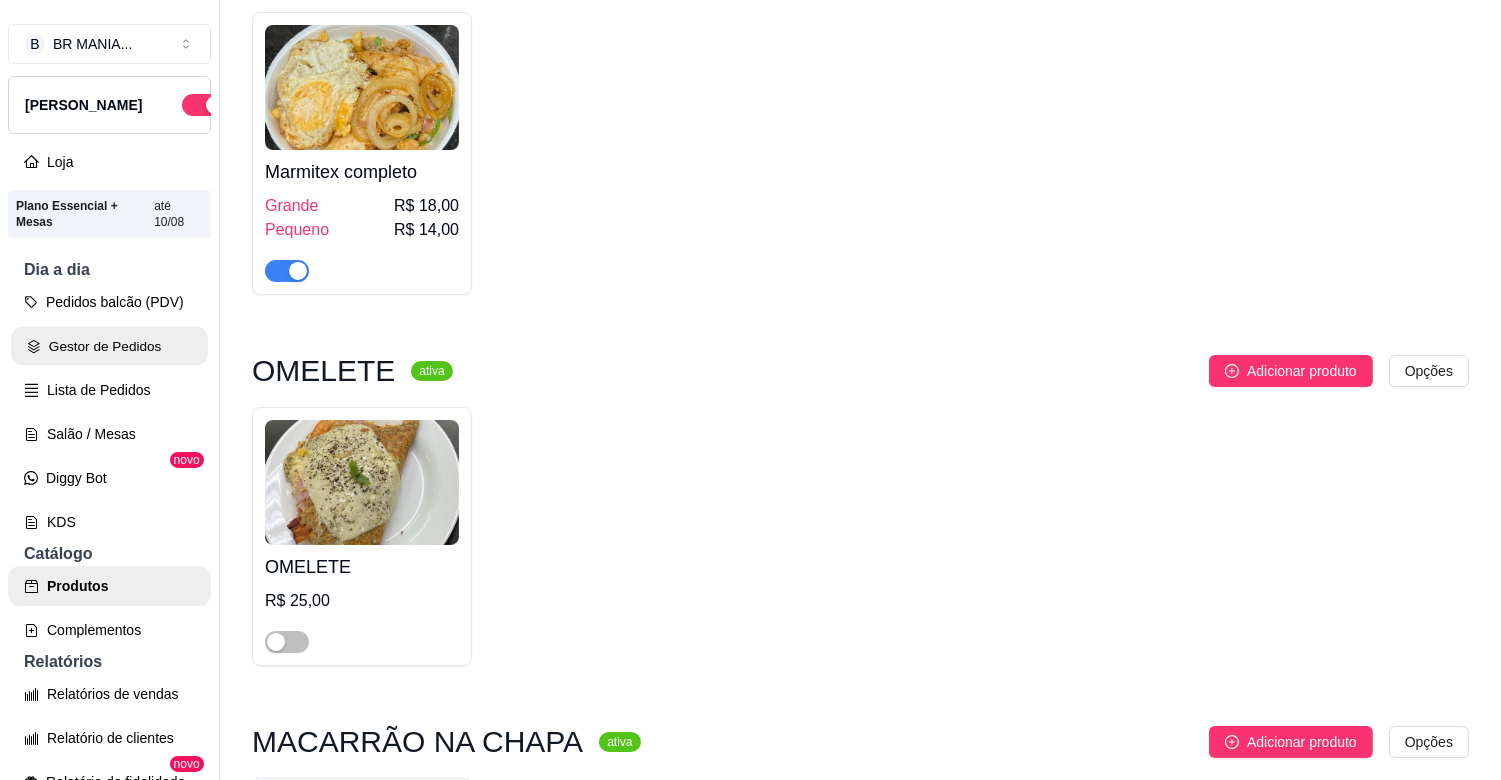 click on "Gestor de Pedidos" at bounding box center (109, 346) 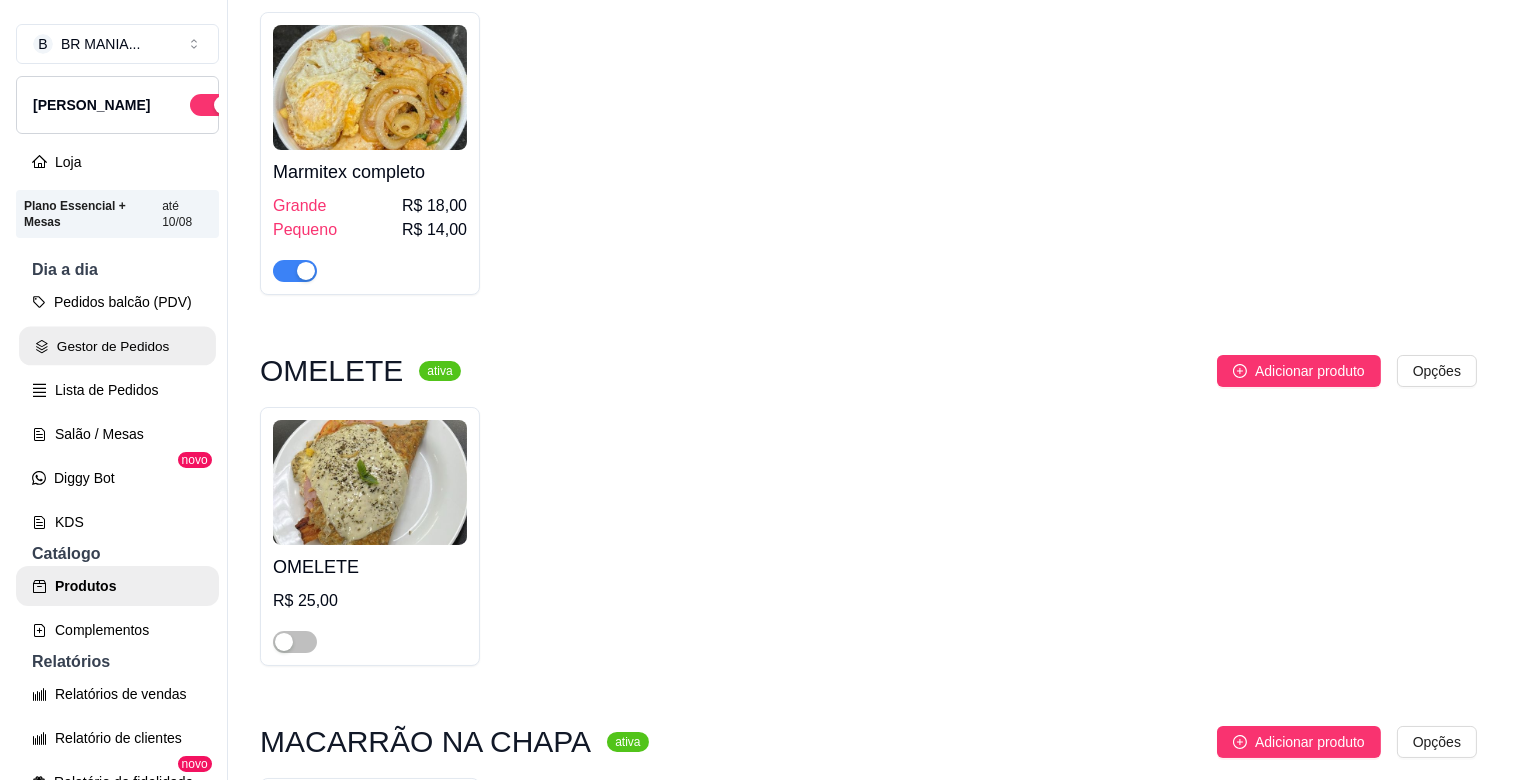 scroll, scrollTop: 0, scrollLeft: 0, axis: both 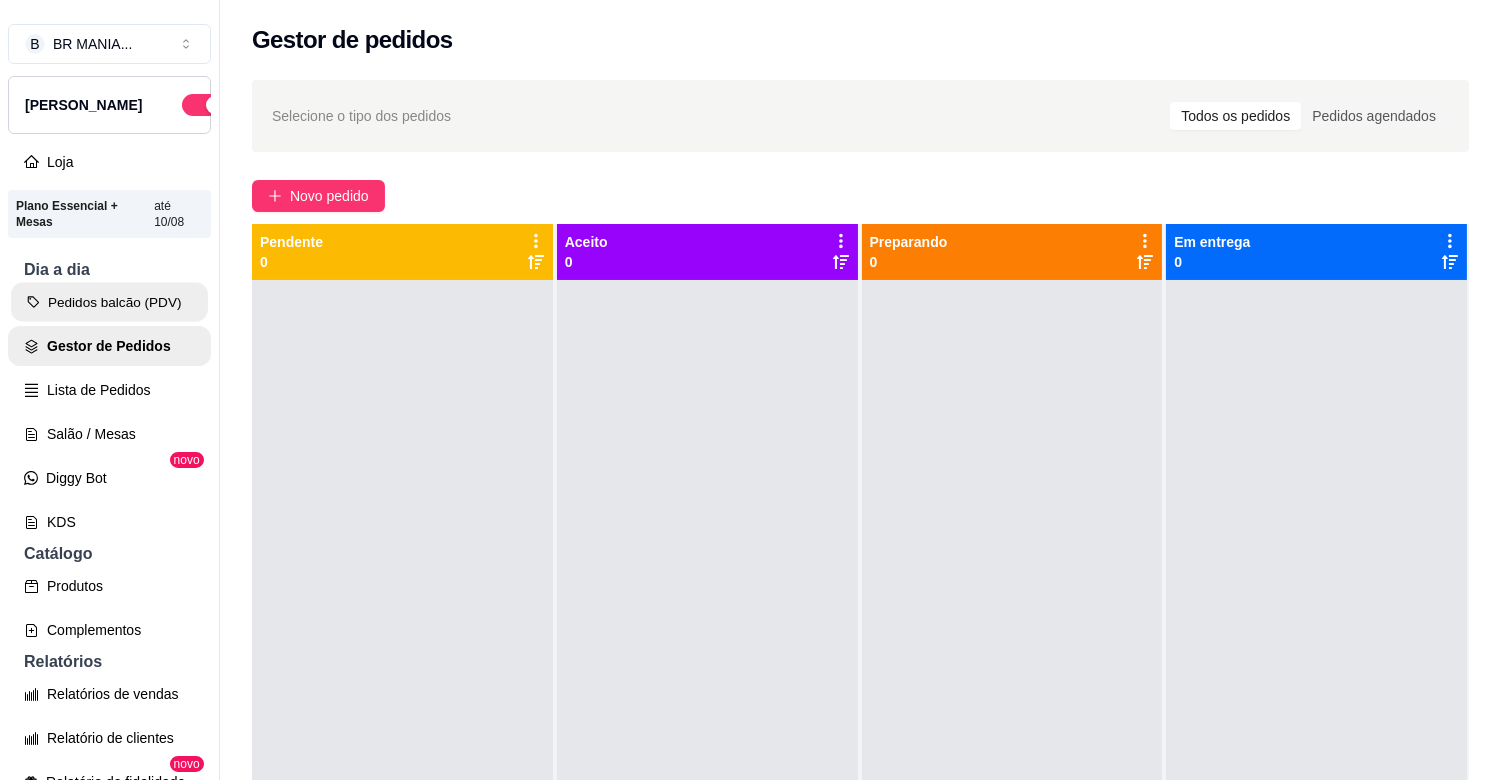 click on "Pedidos balcão (PDV)" at bounding box center [109, 302] 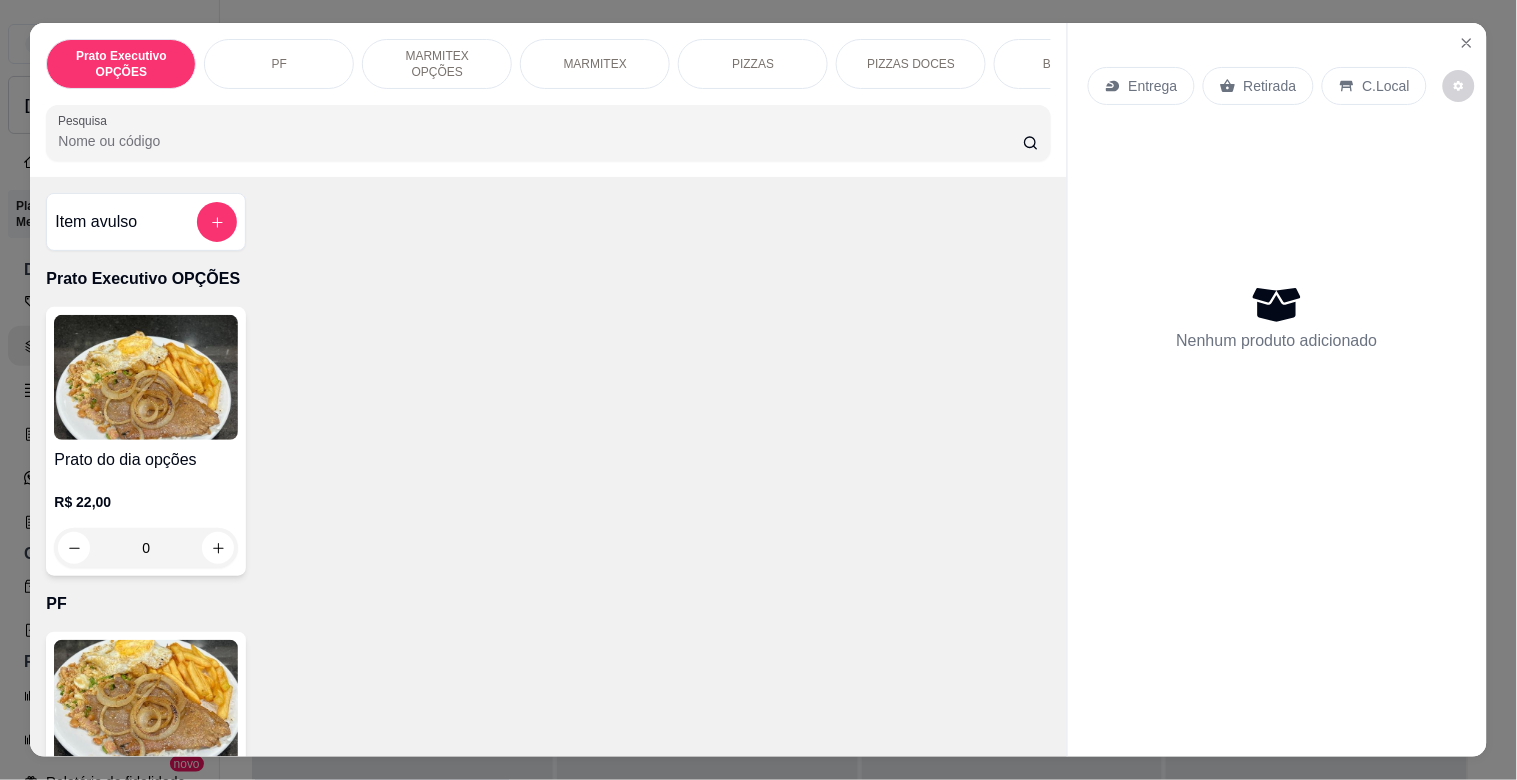 click at bounding box center (146, 377) 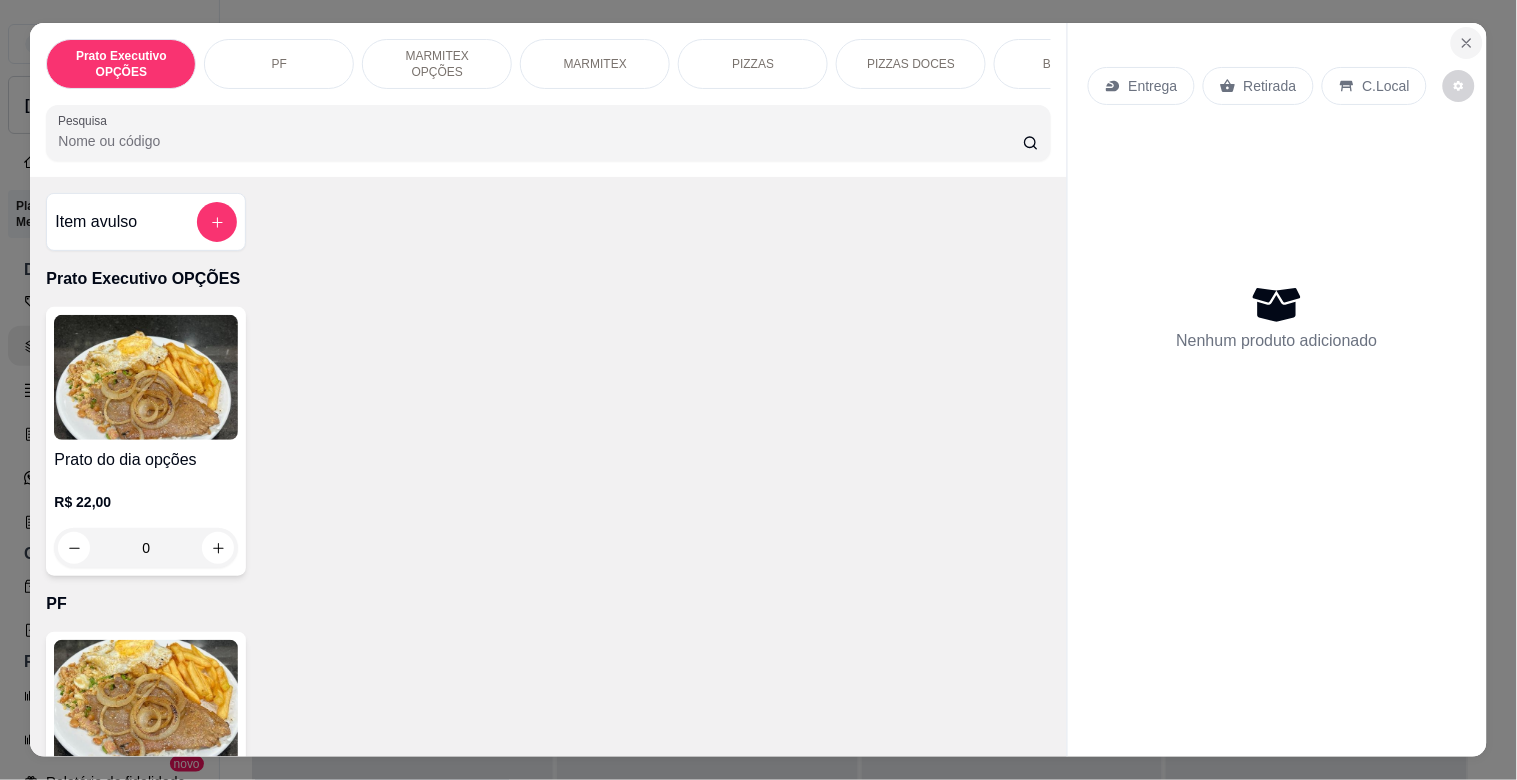 click 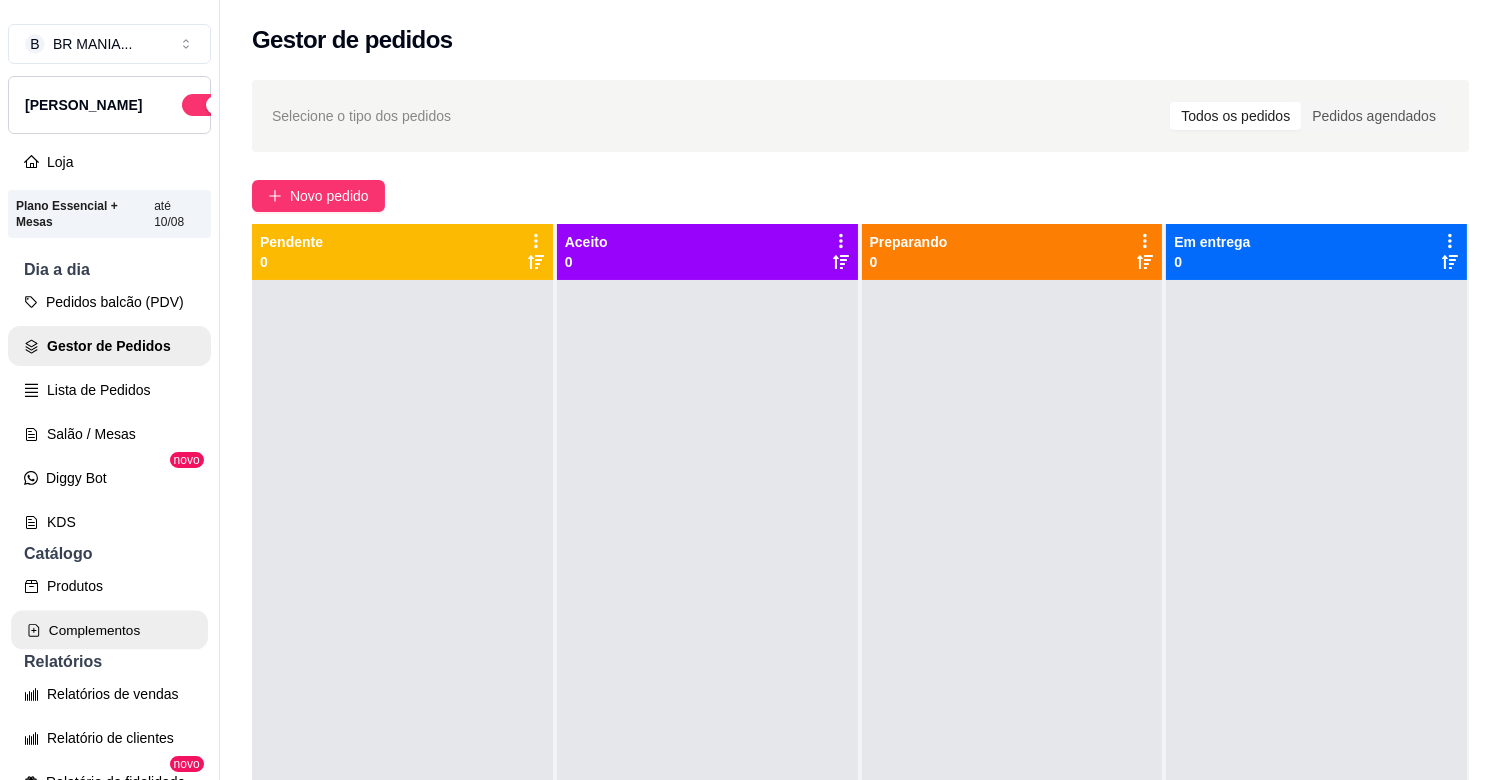 click on "Complementos" at bounding box center (109, 630) 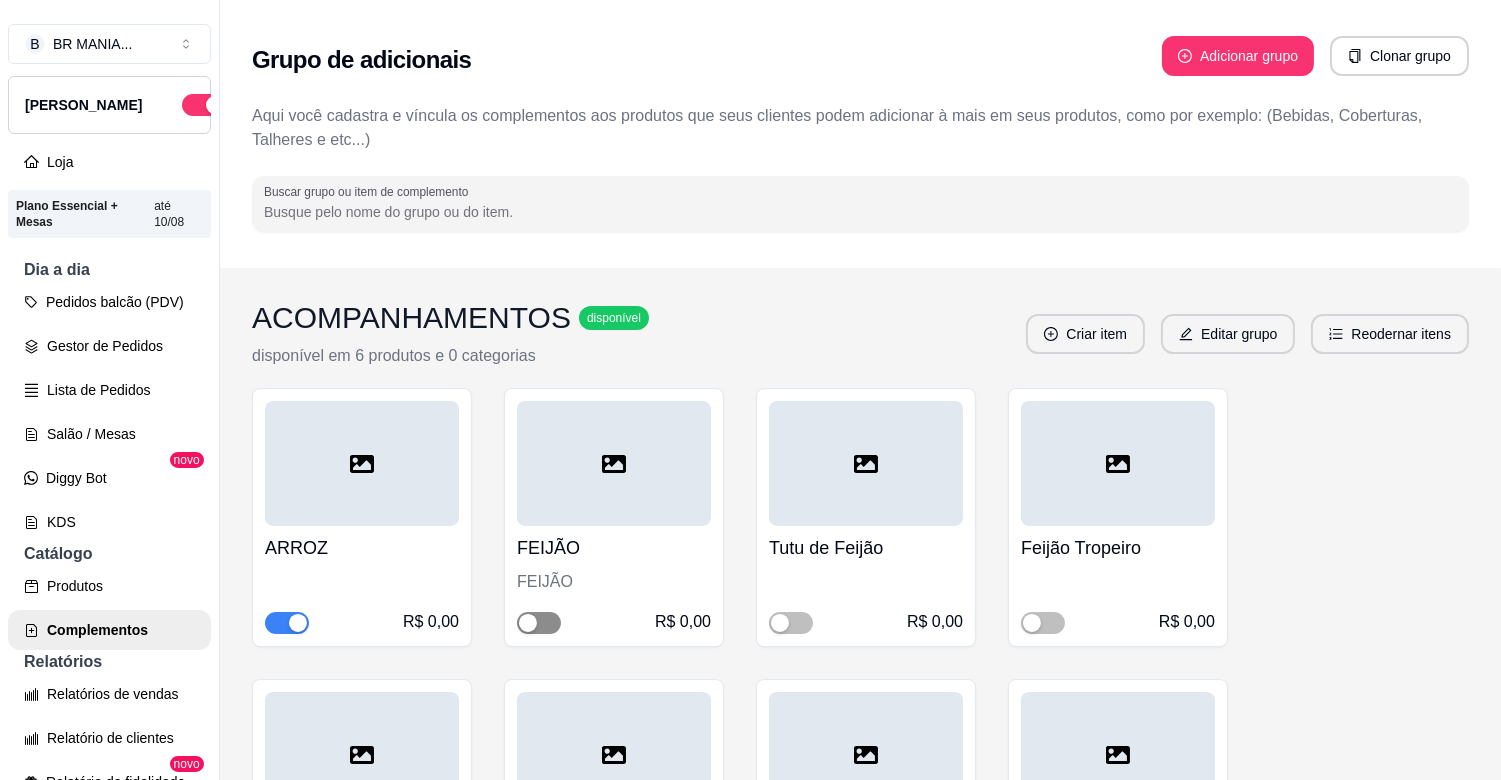 click at bounding box center (539, 623) 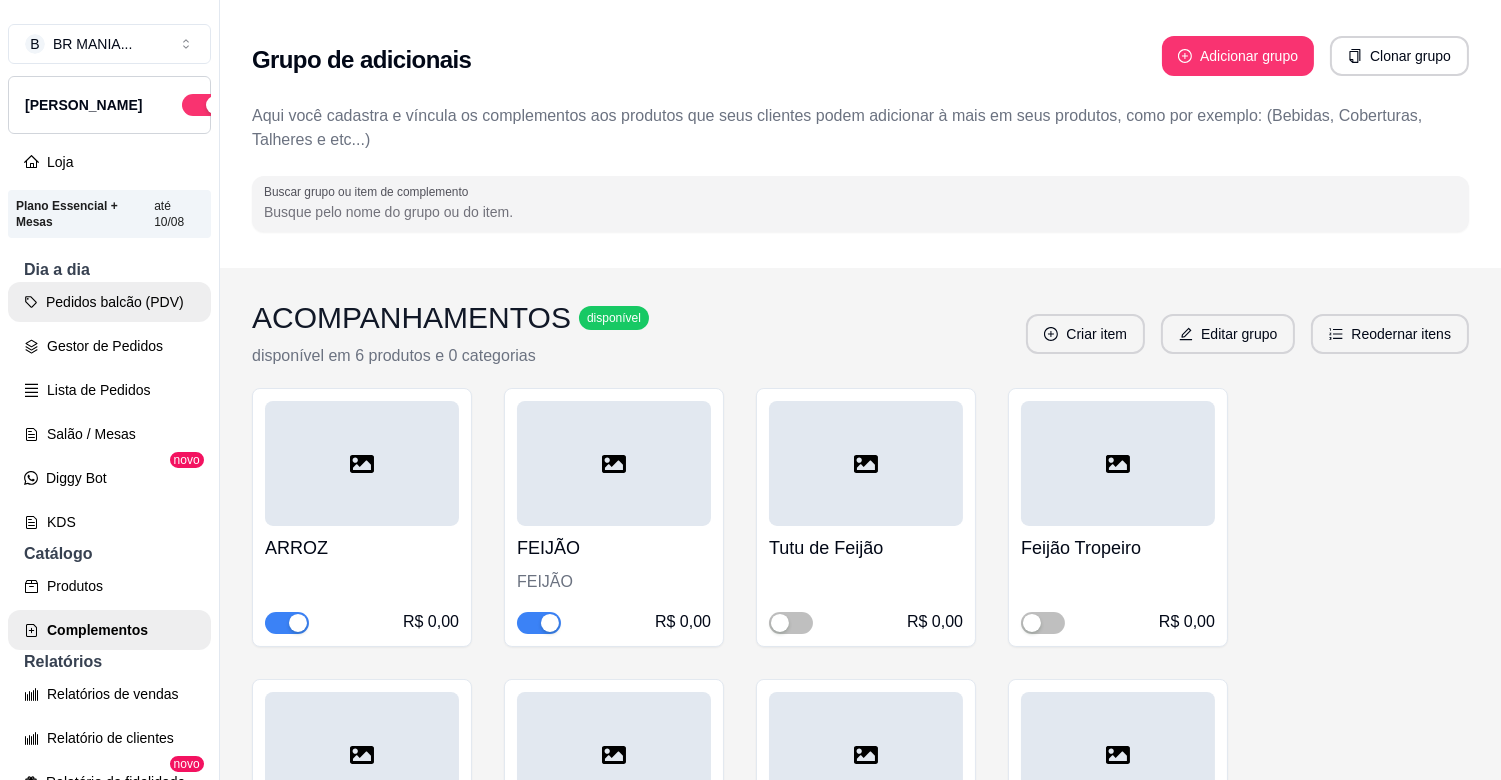 click on "Pedidos balcão (PDV)" at bounding box center [109, 302] 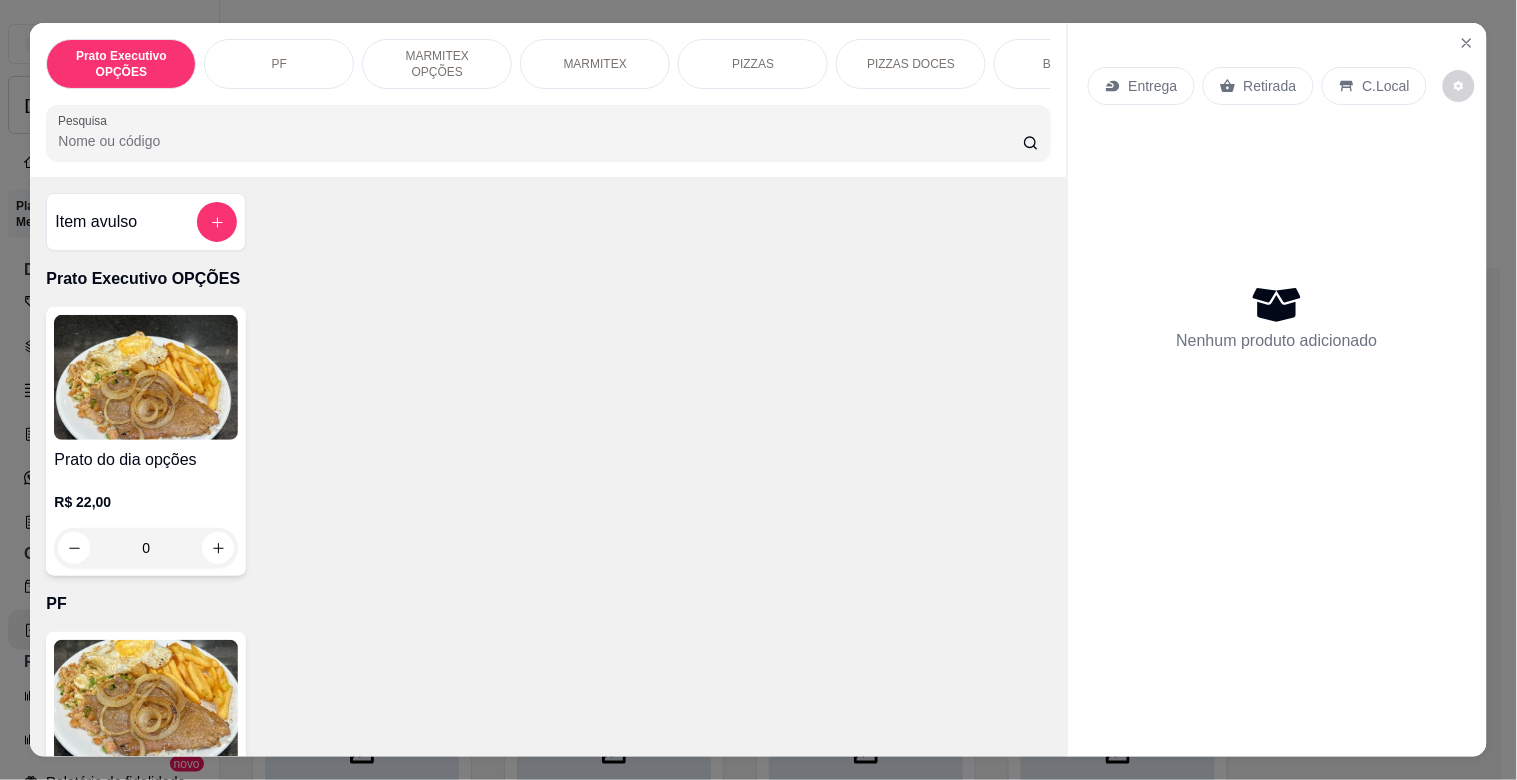 click on "Prato do dia opções" at bounding box center (146, 460) 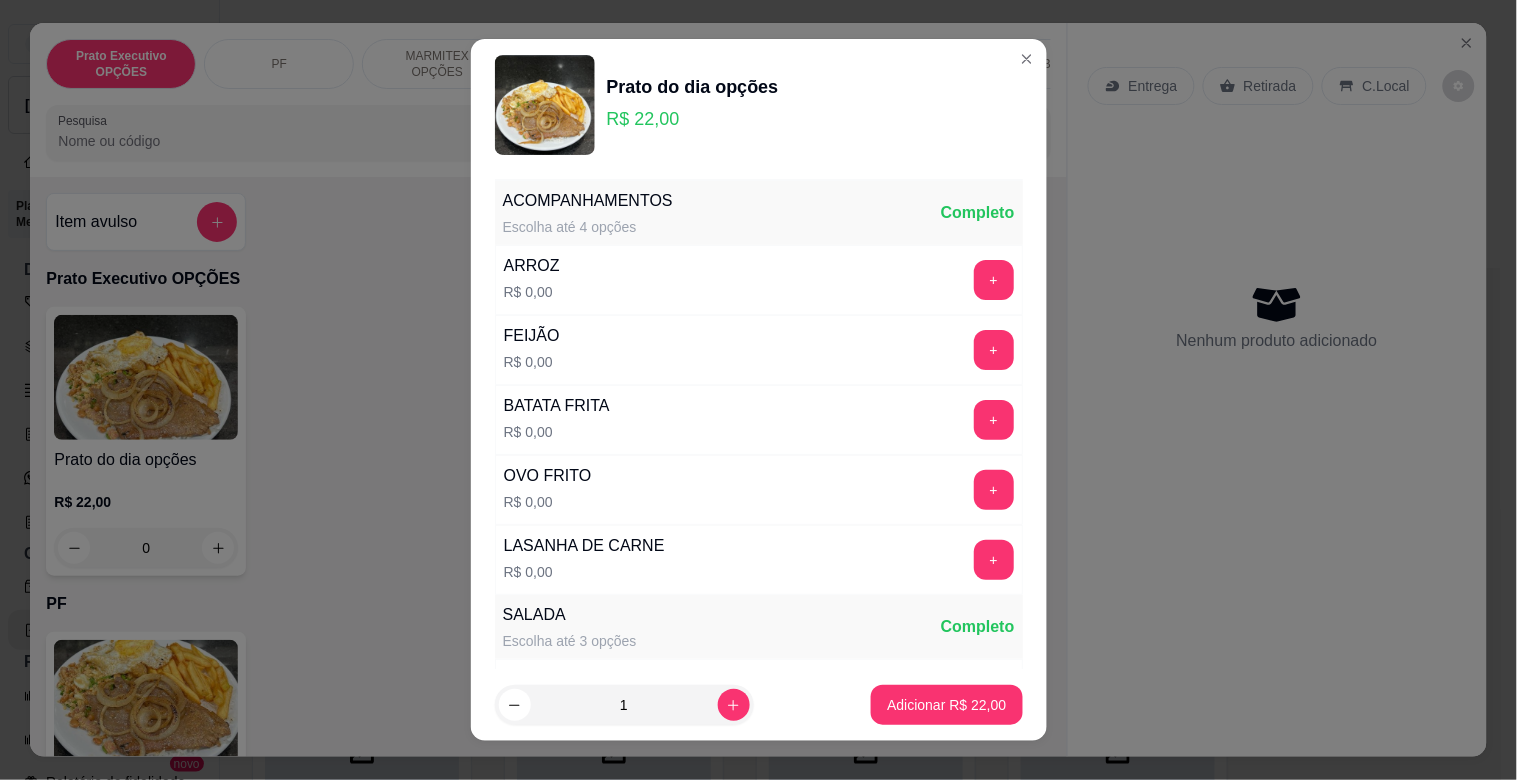 drag, startPoint x: 978, startPoint y: 491, endPoint x: 794, endPoint y: 468, distance: 185.43193 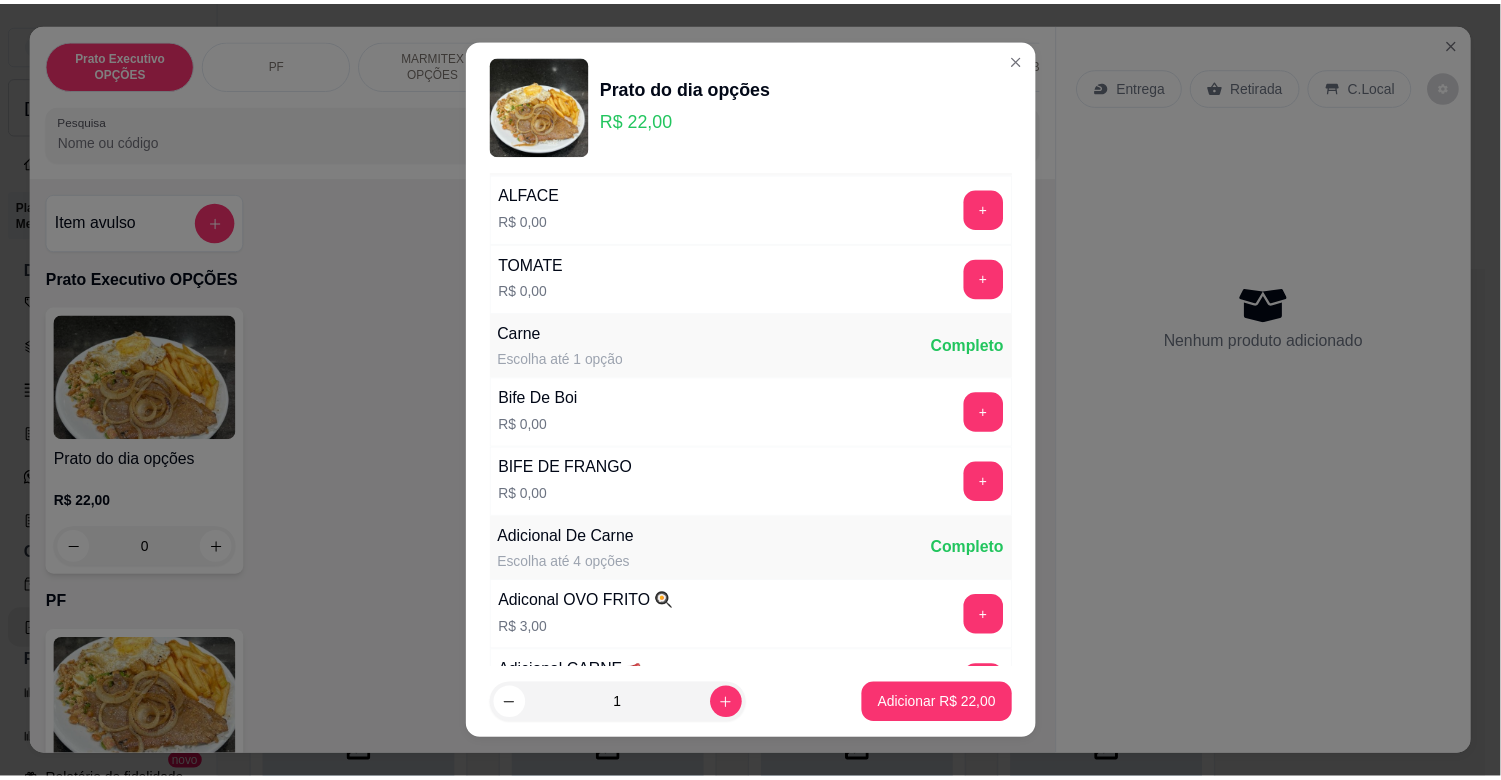 scroll, scrollTop: 465, scrollLeft: 0, axis: vertical 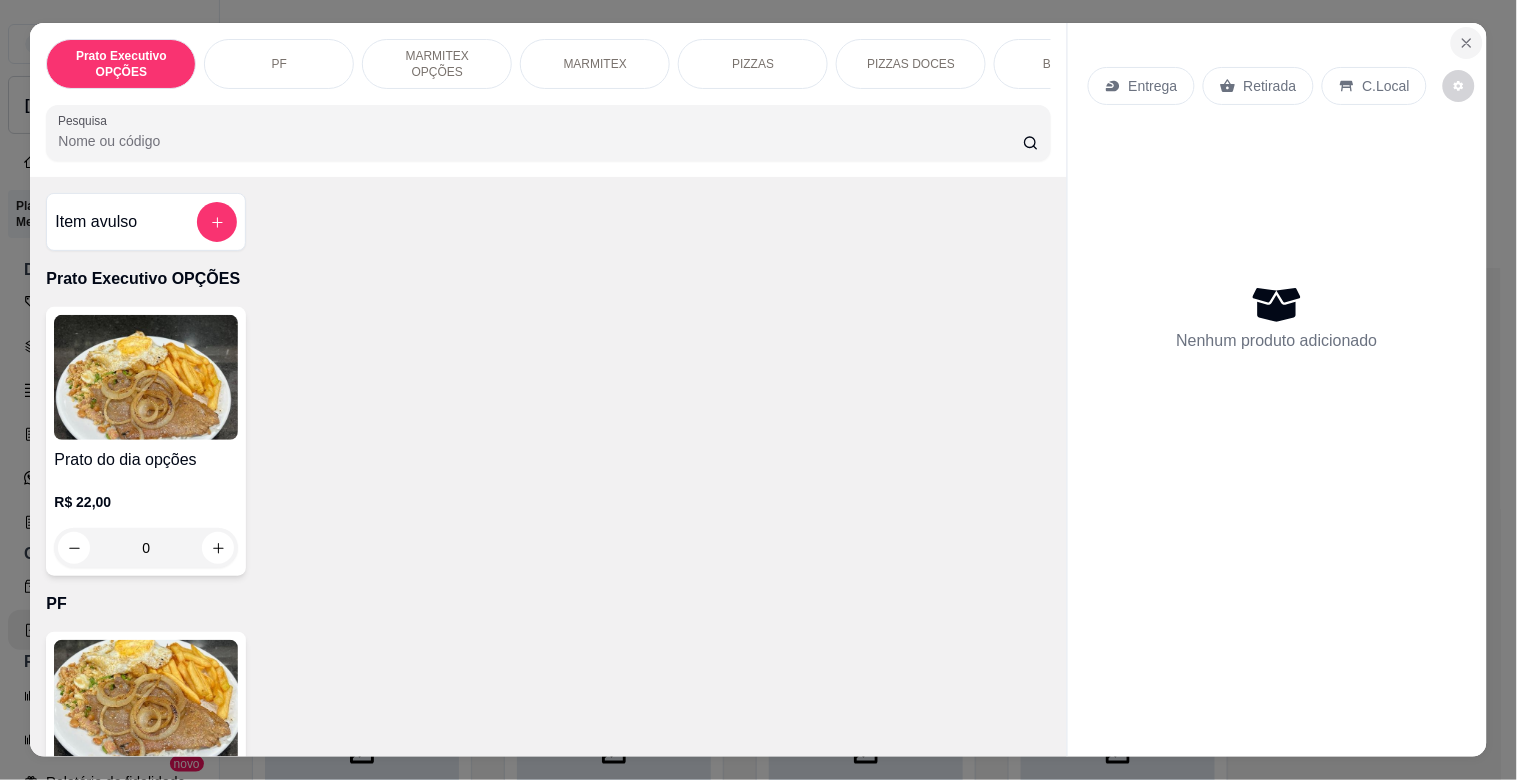 click at bounding box center [1467, 43] 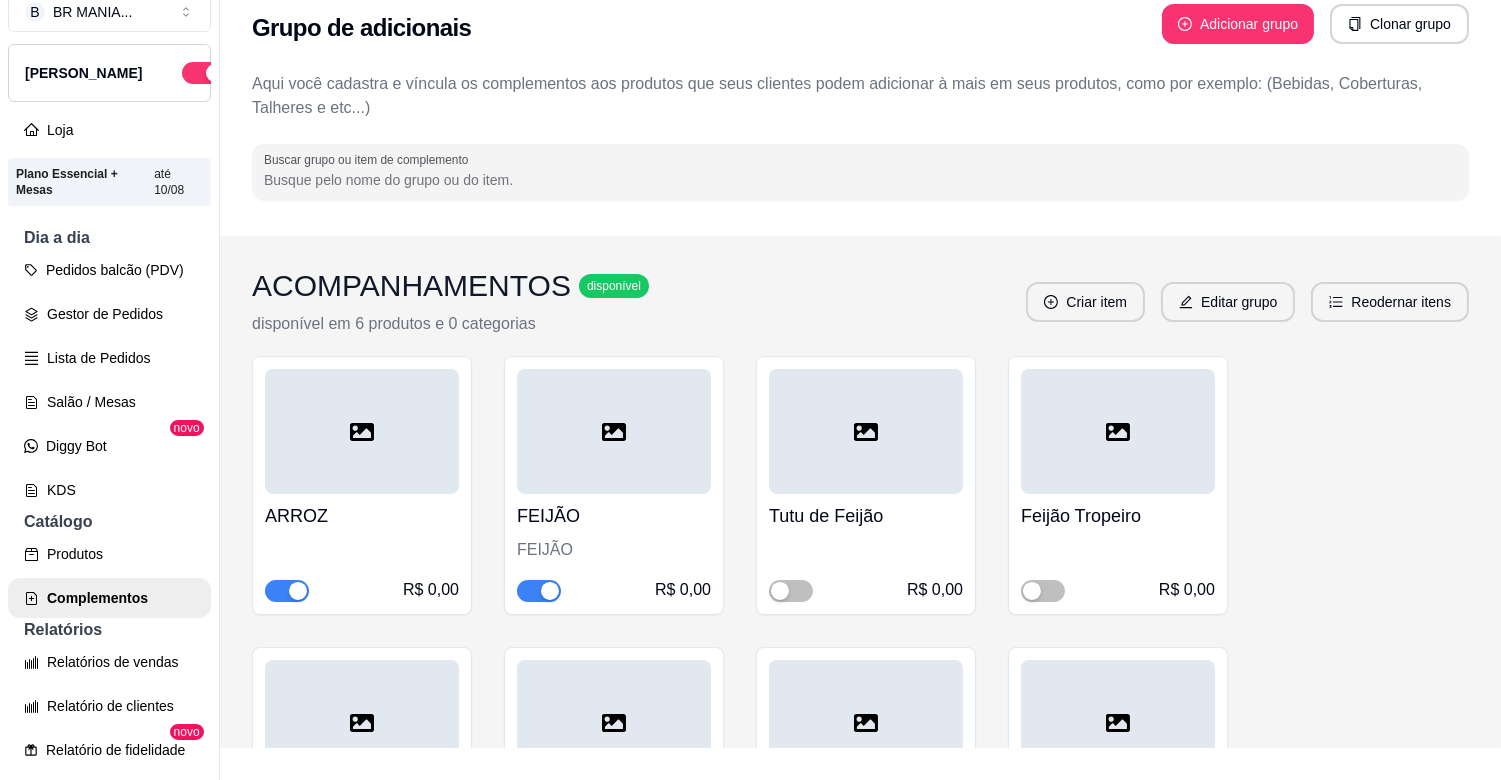scroll, scrollTop: 20, scrollLeft: 0, axis: vertical 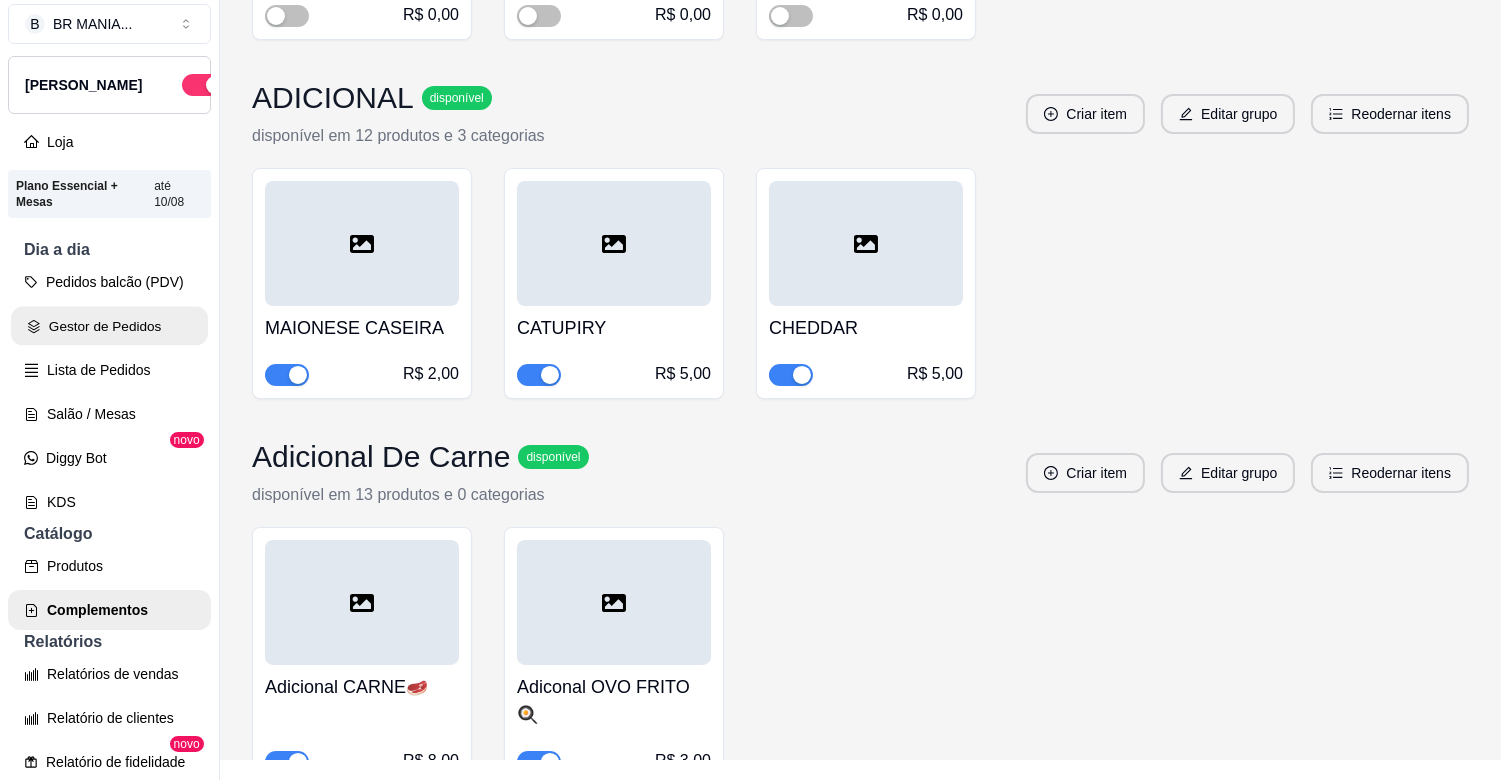 click on "Gestor de Pedidos" at bounding box center [109, 326] 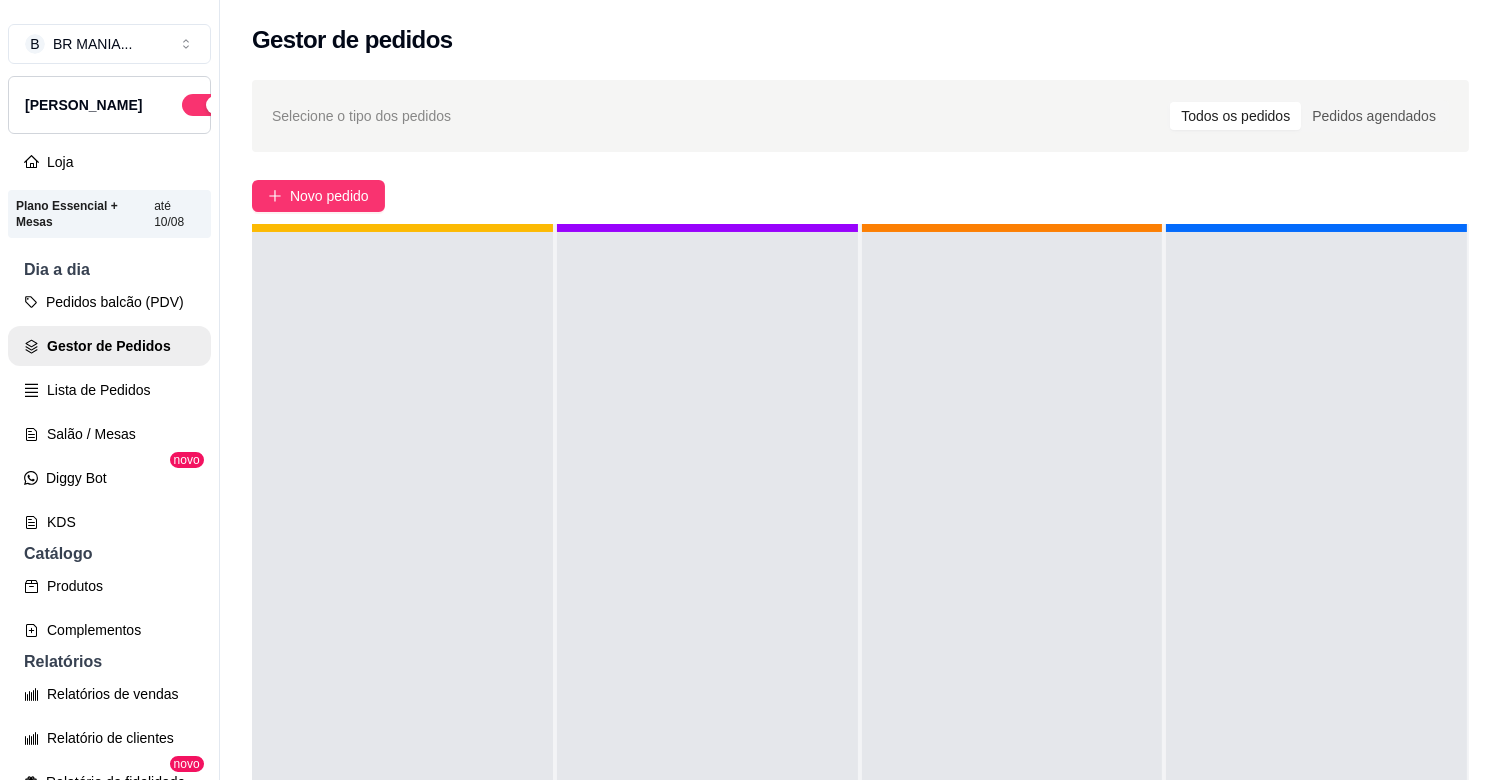 scroll, scrollTop: 55, scrollLeft: 0, axis: vertical 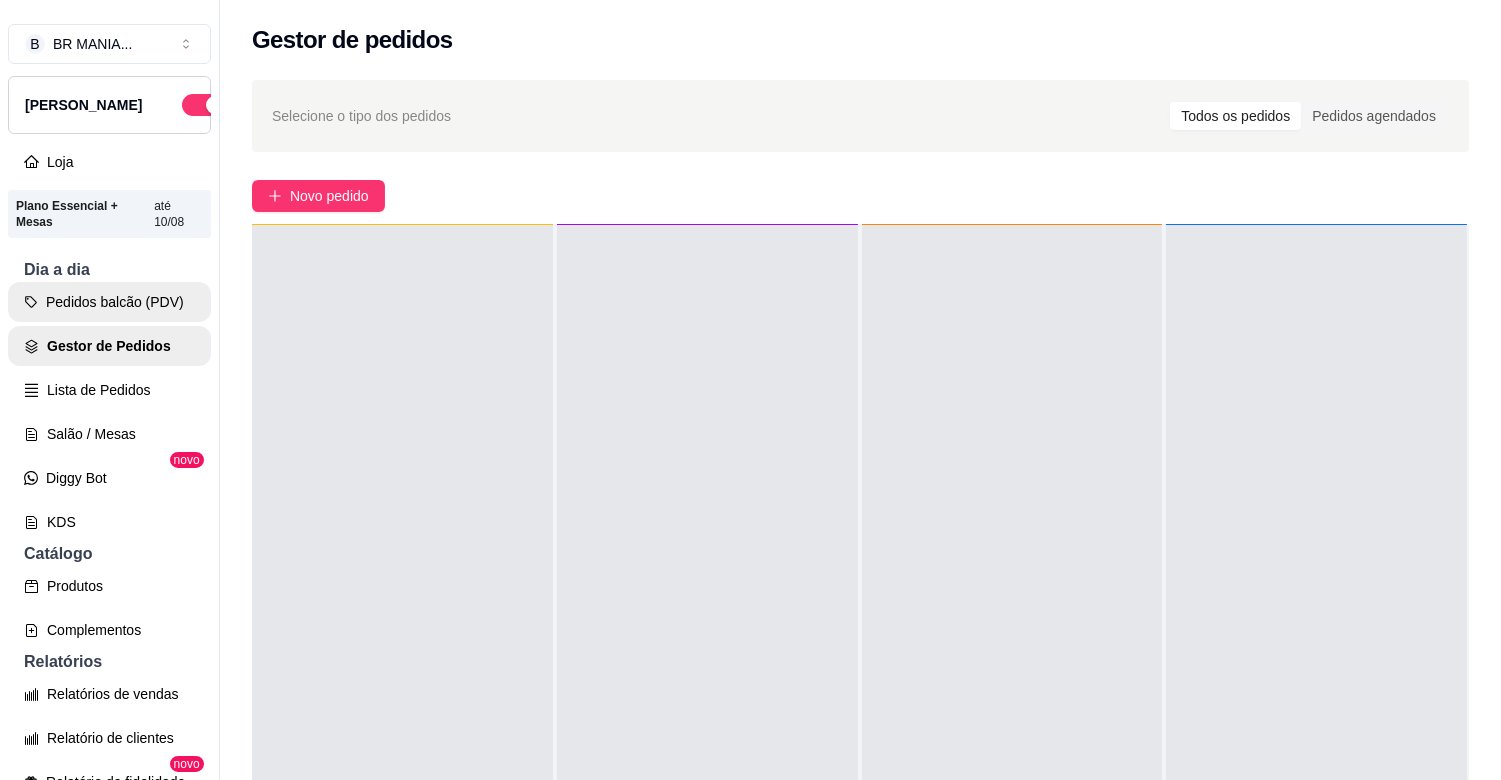 click on "Pedidos balcão (PDV)" at bounding box center [109, 302] 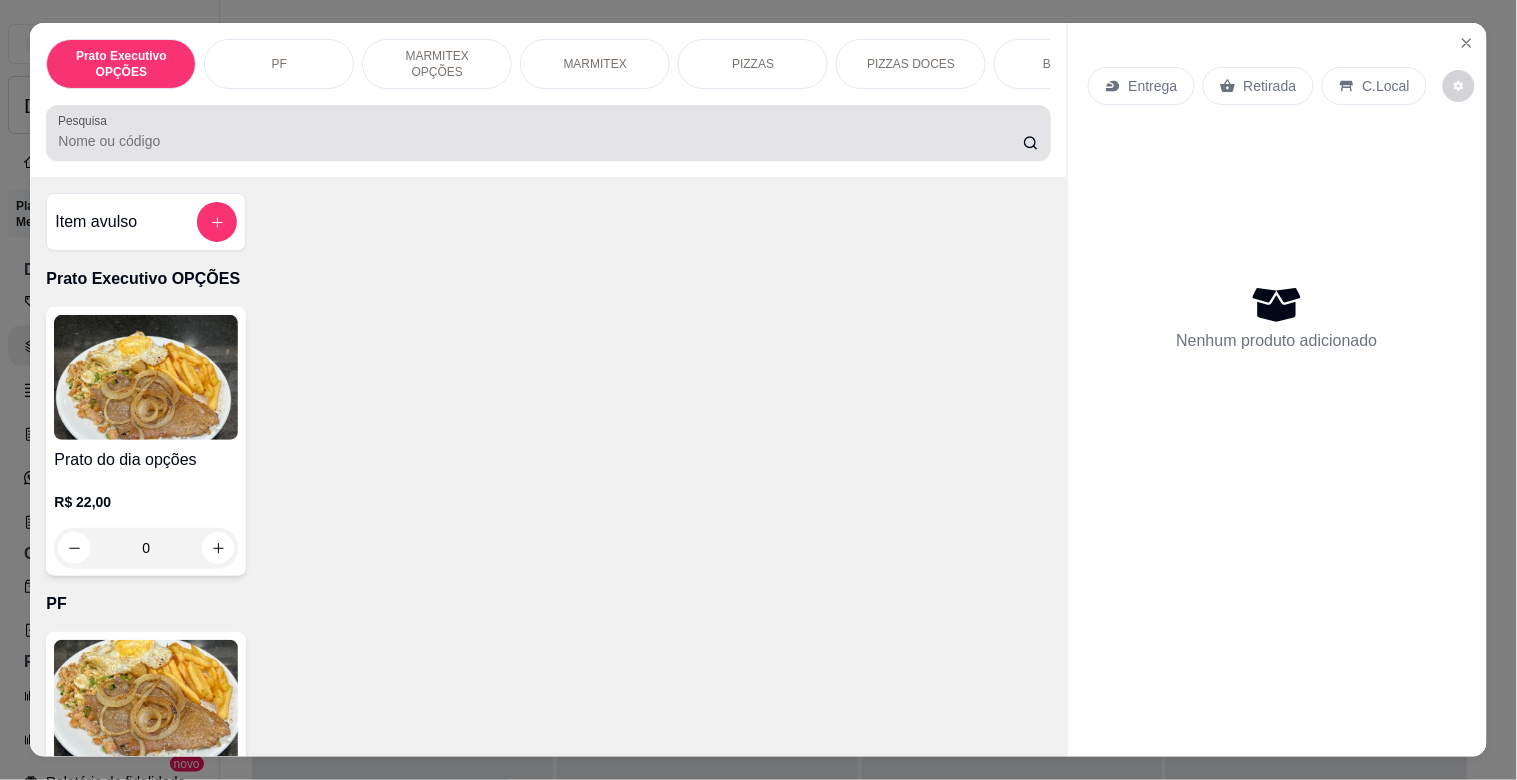 click on "Pesquisa" at bounding box center (548, 133) 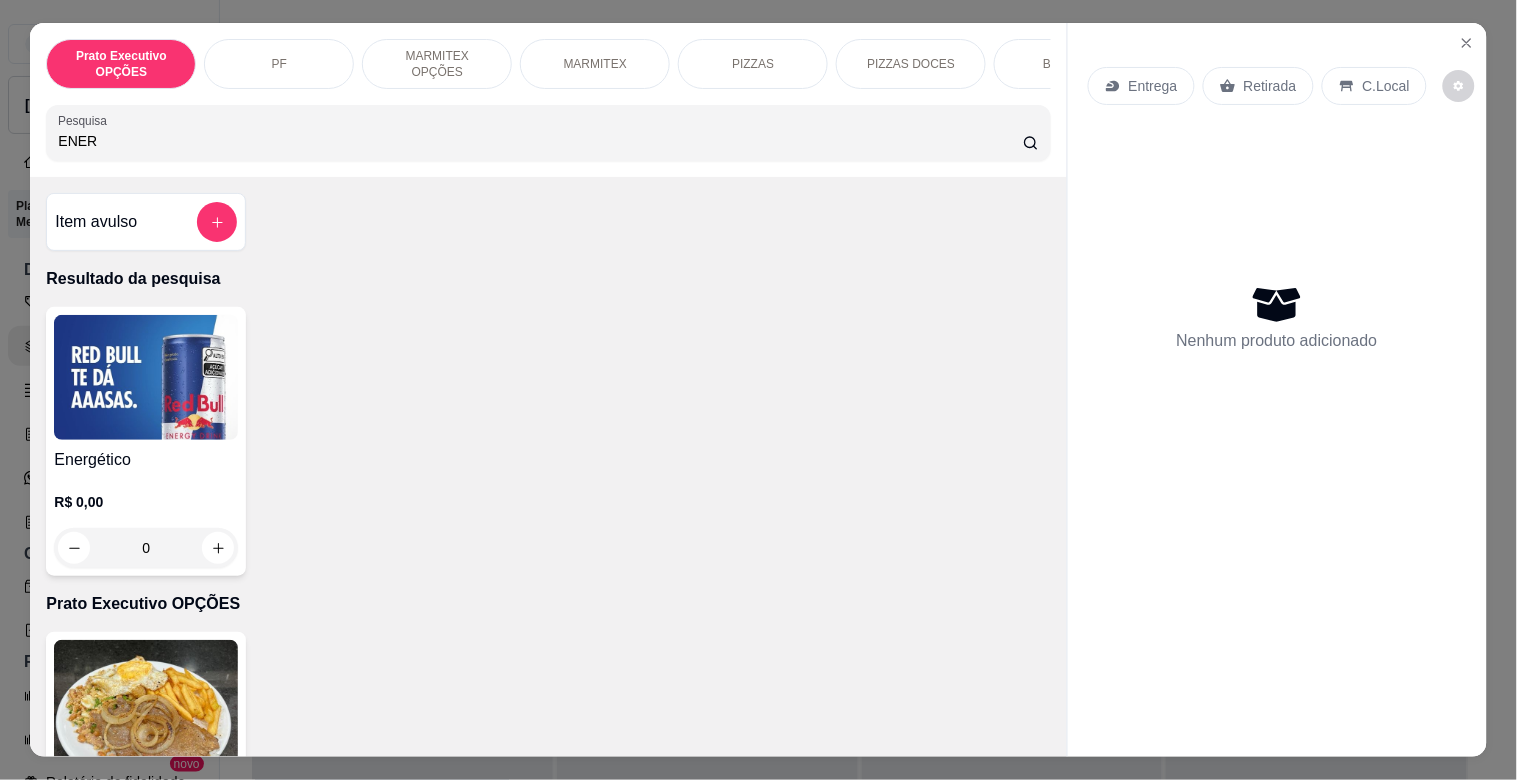 type on "ENER" 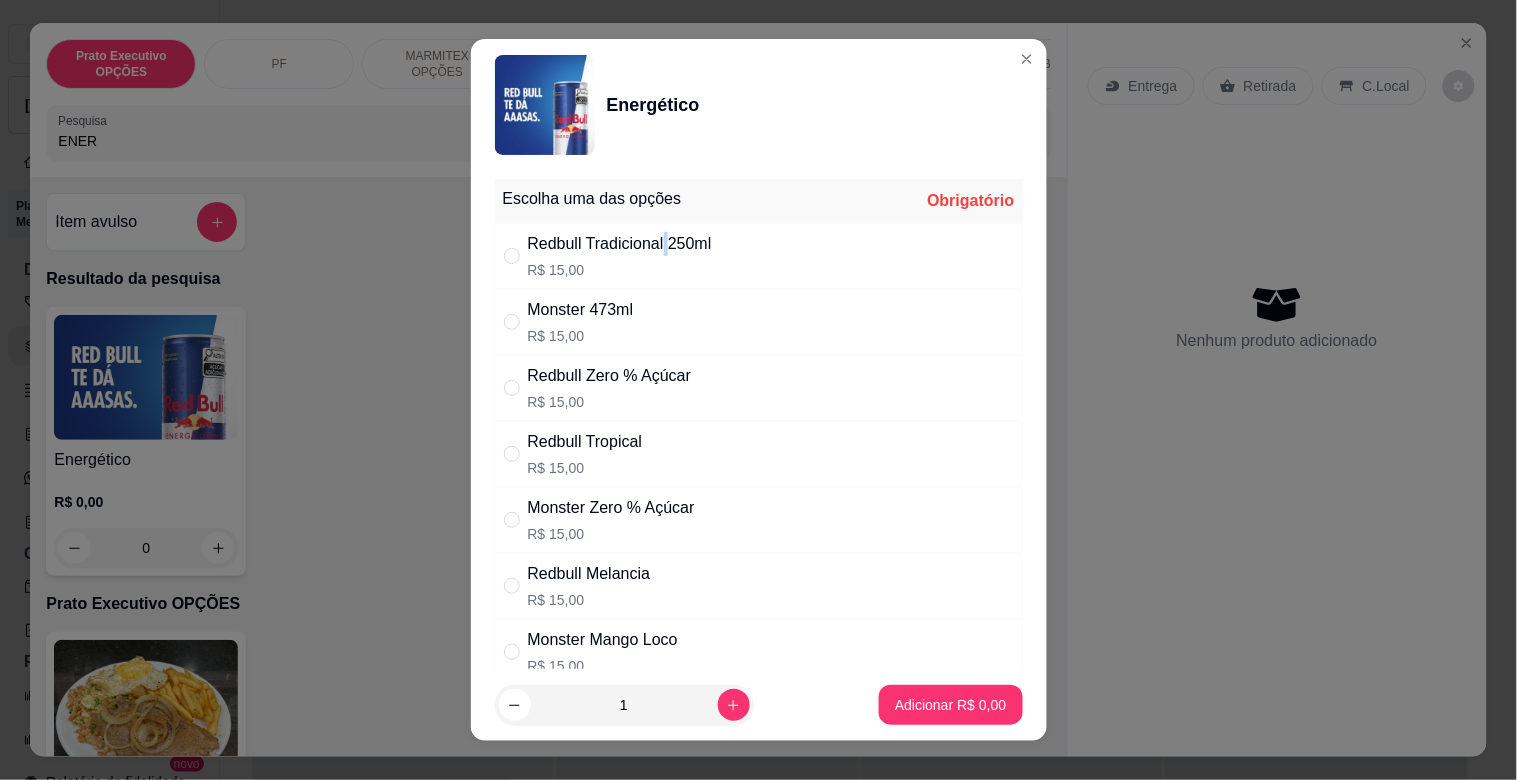 drag, startPoint x: 657, startPoint y: 251, endPoint x: 668, endPoint y: 254, distance: 11.401754 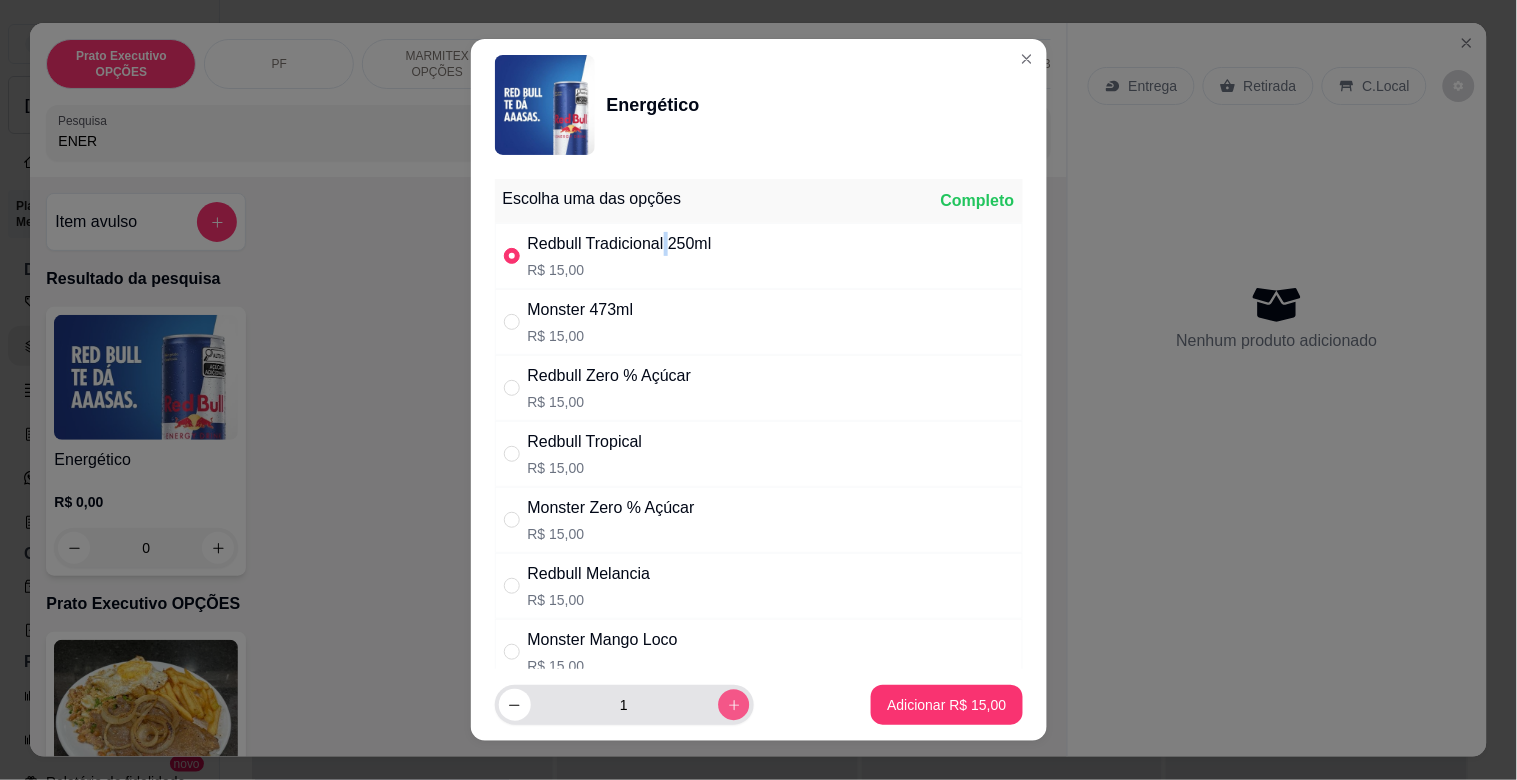 click 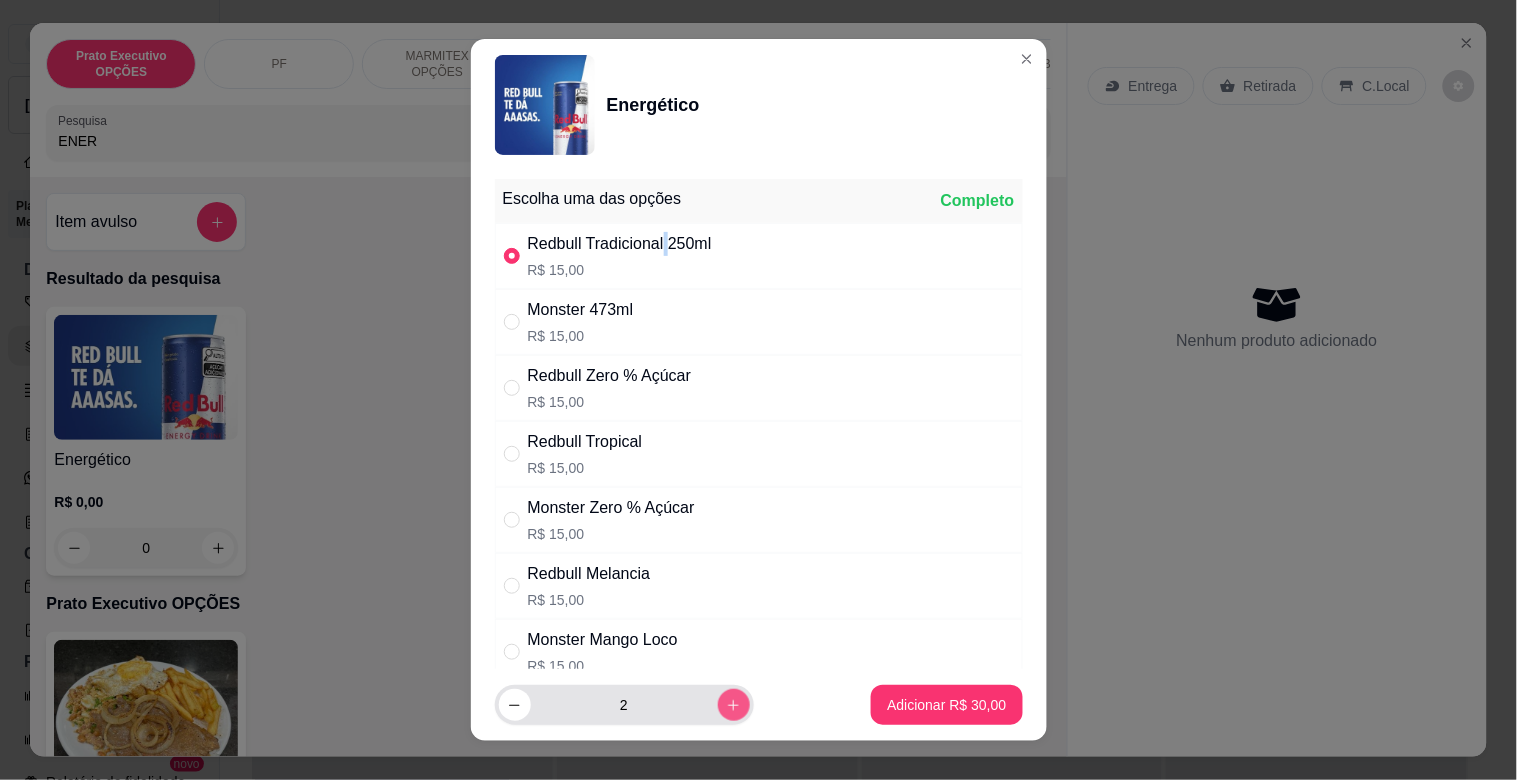 click 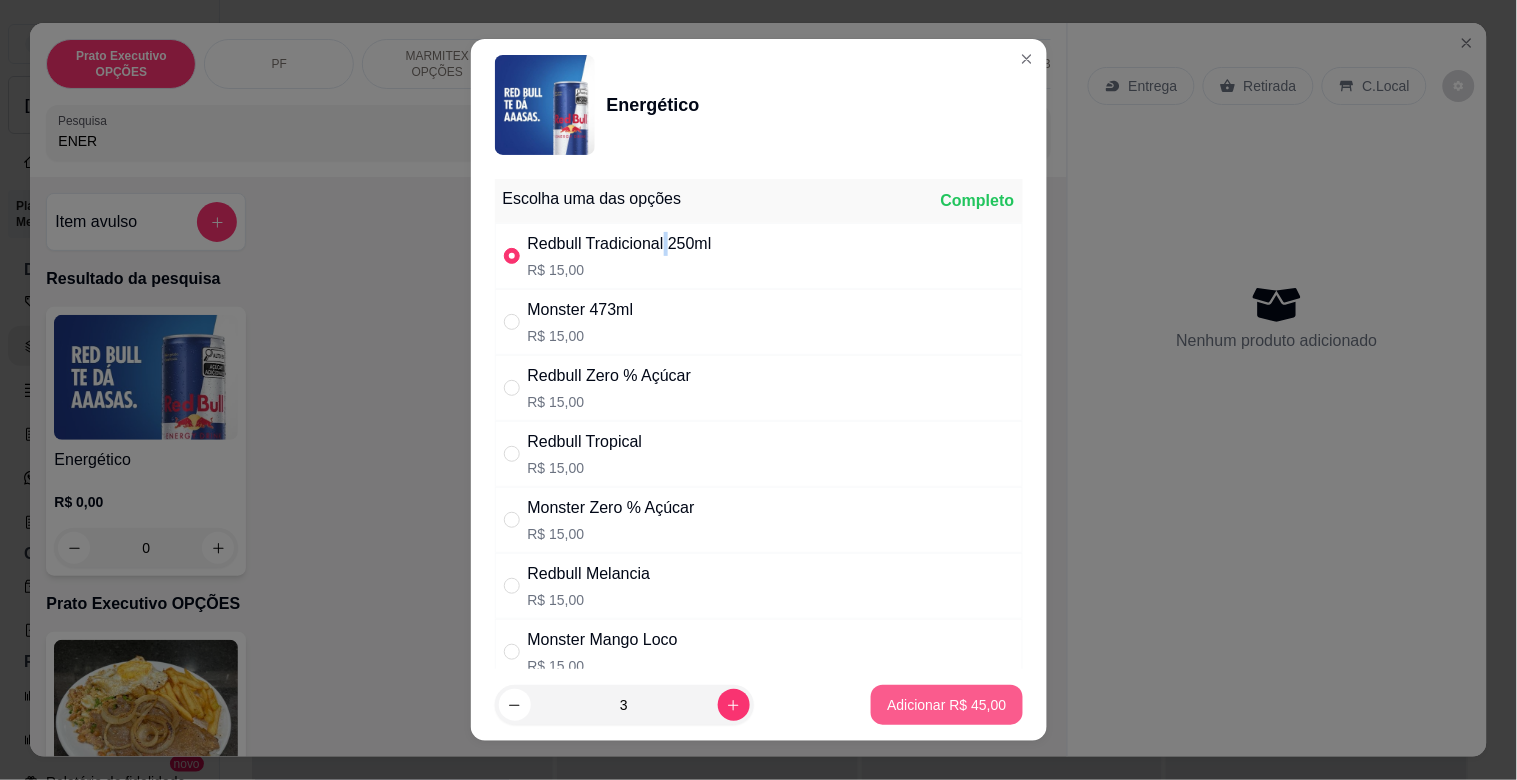 click on "Adicionar   R$ 45,00" at bounding box center [946, 705] 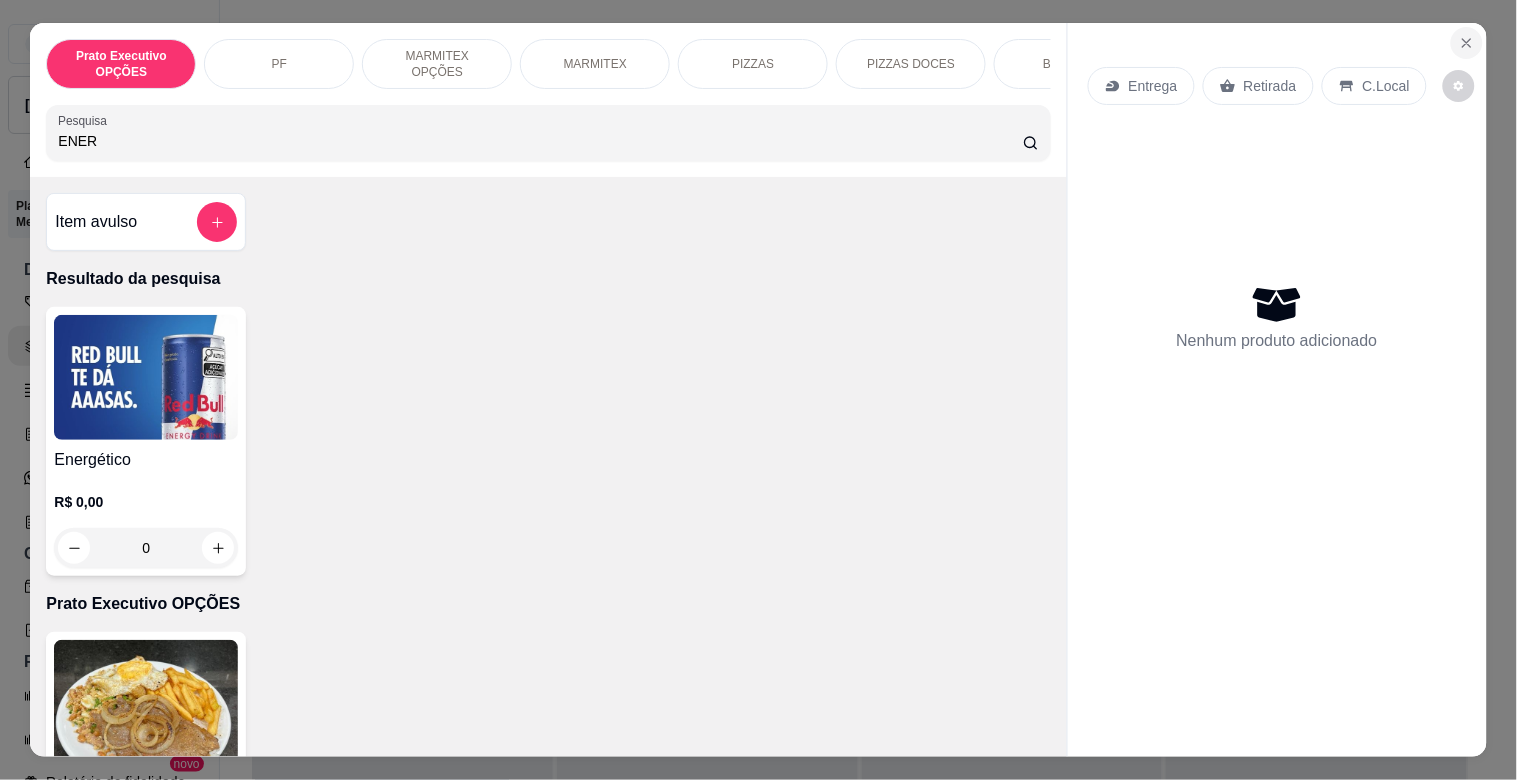 click 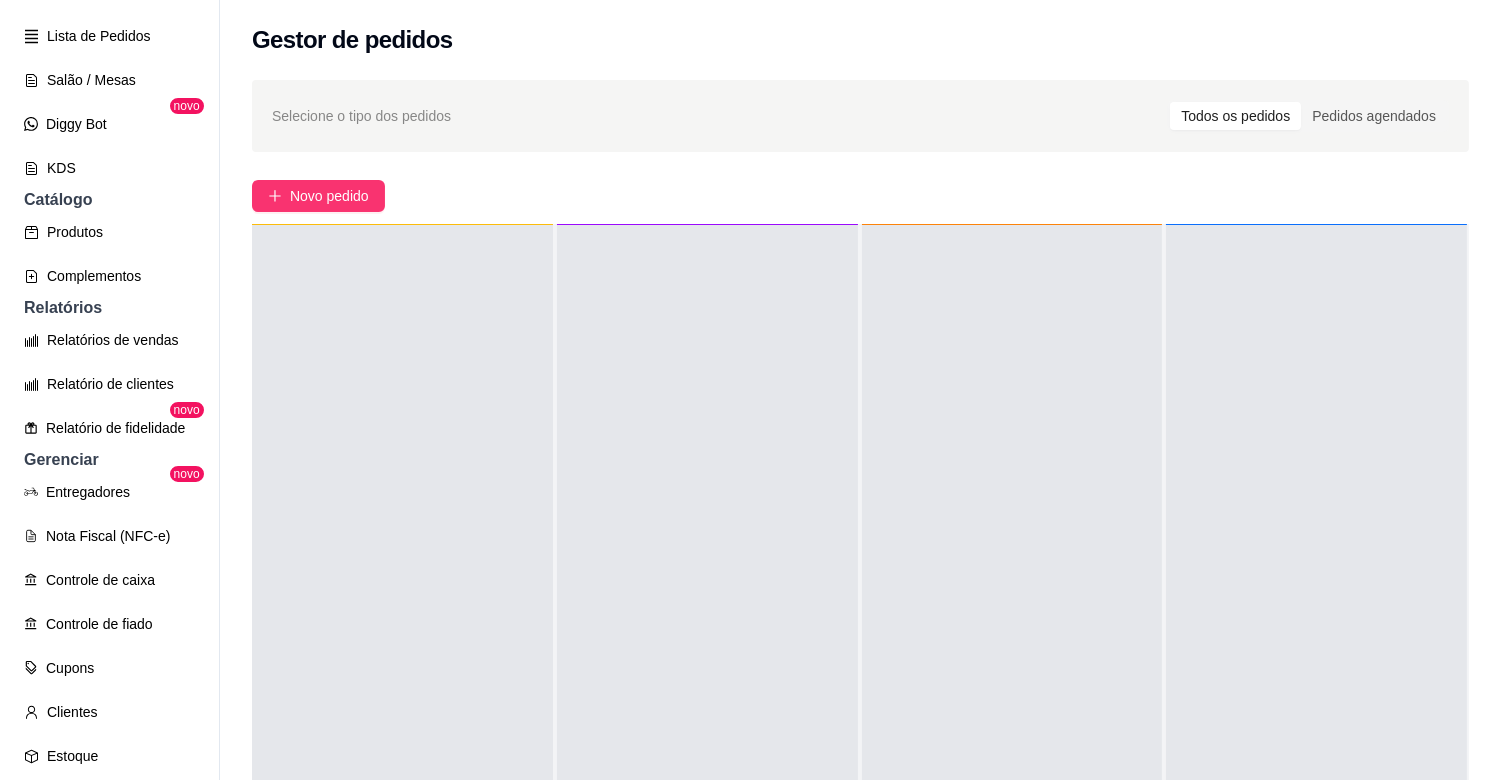 scroll, scrollTop: 361, scrollLeft: 0, axis: vertical 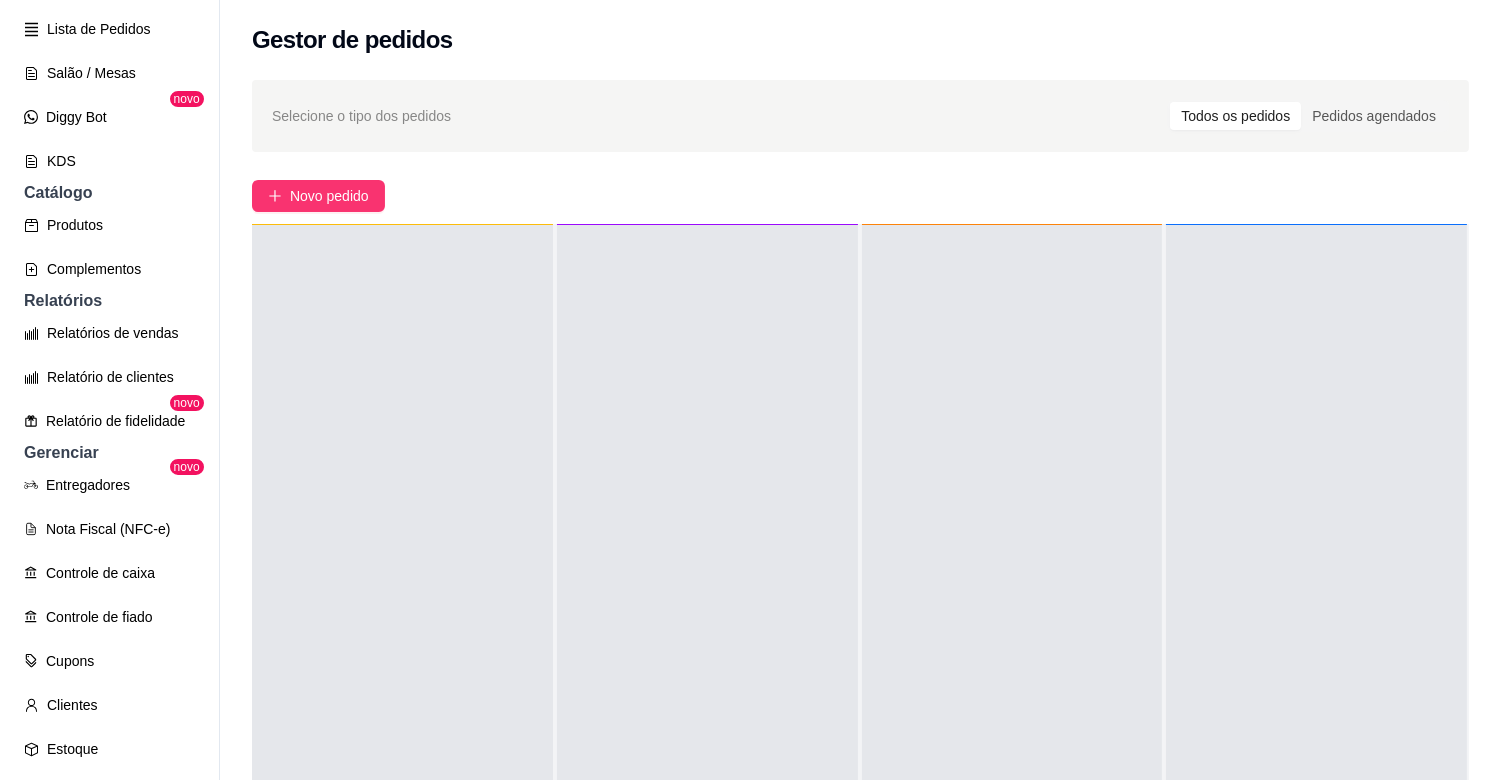 drag, startPoint x: 211, startPoint y: 523, endPoint x: 208, endPoint y: 557, distance: 34.132095 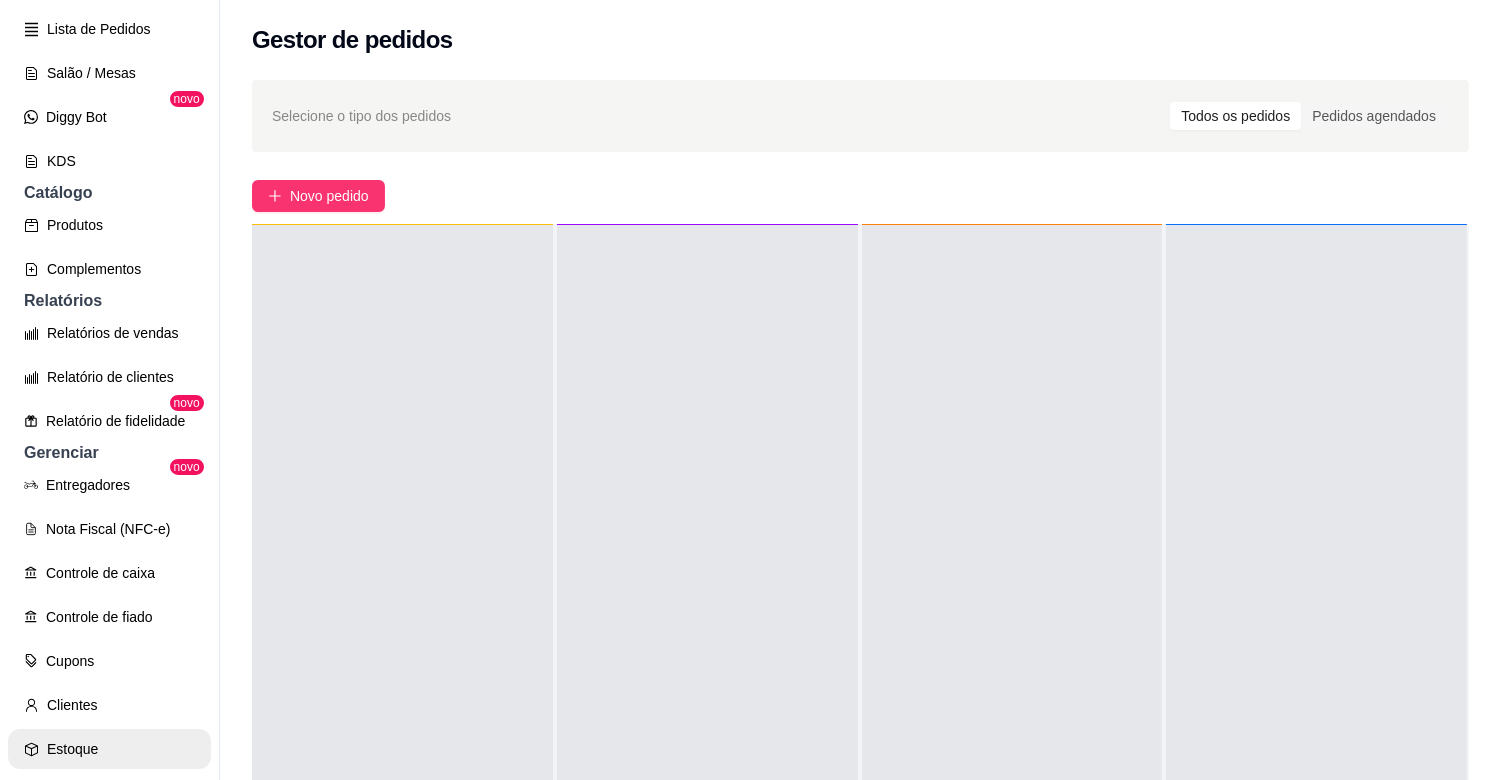 click on "Estoque" at bounding box center [109, 749] 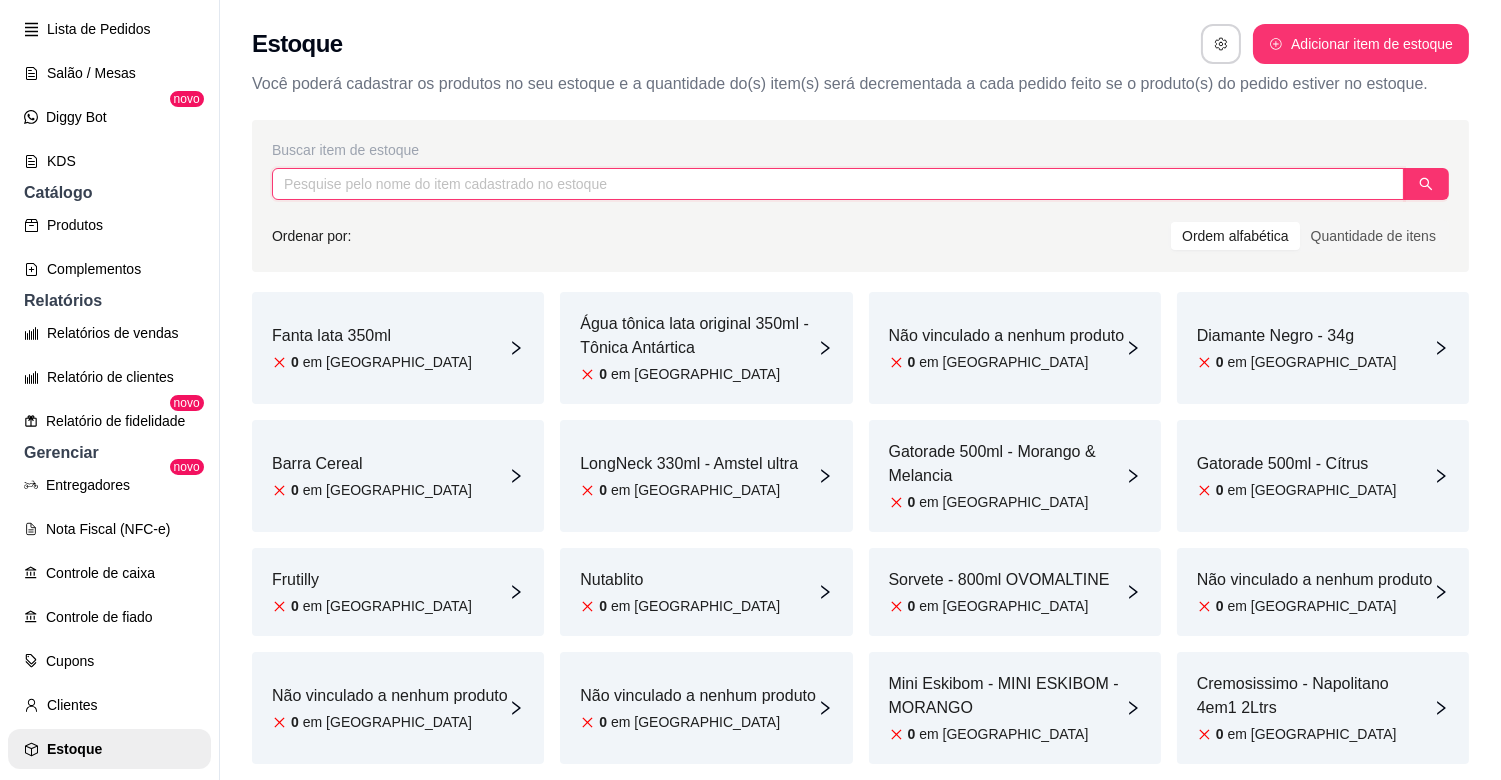 click at bounding box center [838, 184] 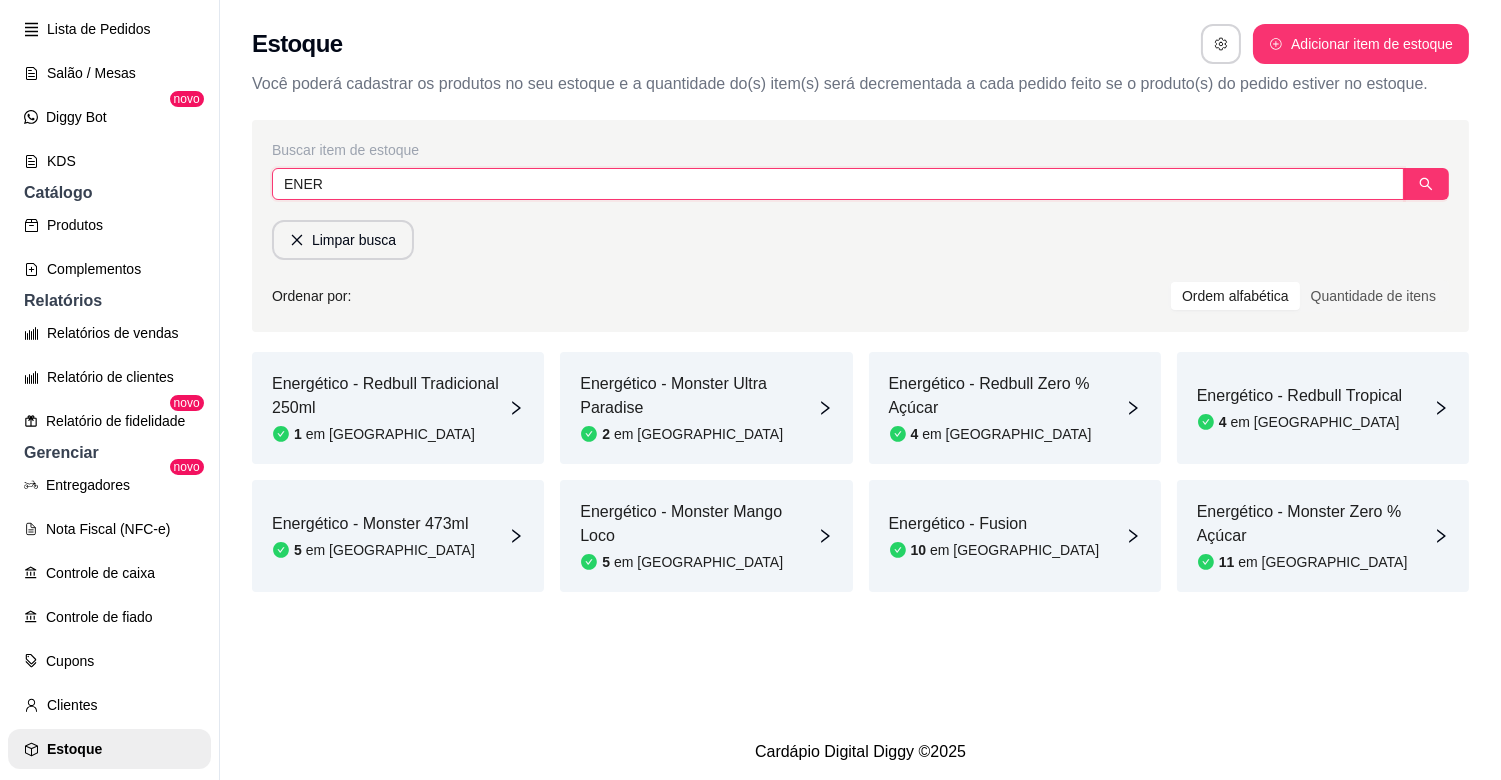 type on "ENER" 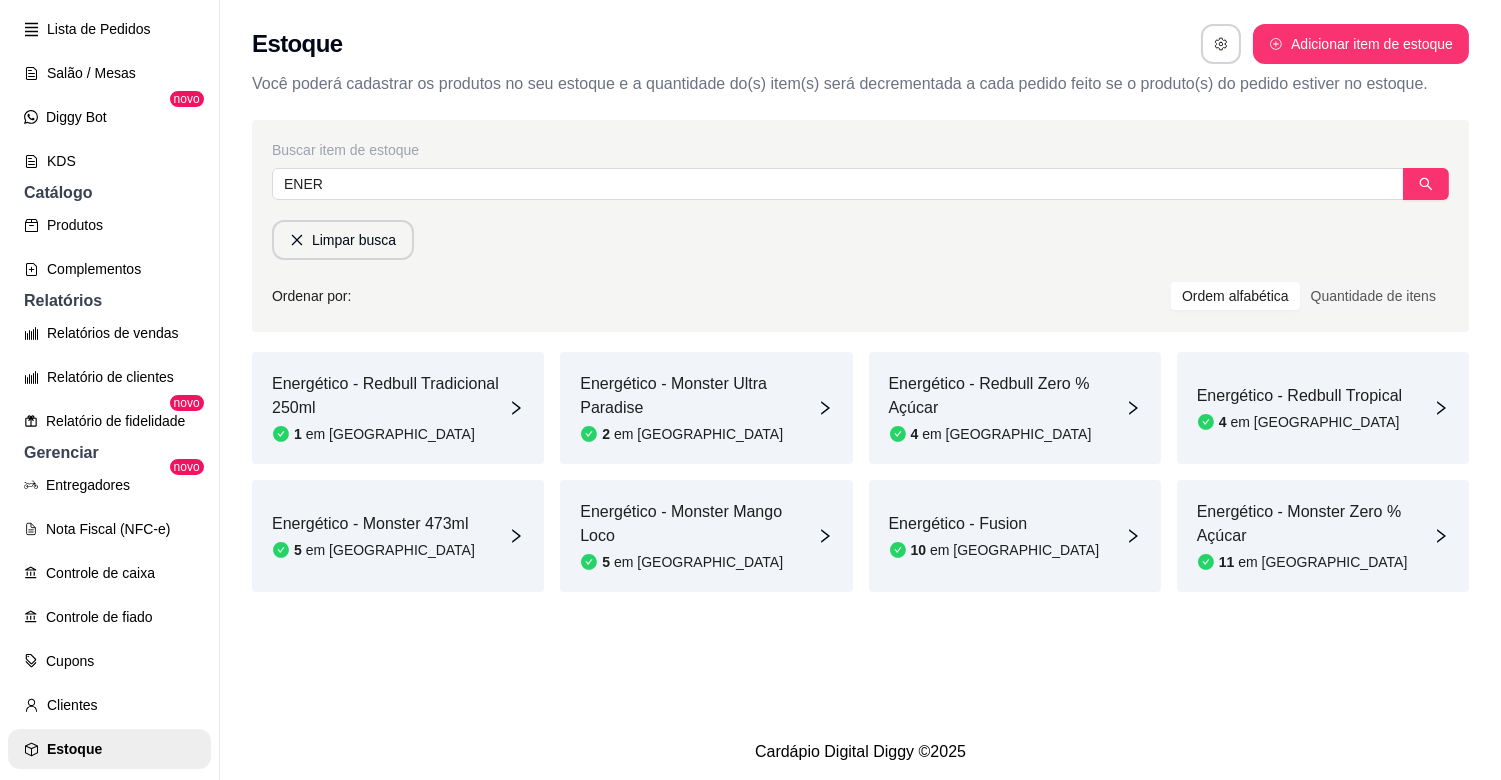 click on "Energético  - Redbull Tradicional 250ml" at bounding box center (390, 396) 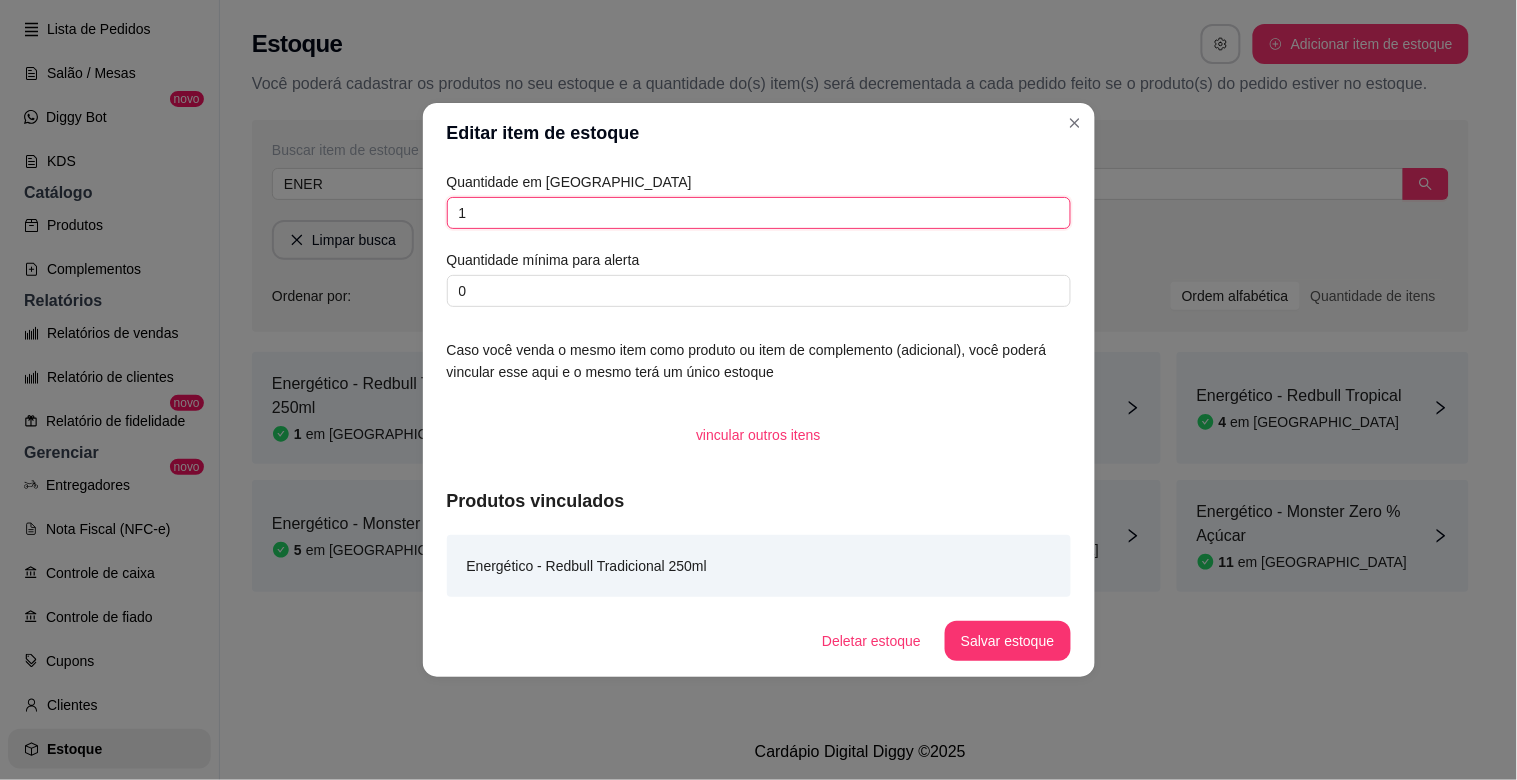 click on "1" at bounding box center (759, 213) 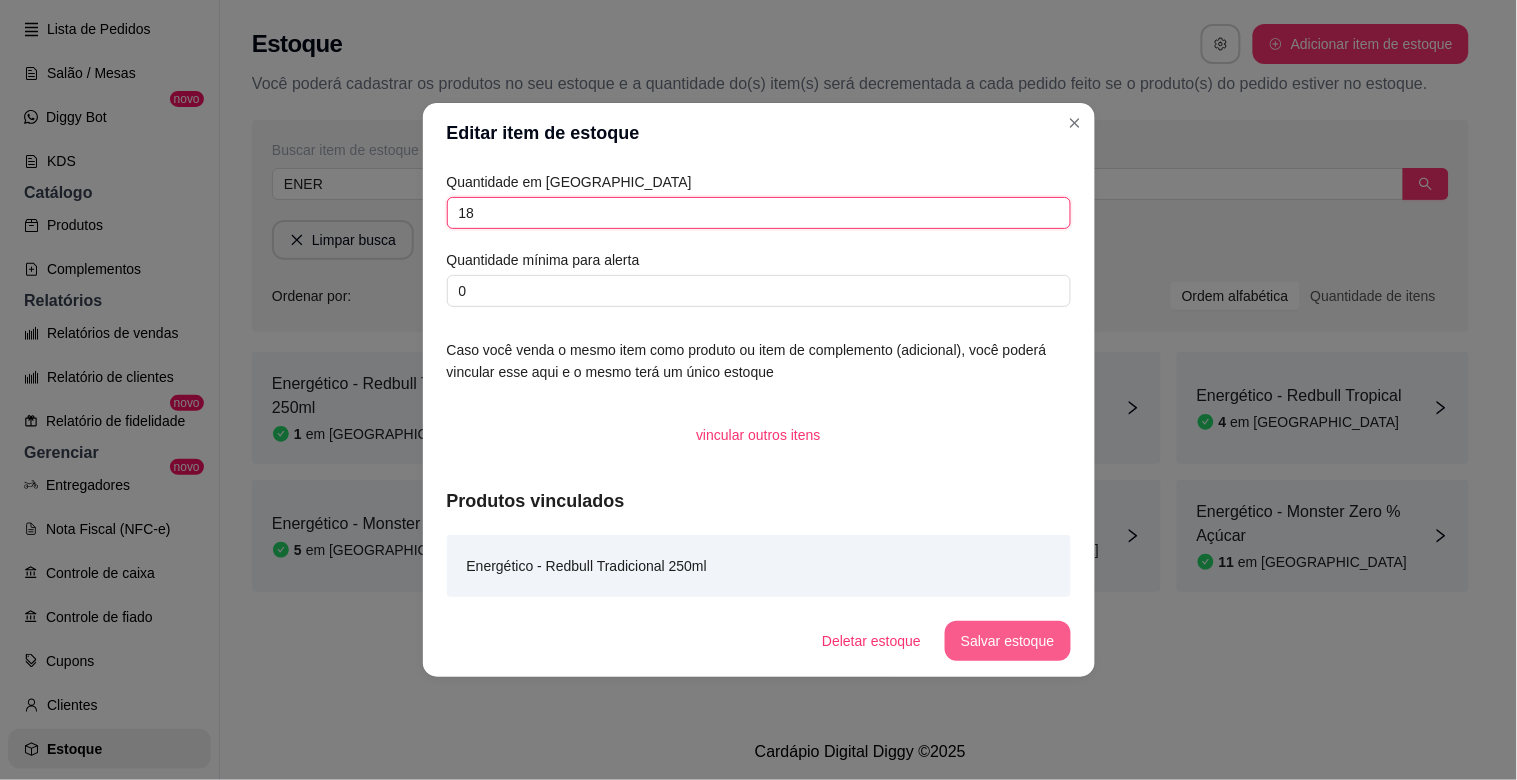 type on "18" 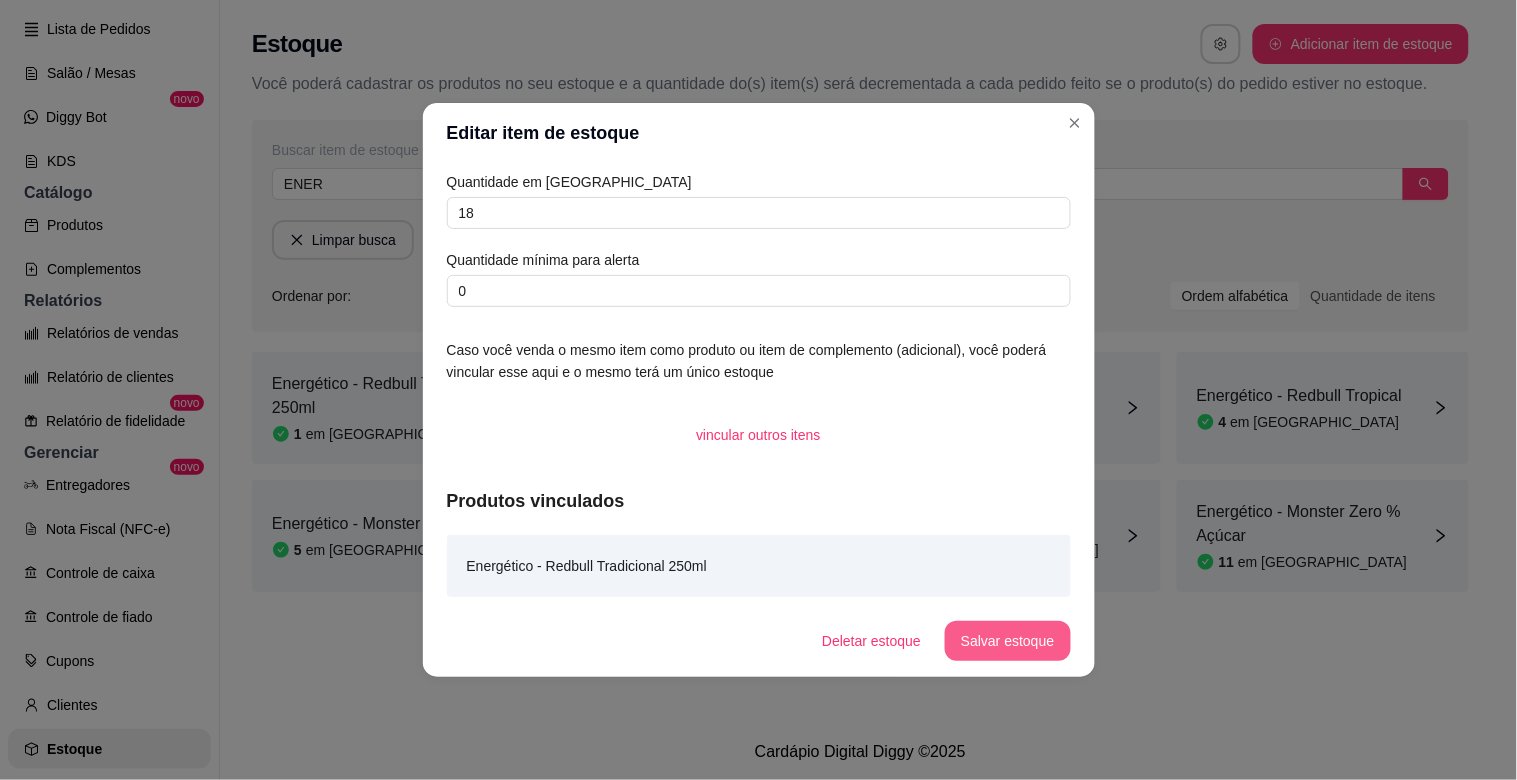 click on "Salvar estoque" at bounding box center [1007, 641] 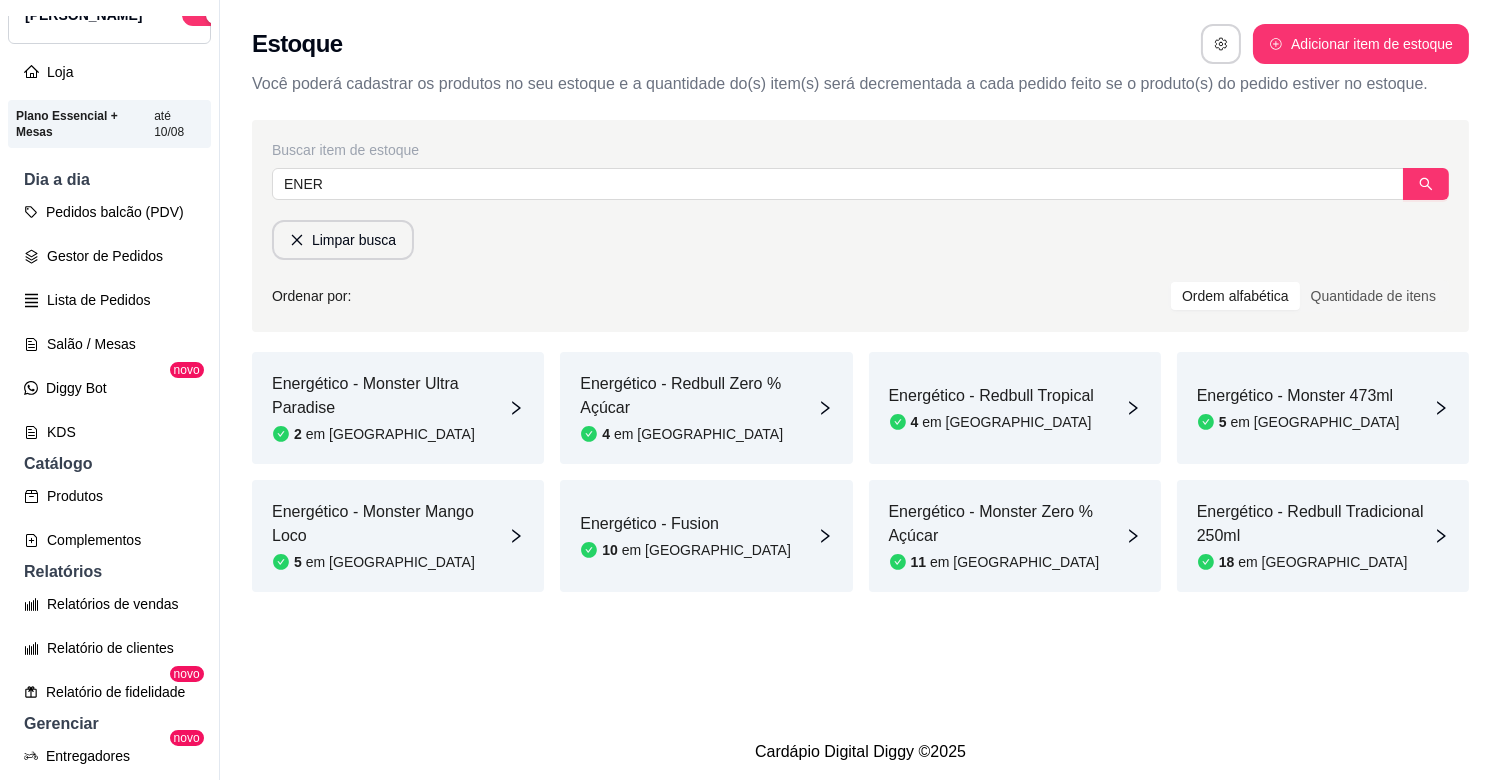 scroll, scrollTop: 25, scrollLeft: 0, axis: vertical 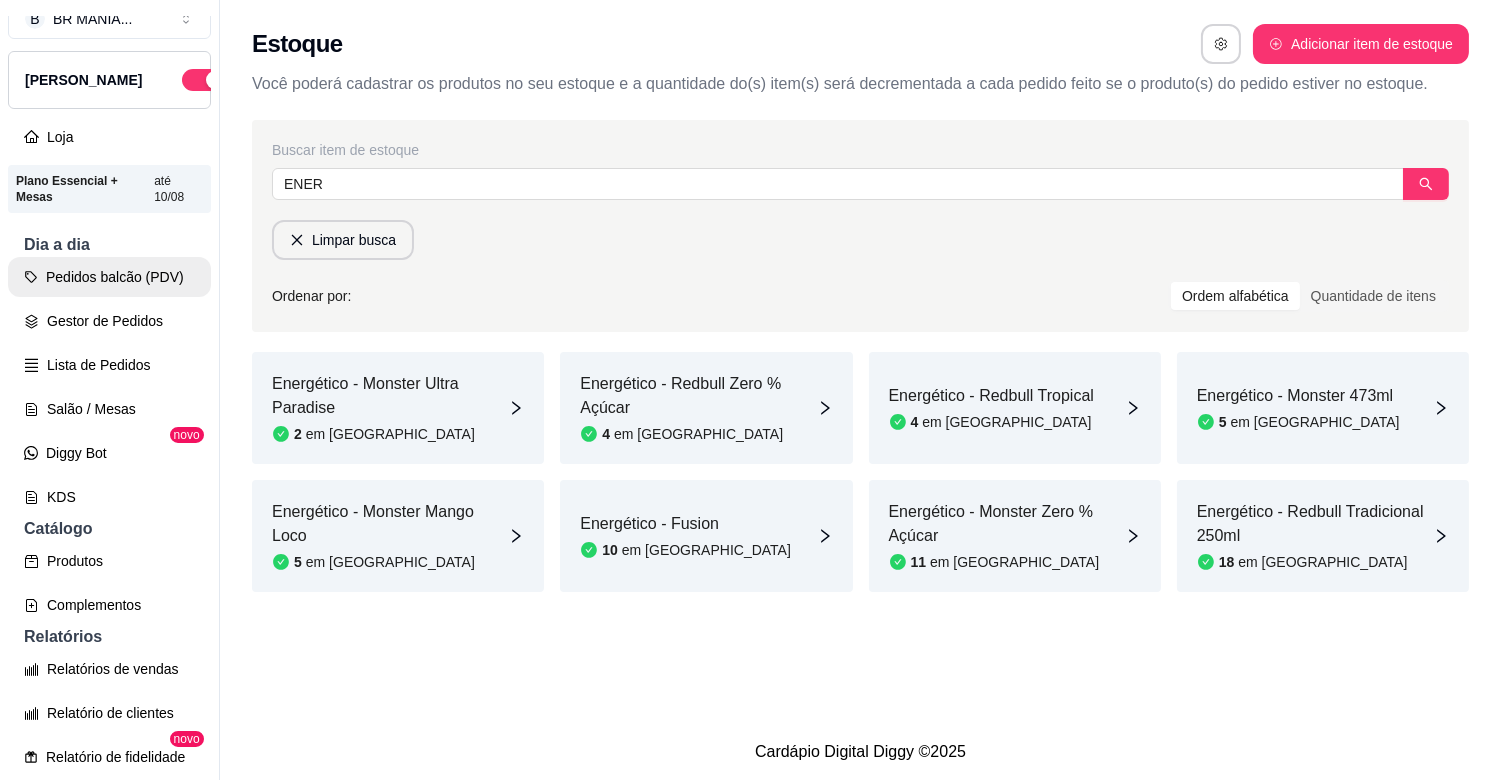 click on "Pedidos balcão (PDV)" at bounding box center [109, 277] 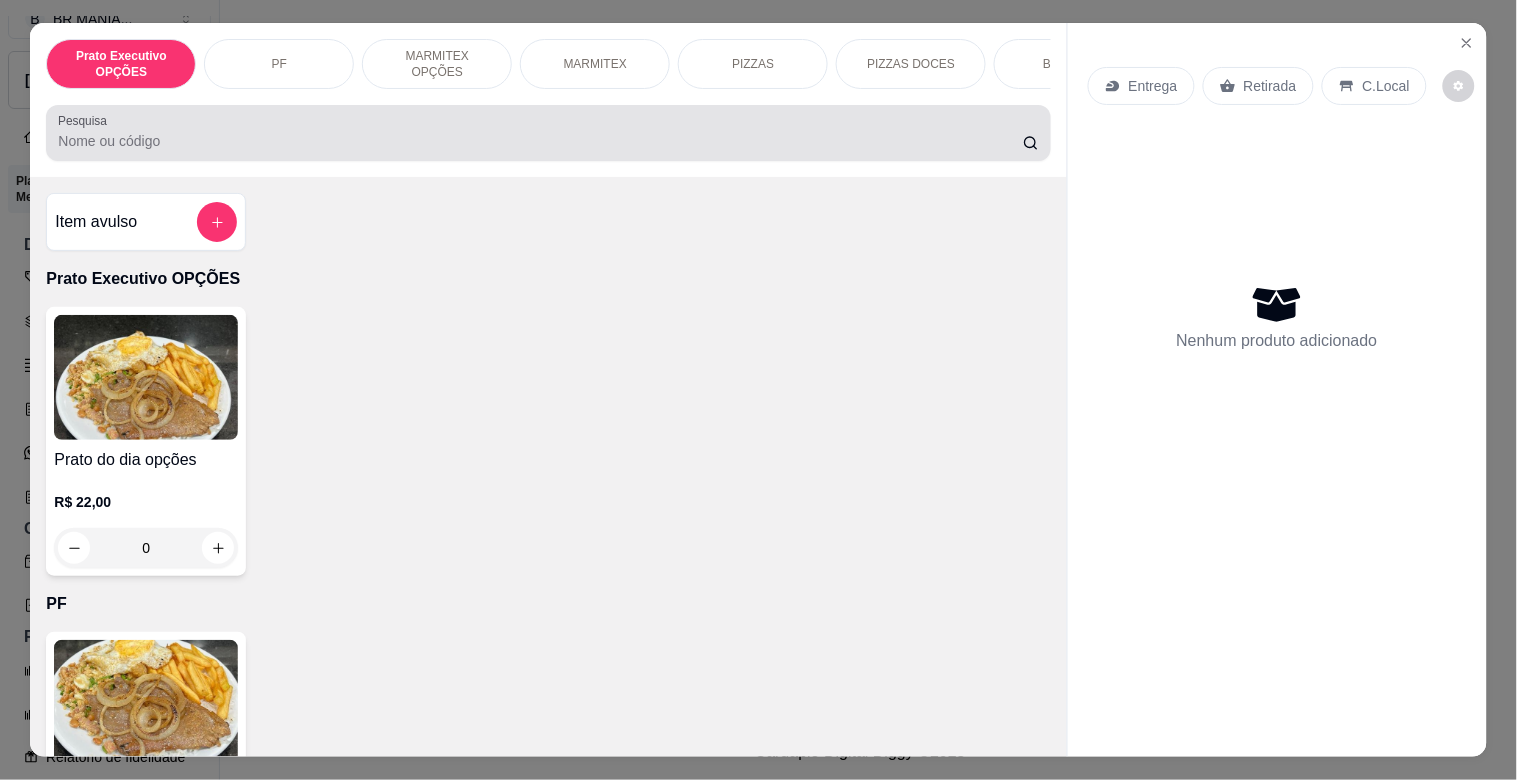 click at bounding box center [548, 133] 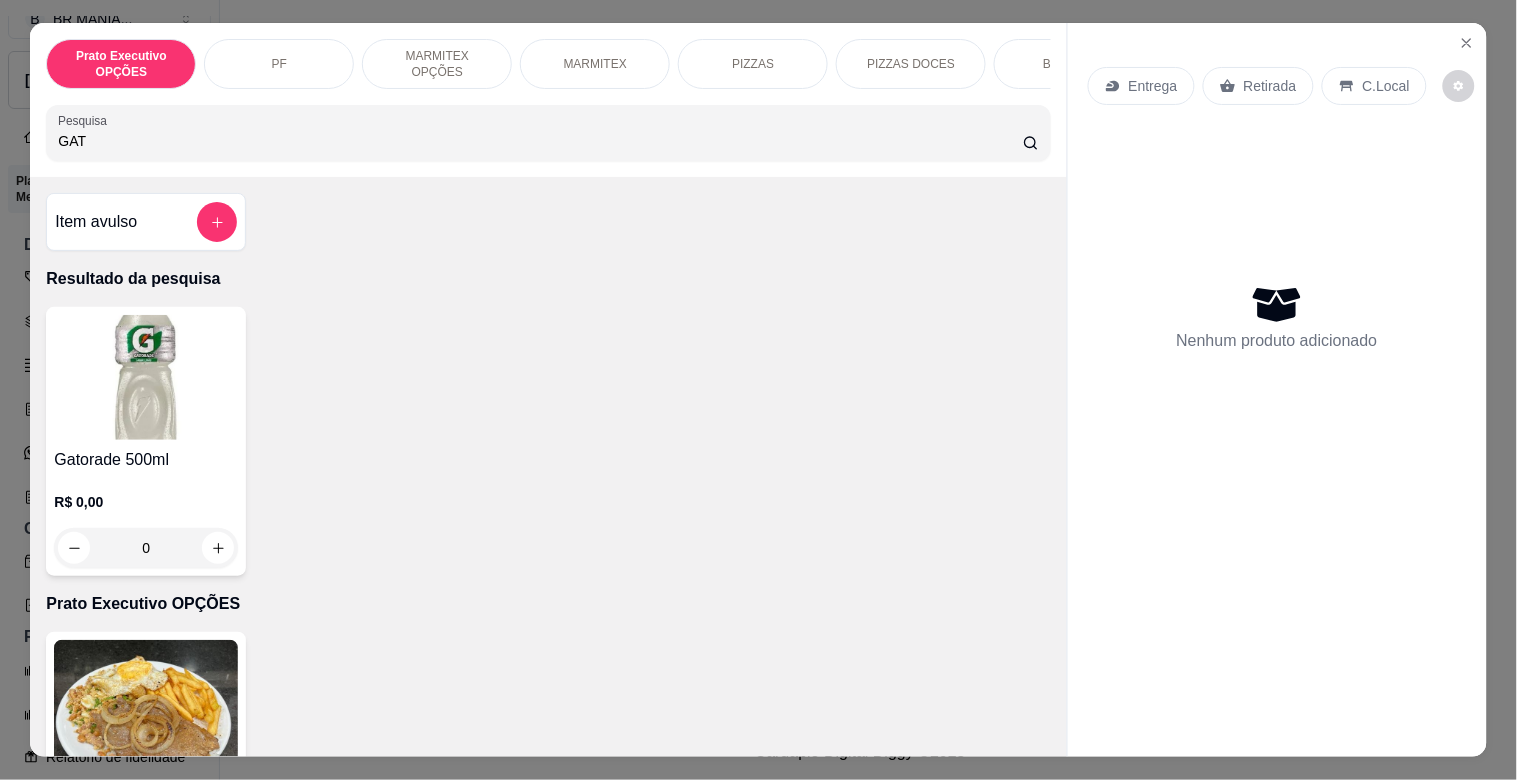 type on "GAT" 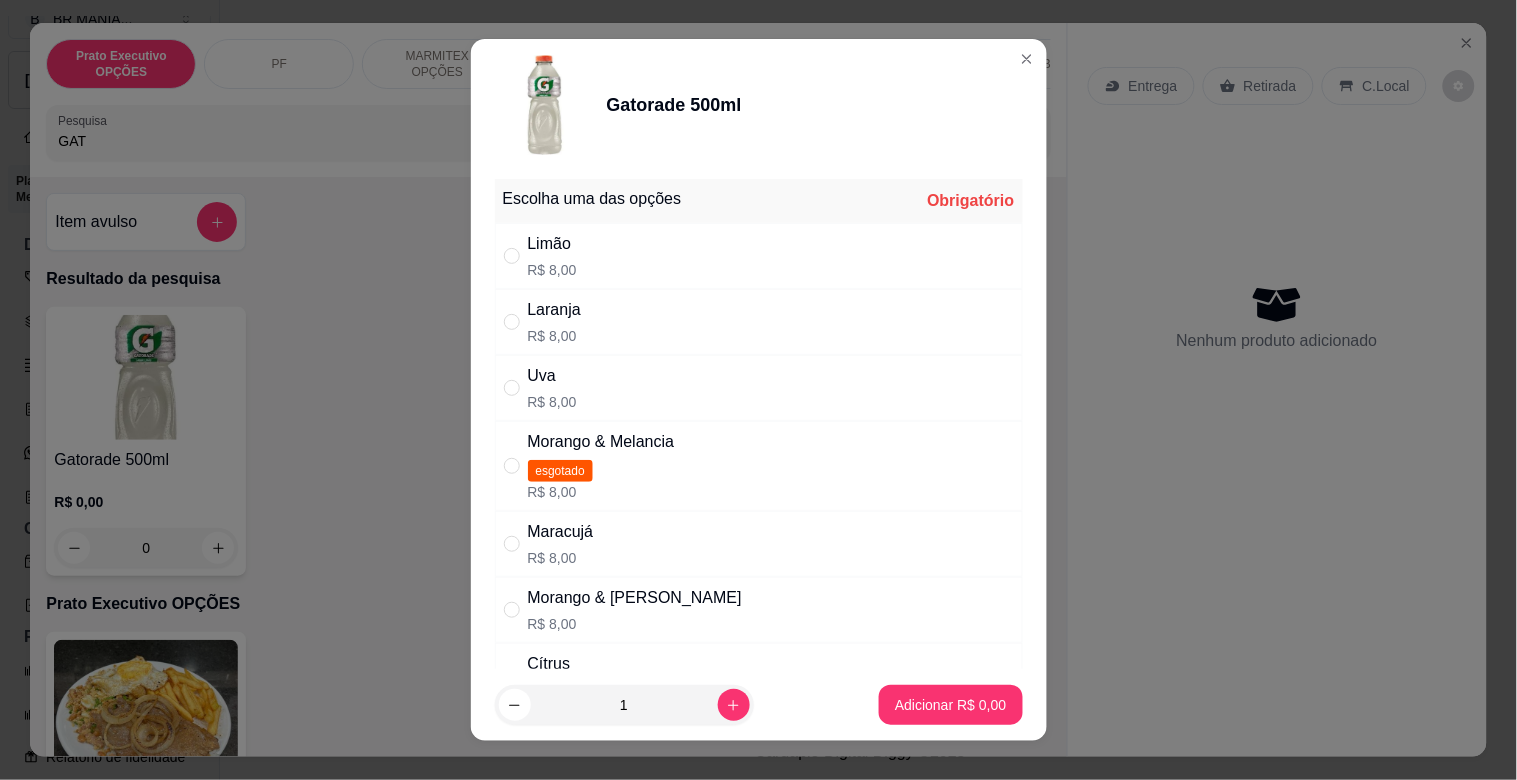 click on "Morango & [PERSON_NAME]" at bounding box center [635, 598] 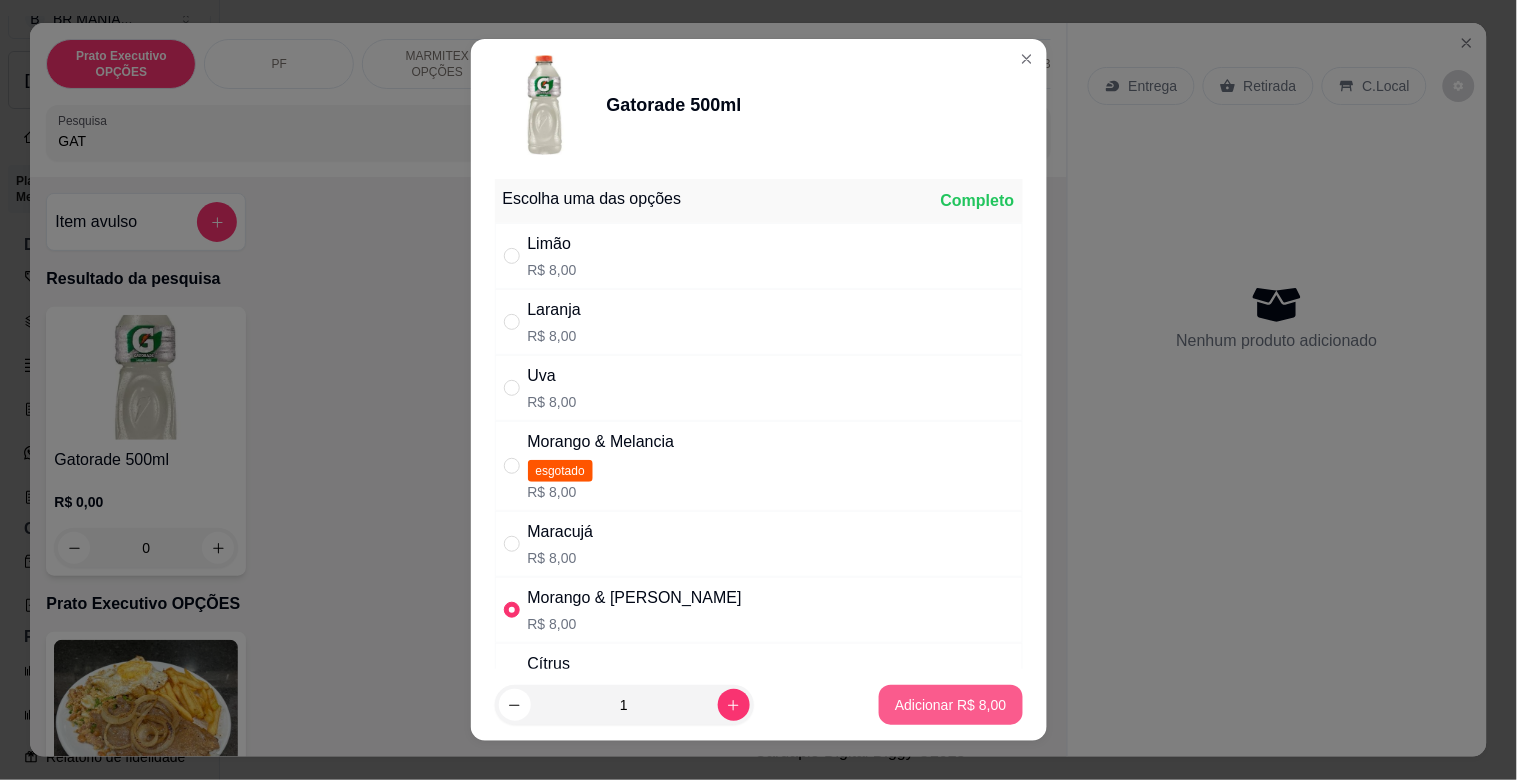click on "Adicionar   R$ 8,00" at bounding box center (950, 705) 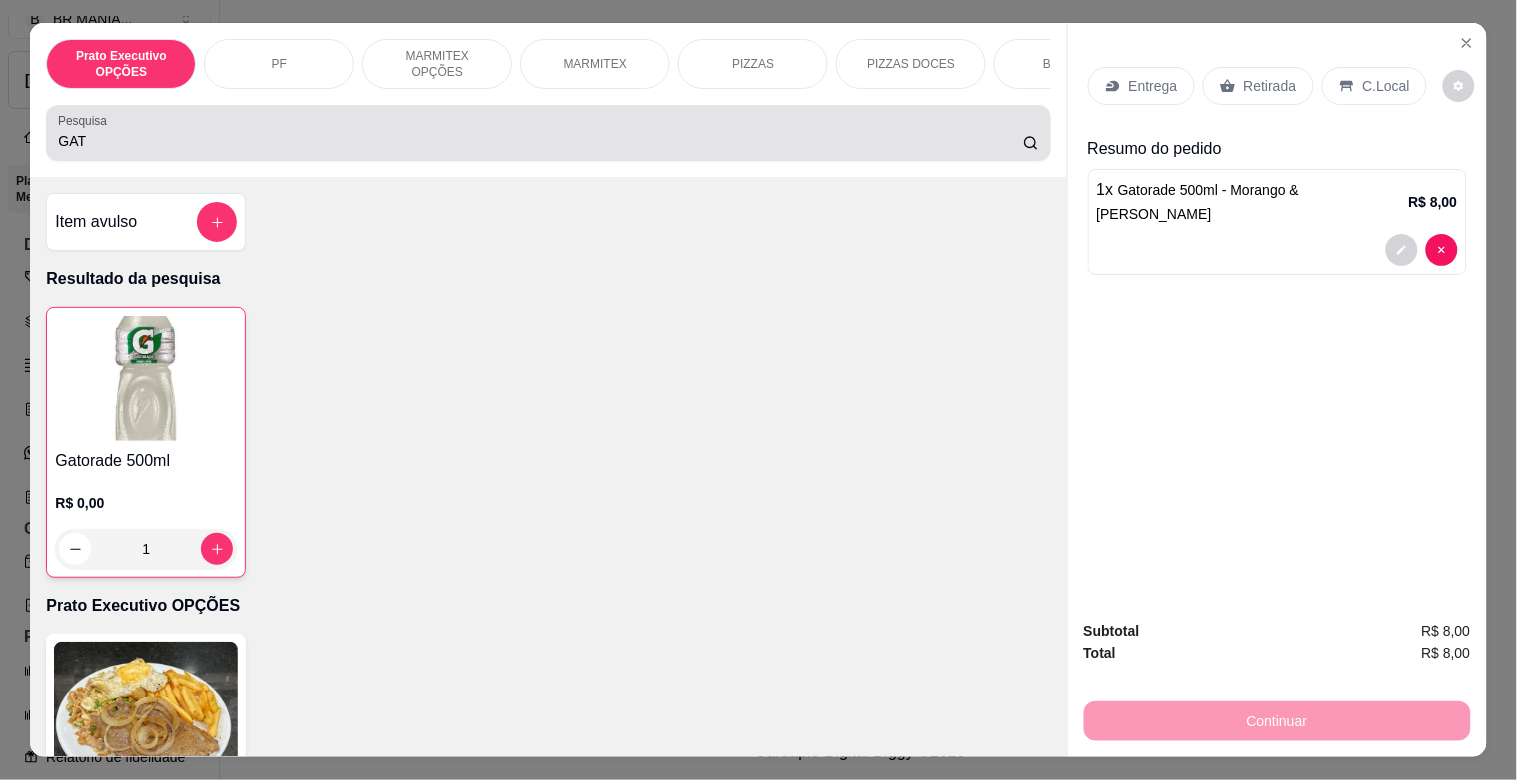 click on "GAT" at bounding box center [540, 141] 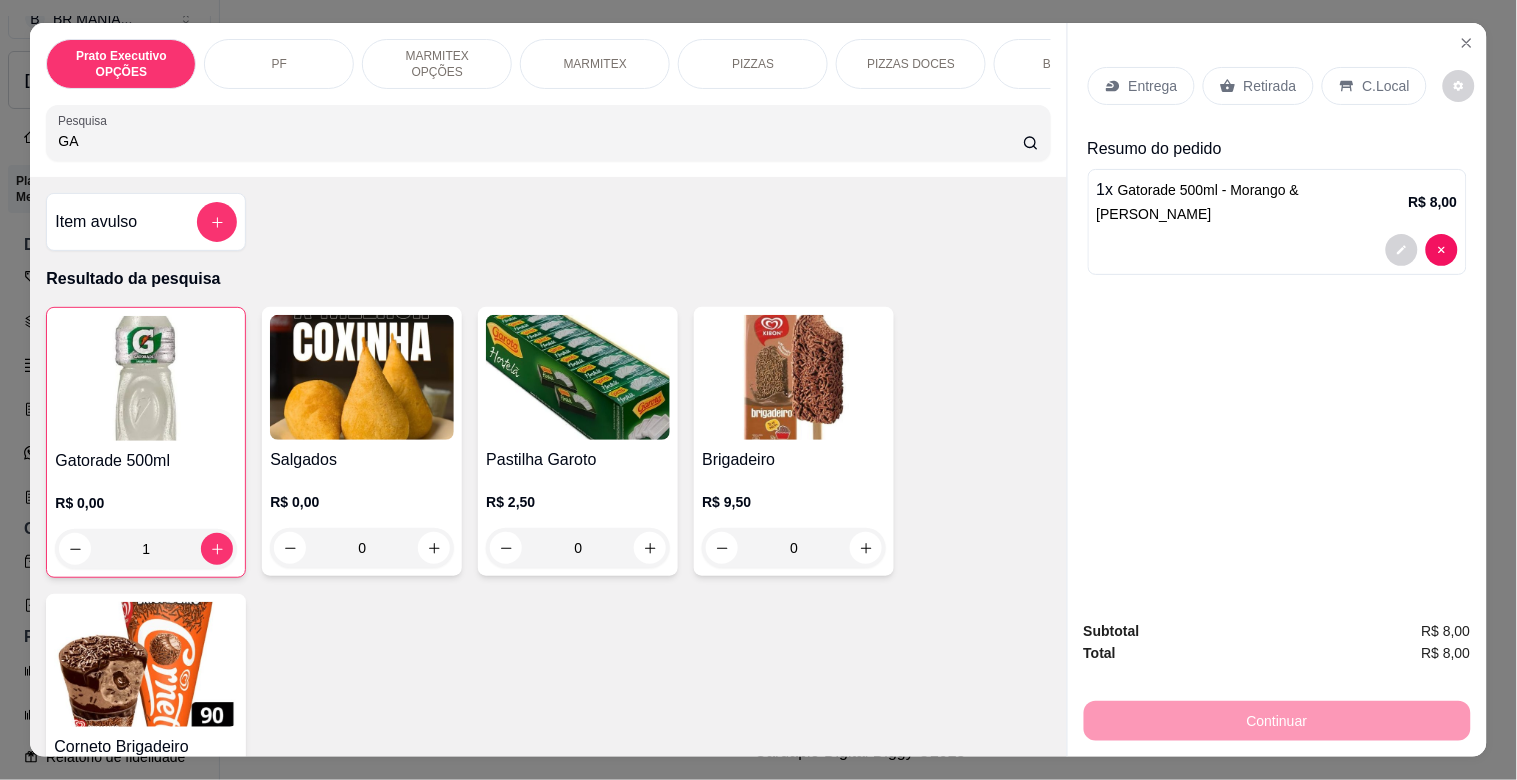 type on "G" 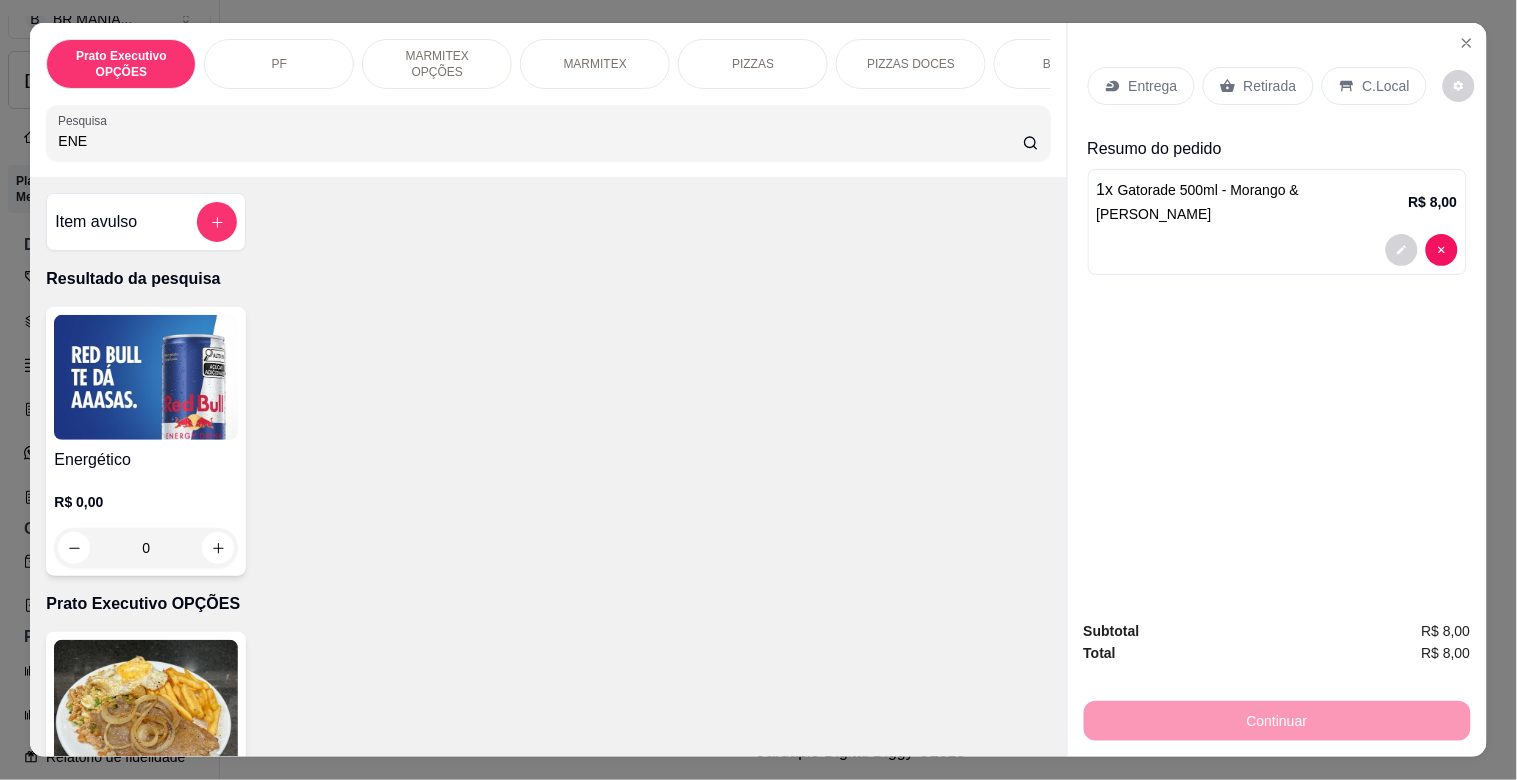 type on "ENE" 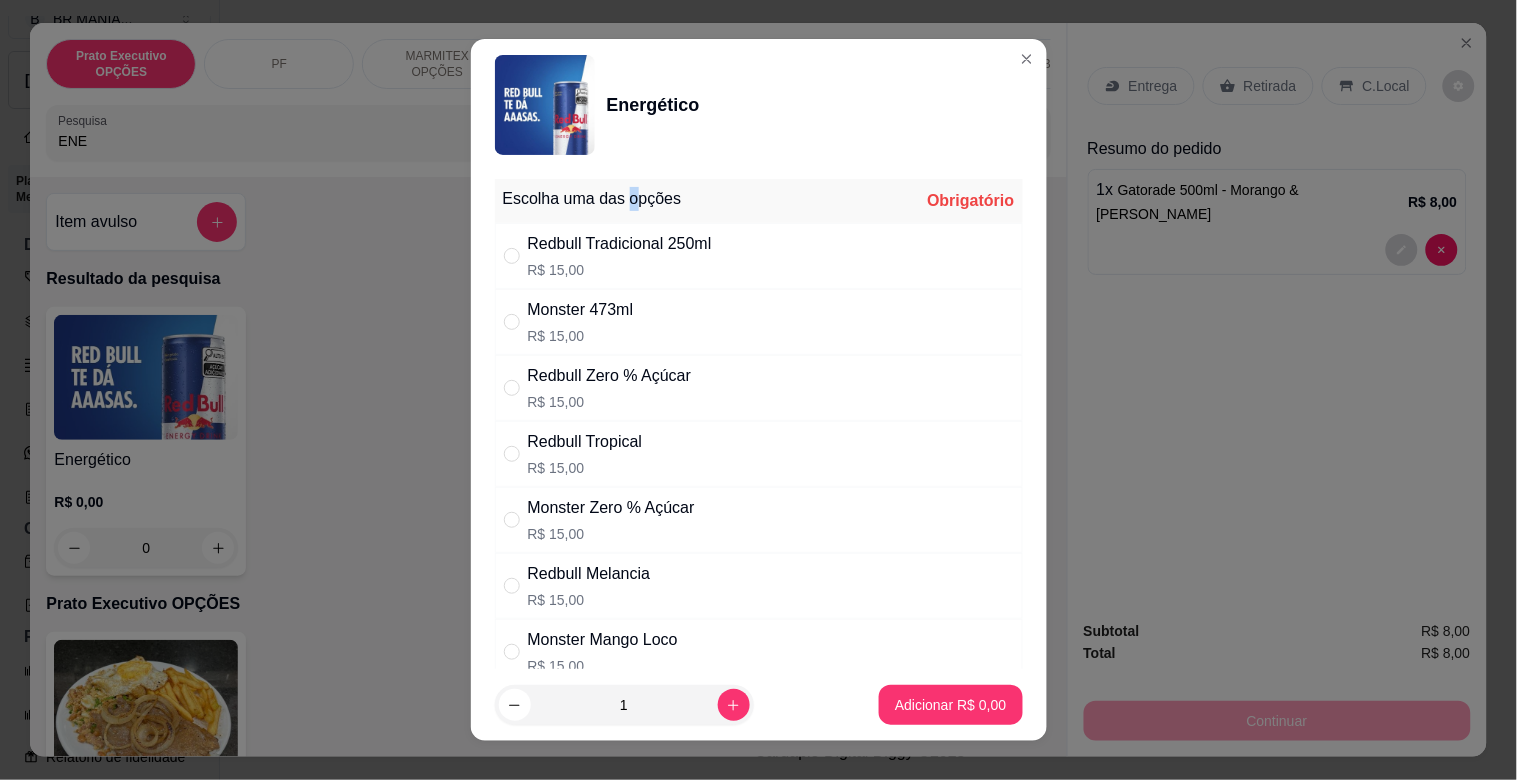 drag, startPoint x: 630, startPoint y: 213, endPoint x: 636, endPoint y: 225, distance: 13.416408 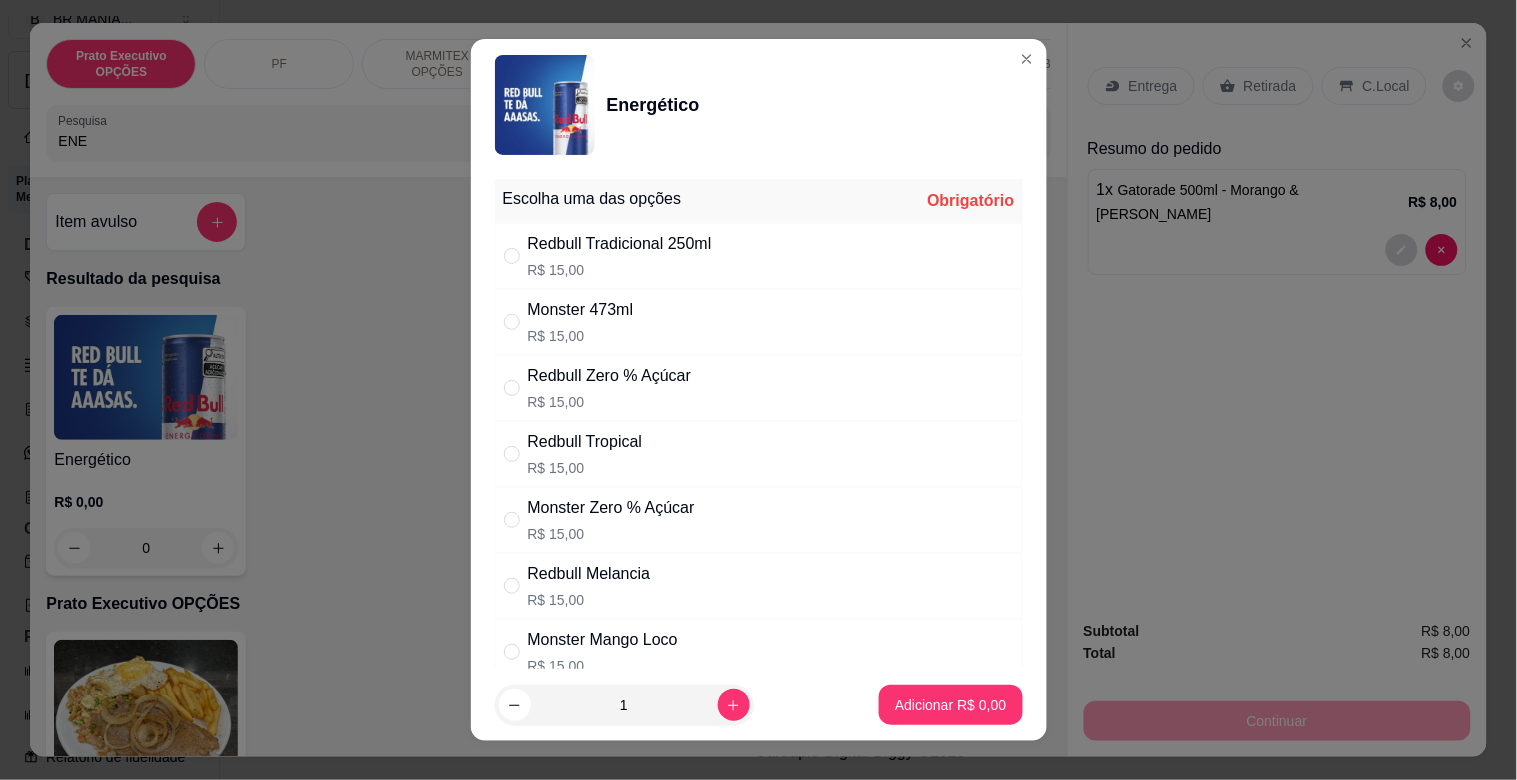 drag, startPoint x: 644, startPoint y: 266, endPoint x: 680, endPoint y: 284, distance: 40.24922 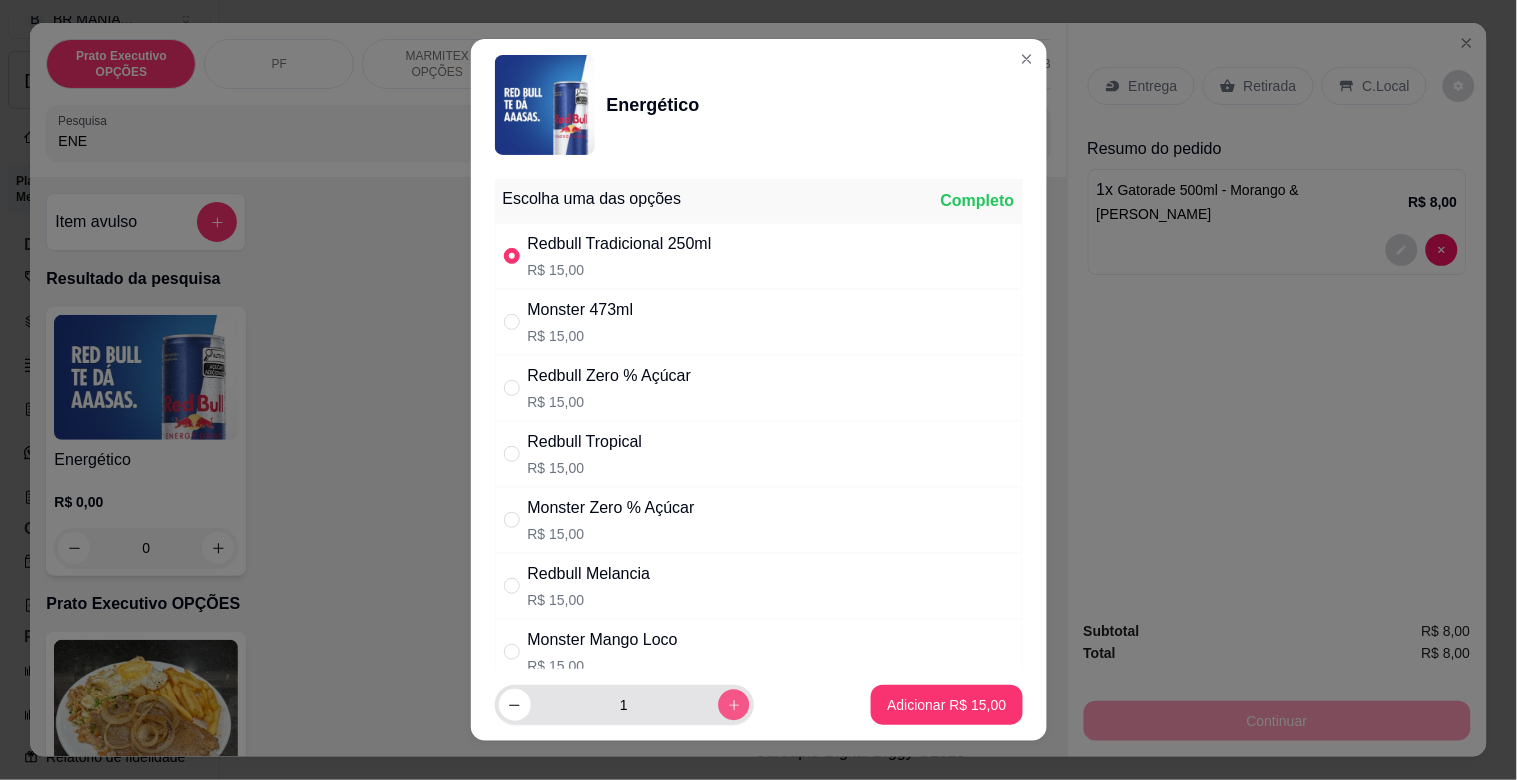 click at bounding box center [733, 704] 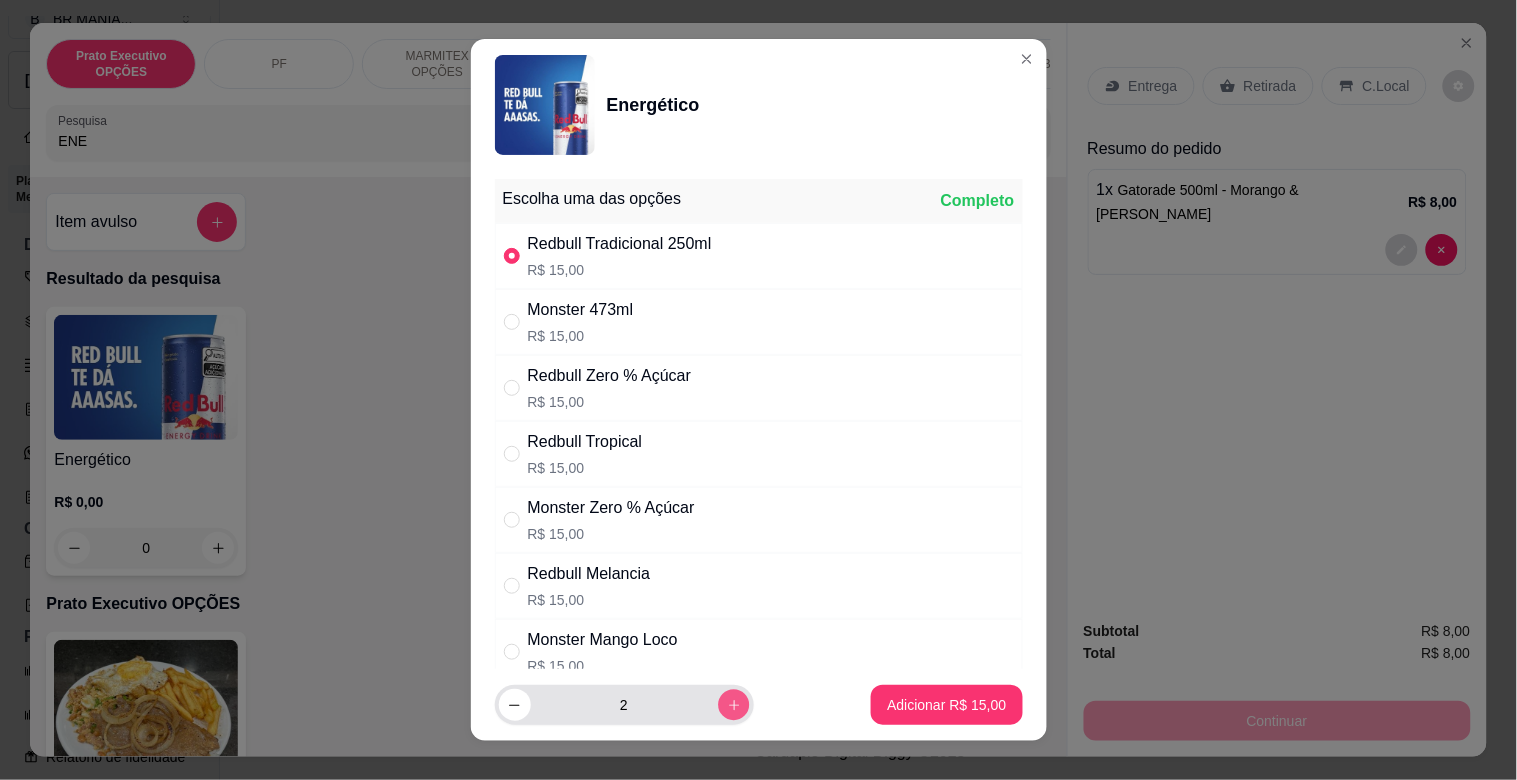 click at bounding box center [733, 704] 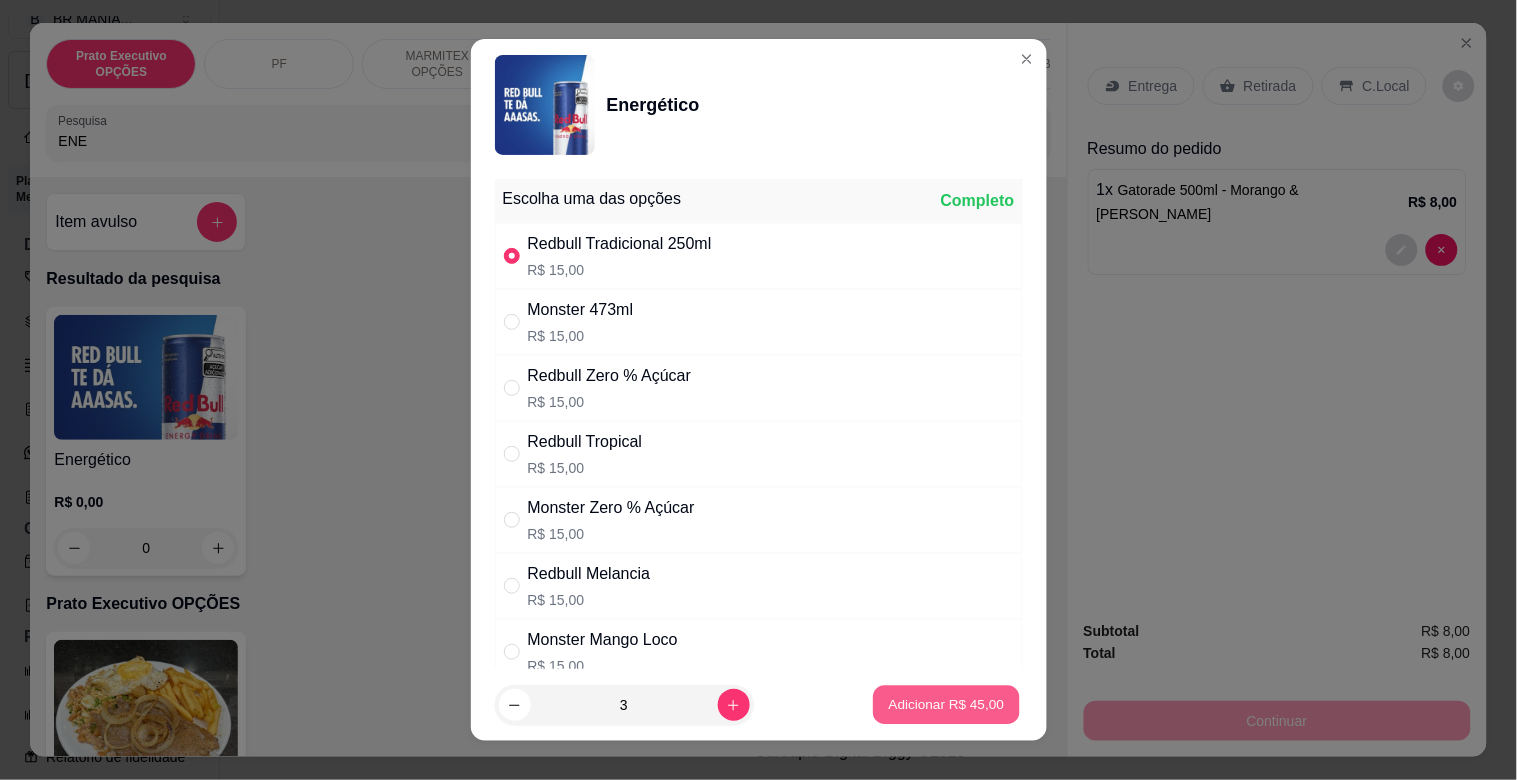 click on "Adicionar   R$ 45,00" at bounding box center [947, 704] 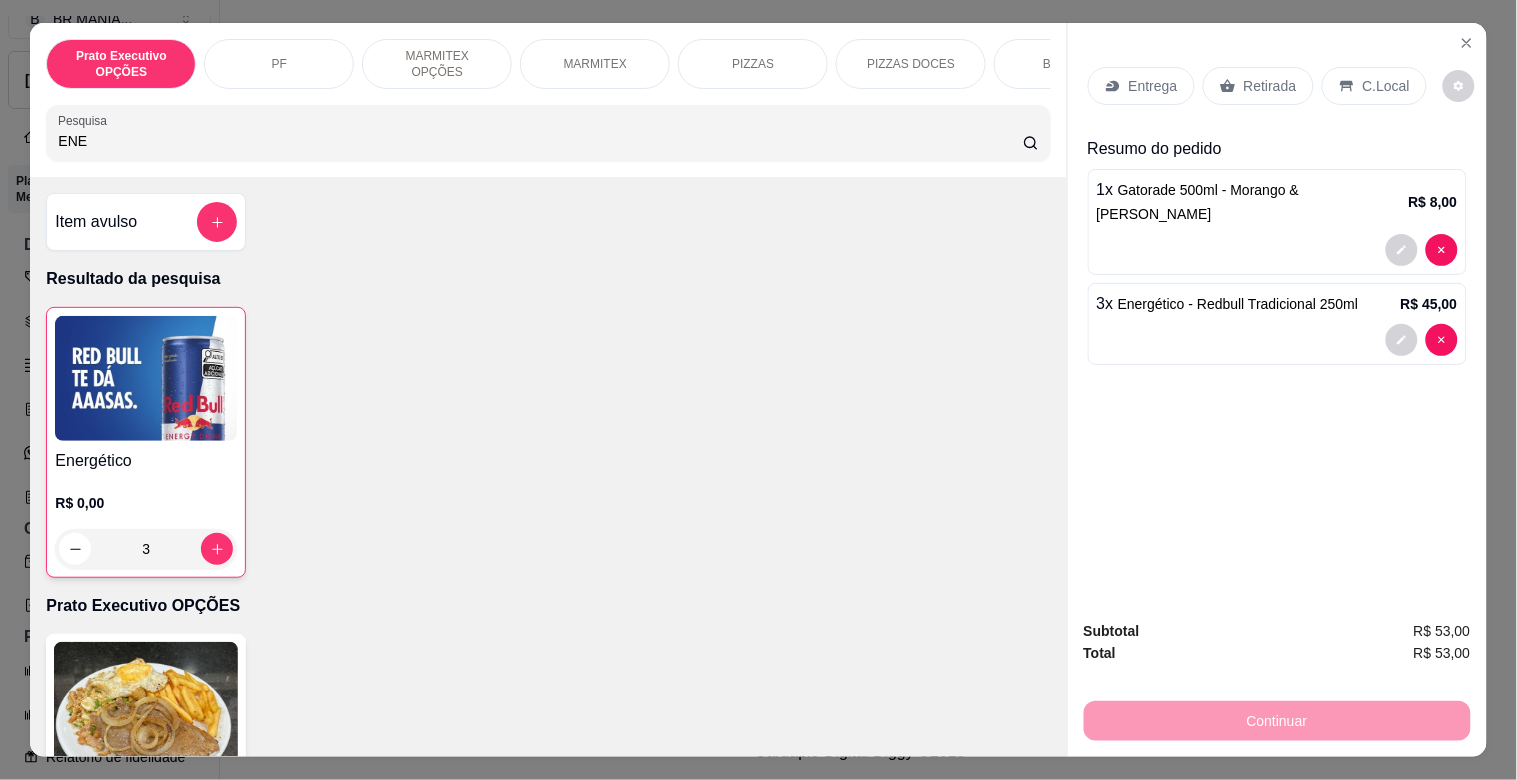 click on "Retirada" at bounding box center (1270, 86) 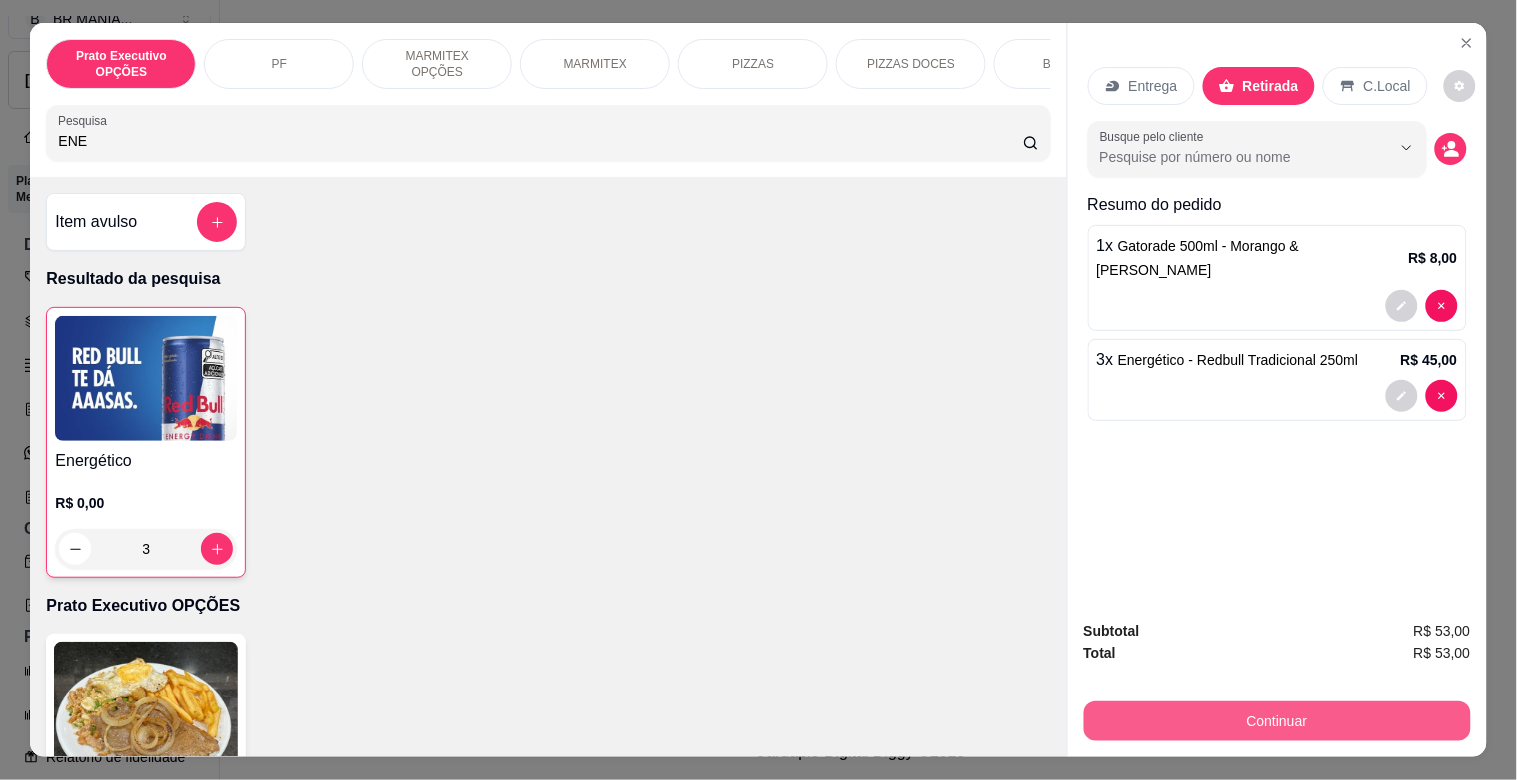 click on "Continuar" at bounding box center [1277, 721] 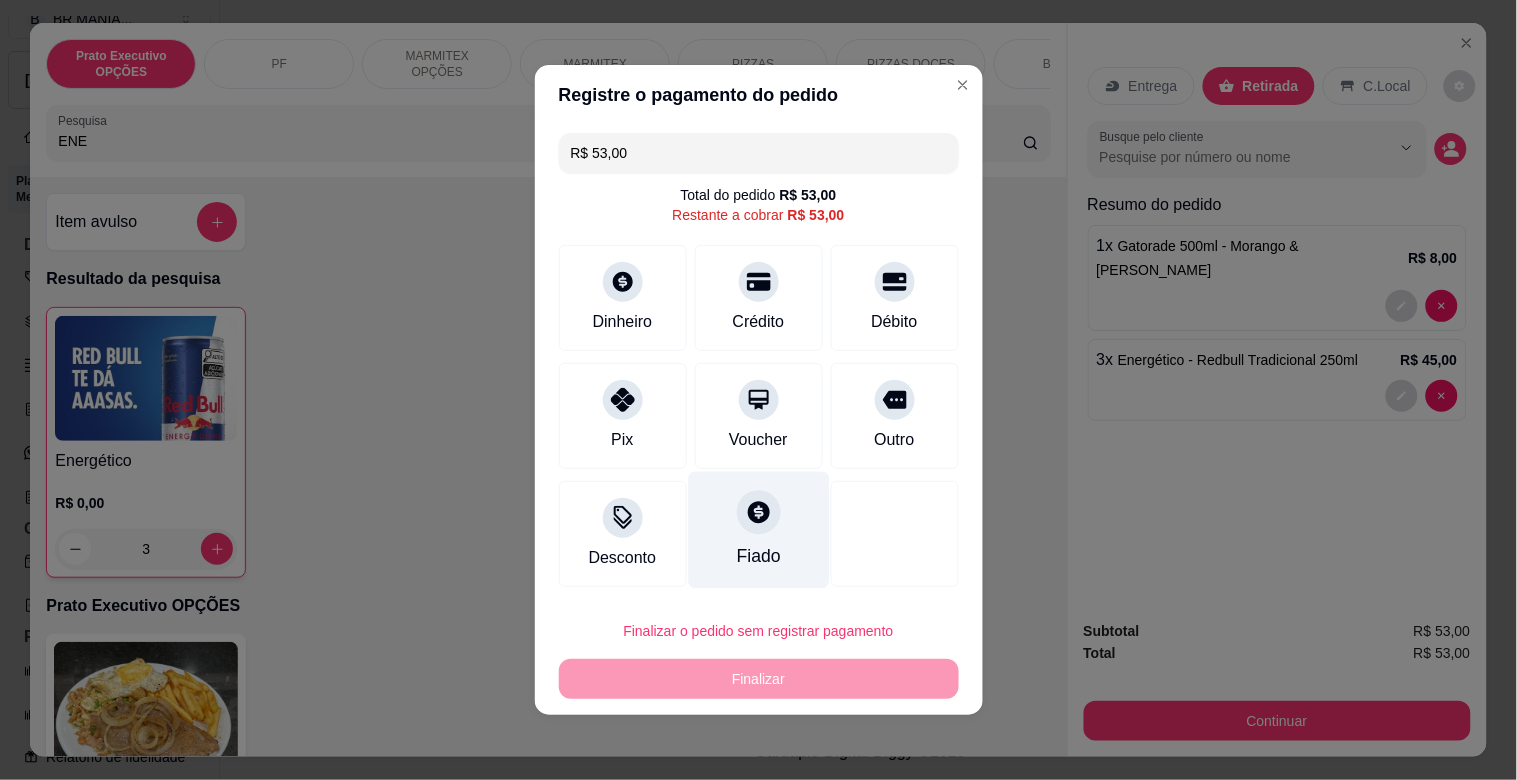 drag, startPoint x: 605, startPoint y: 420, endPoint x: 684, endPoint y: 536, distance: 140.34601 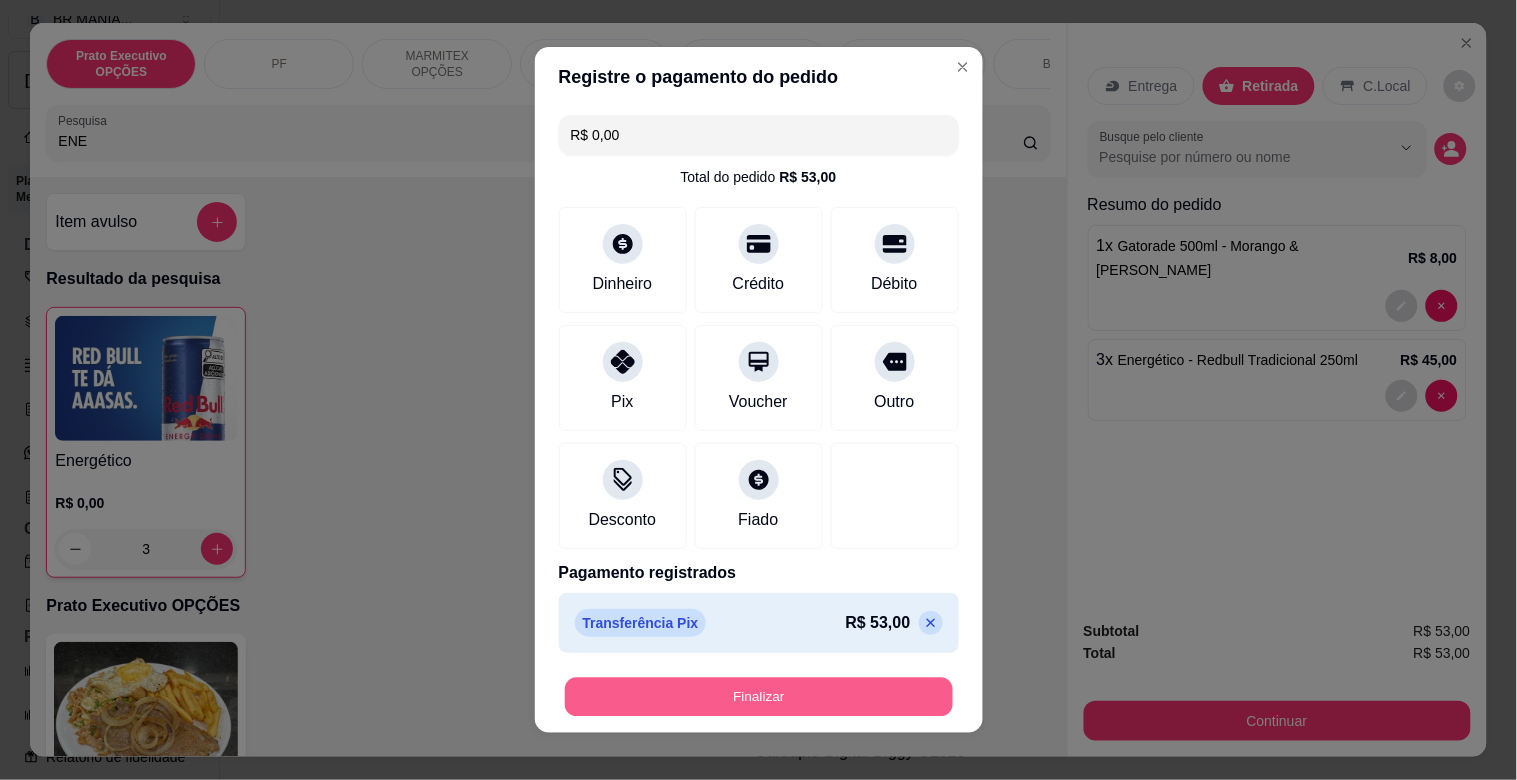 click on "Finalizar" at bounding box center (759, 697) 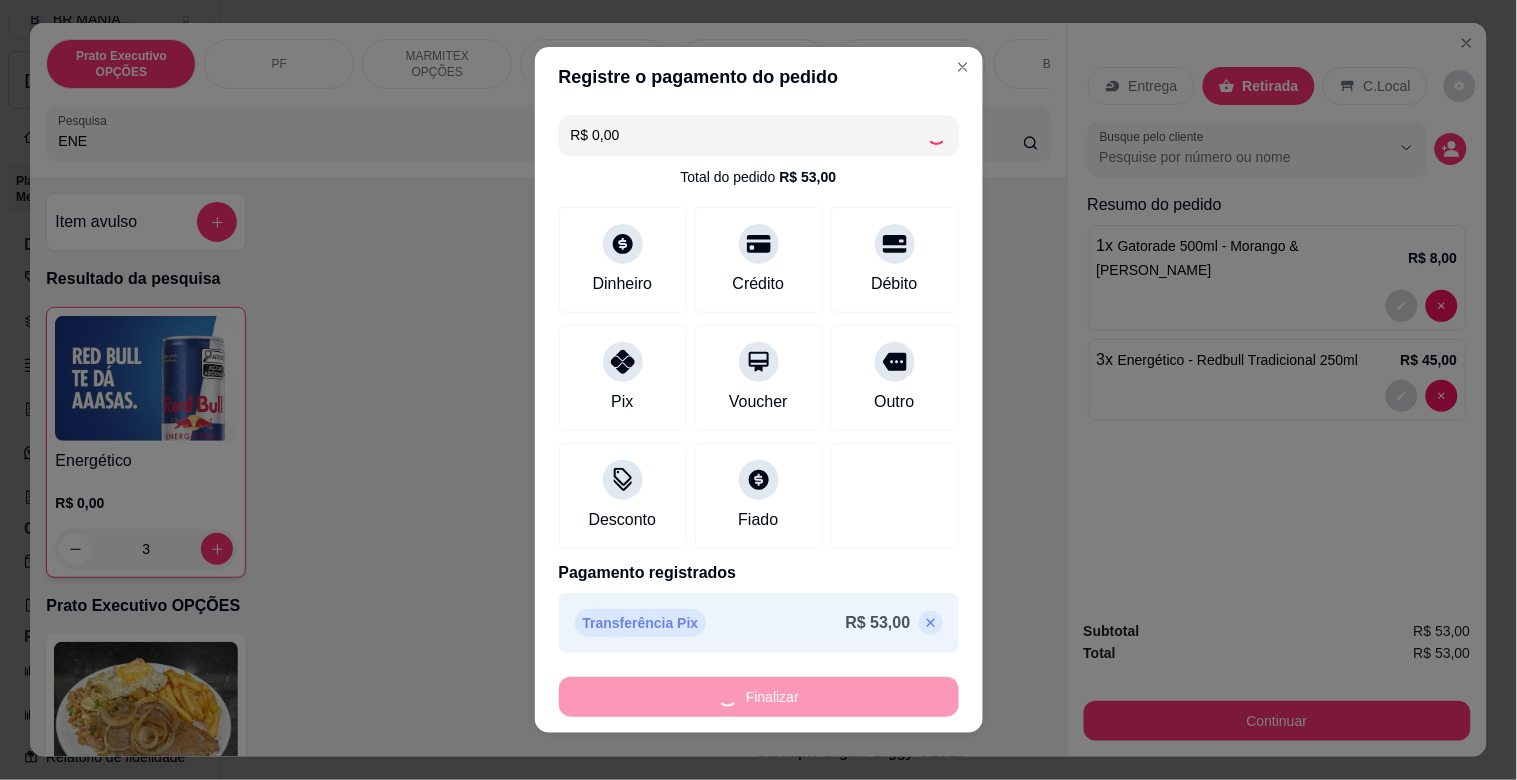 type on "0" 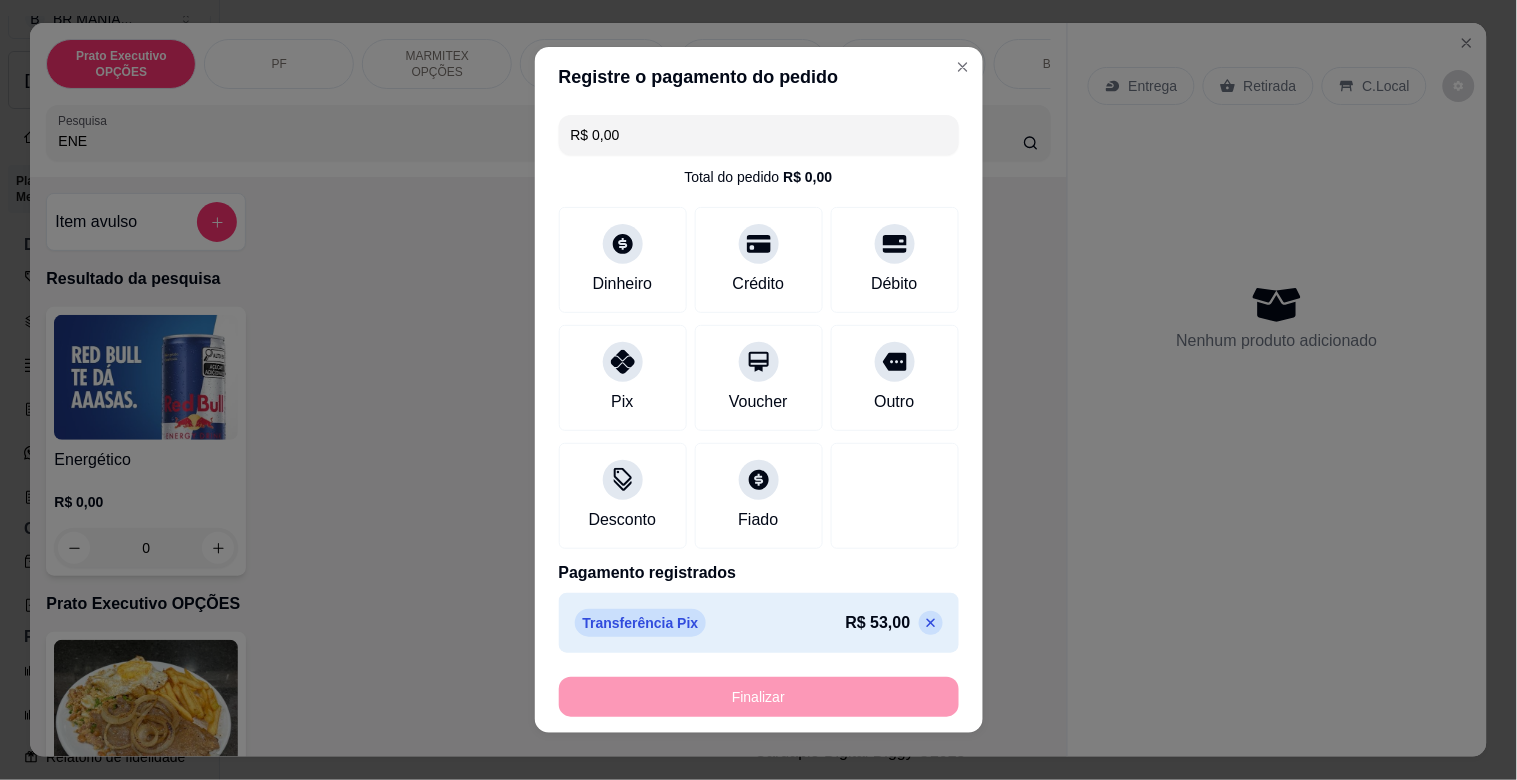 type on "-R$ 53,00" 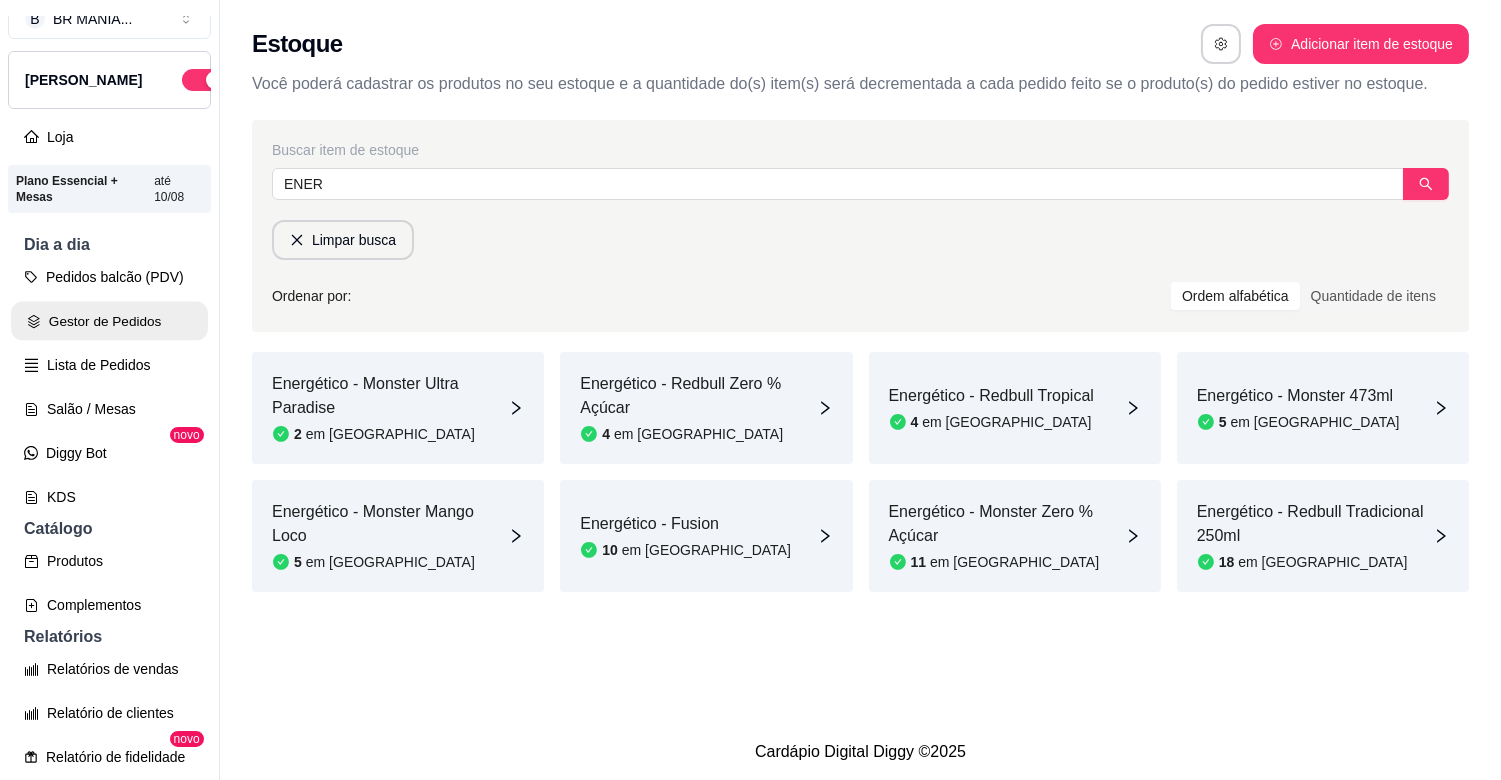 click on "Gestor de Pedidos" at bounding box center (109, 321) 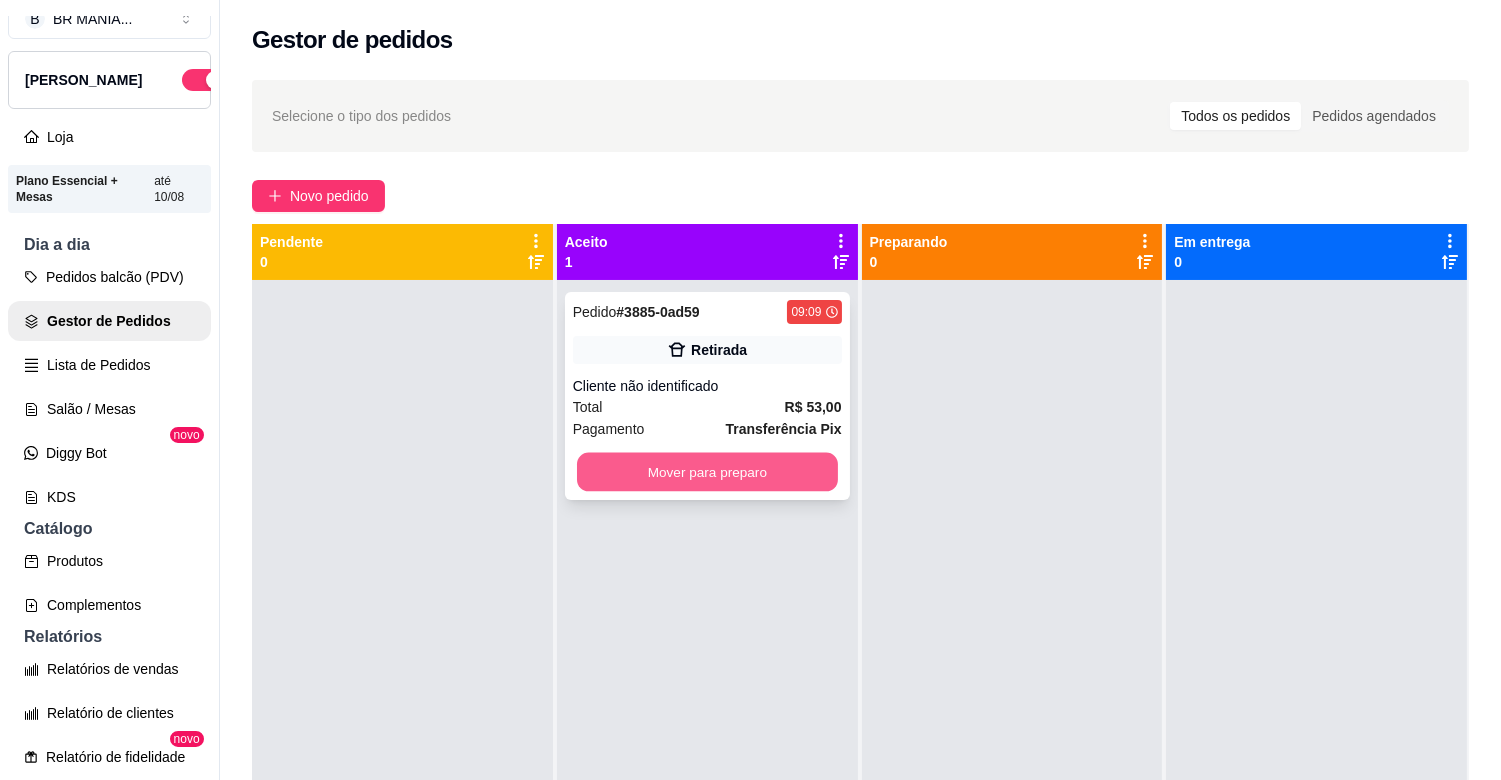 click on "Mover para preparo" at bounding box center [707, 472] 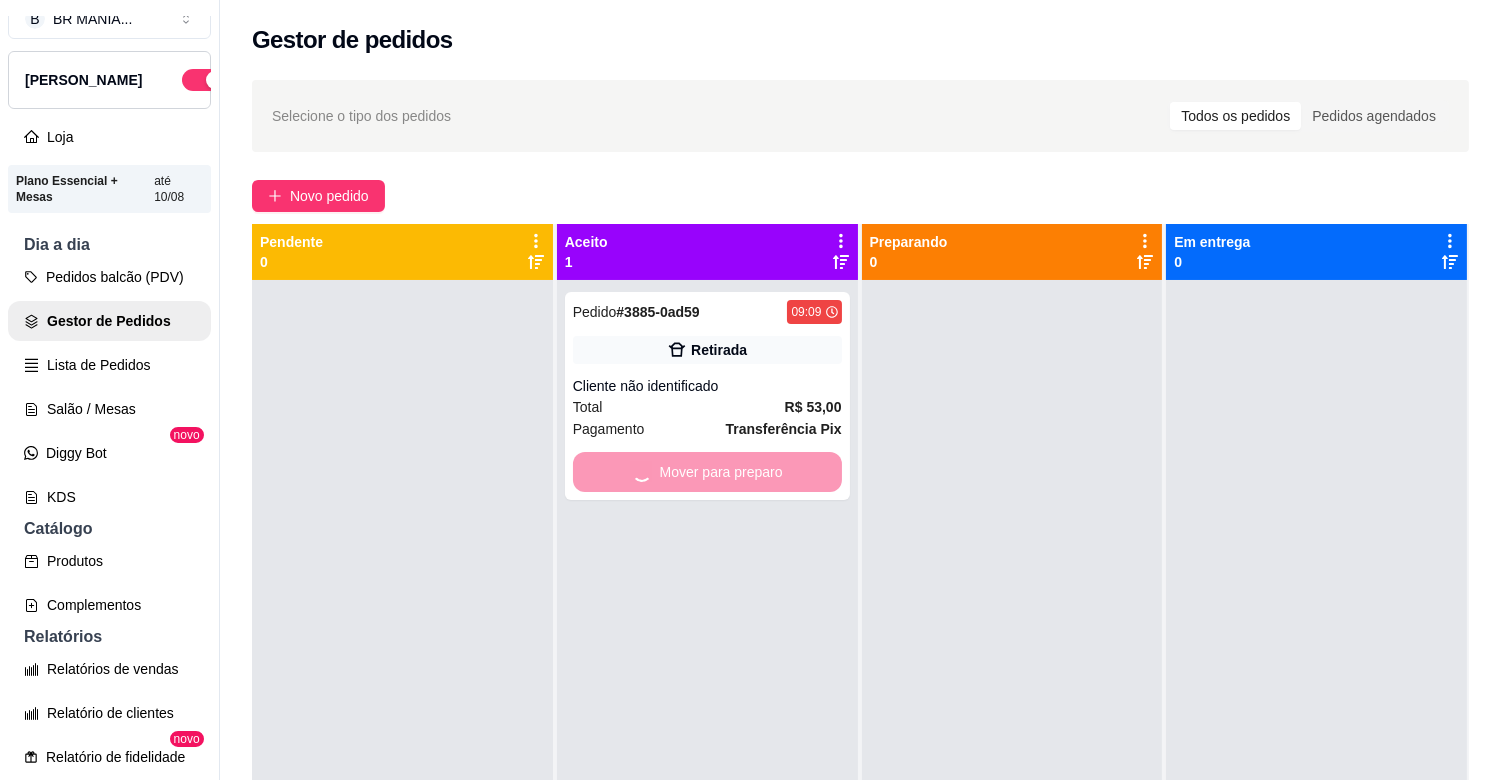 click at bounding box center (1012, 670) 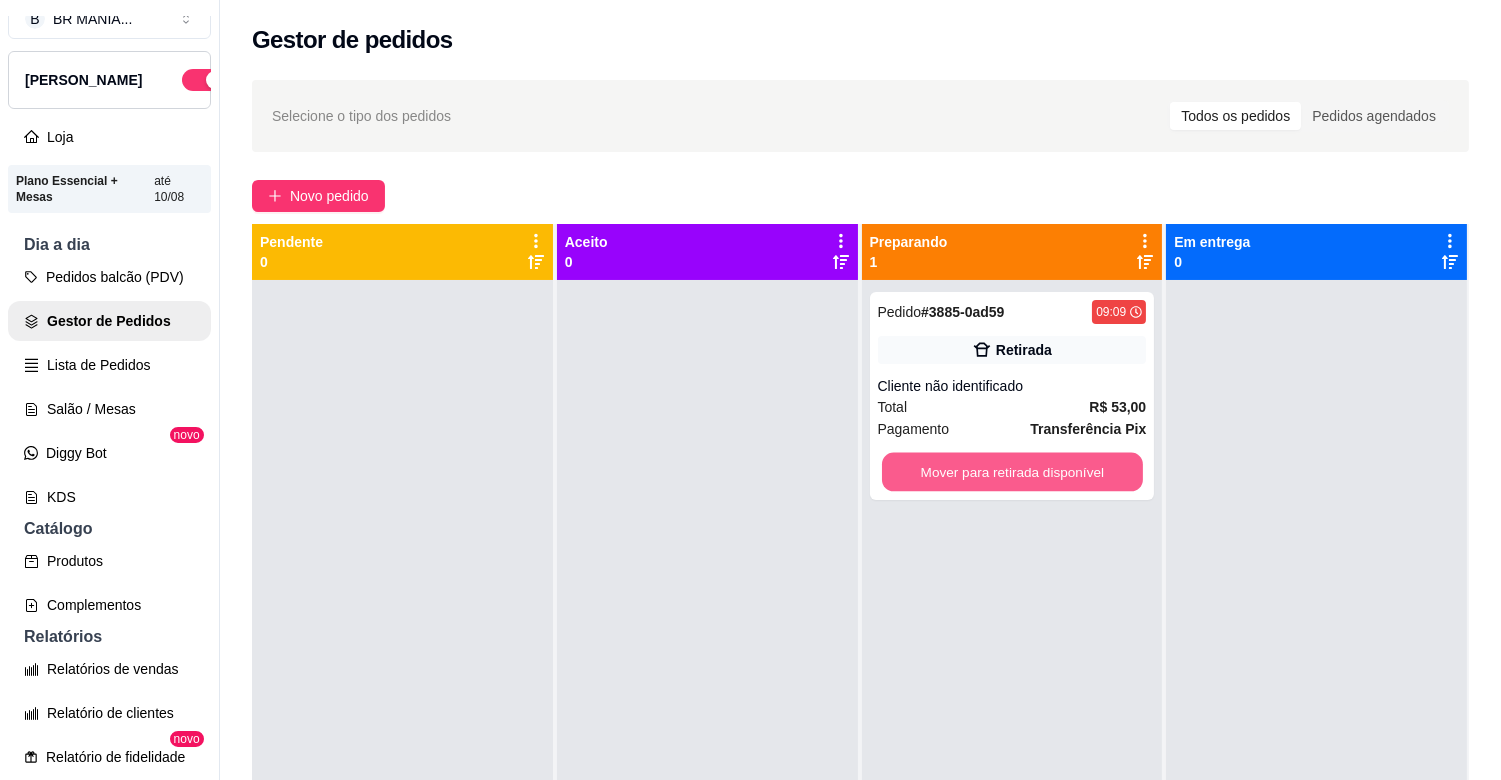 click on "Mover para retirada disponível" at bounding box center [1012, 472] 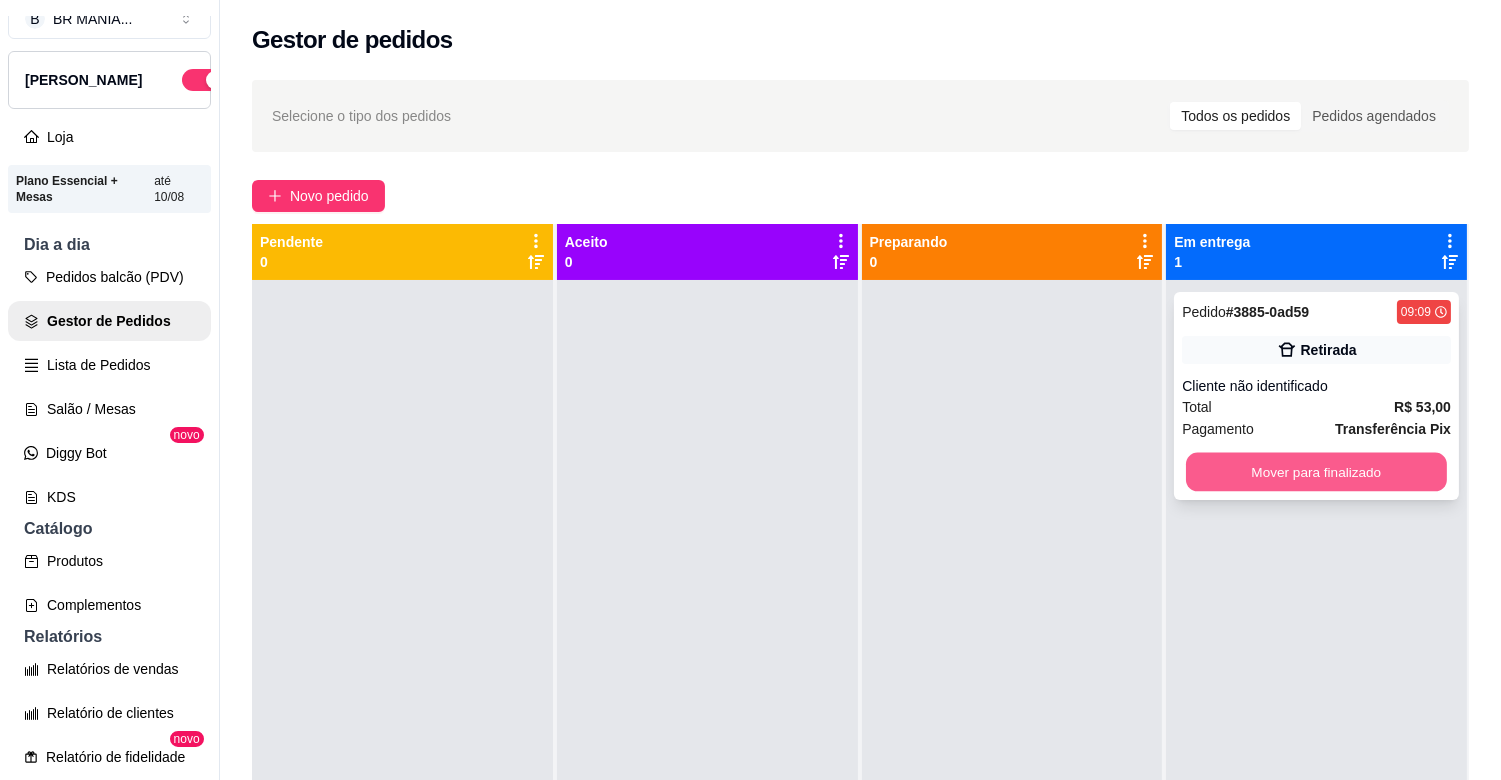 click on "Mover para finalizado" at bounding box center [1316, 472] 